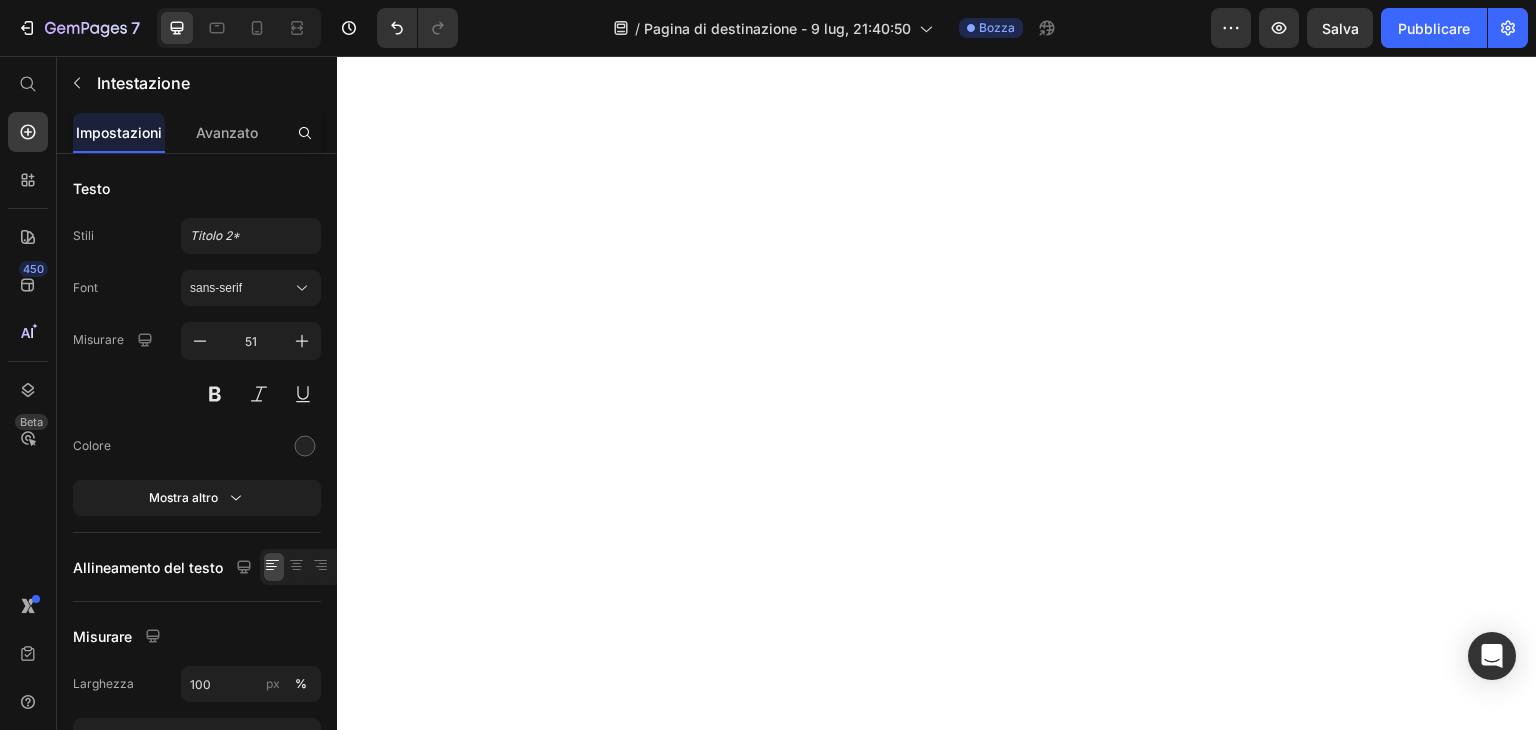 scroll, scrollTop: 0, scrollLeft: 0, axis: both 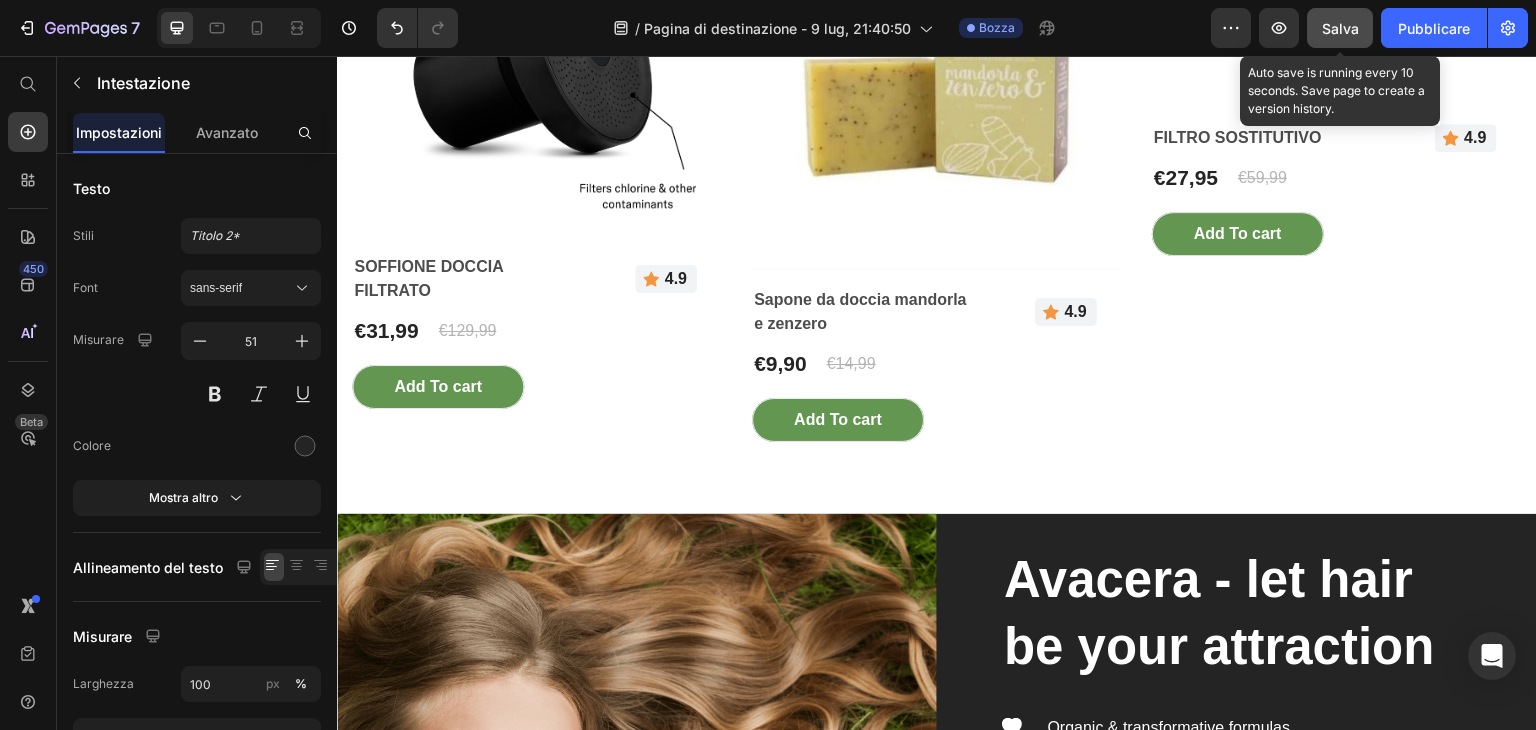 click on "Salva" at bounding box center [1340, 28] 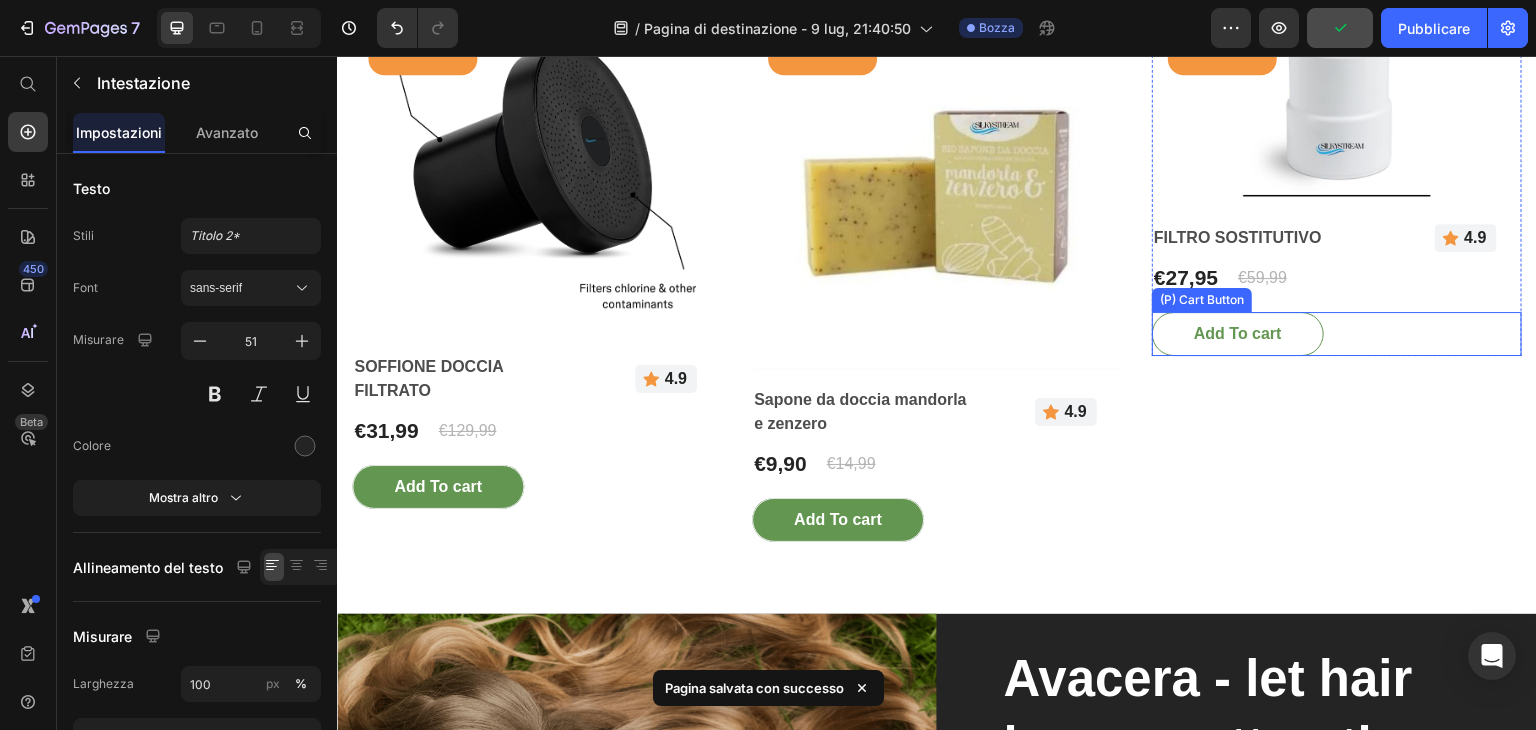 scroll, scrollTop: 2295, scrollLeft: 0, axis: vertical 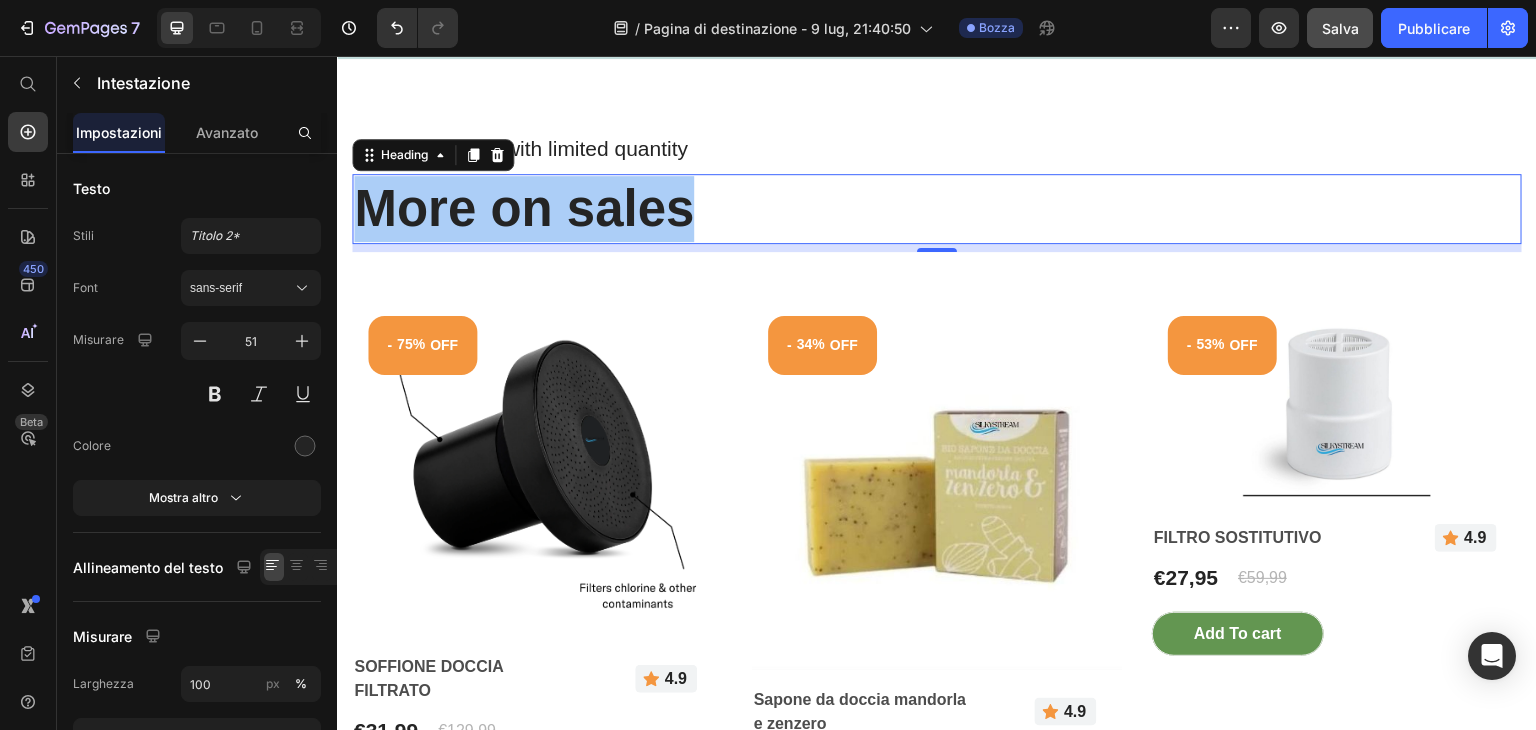 type 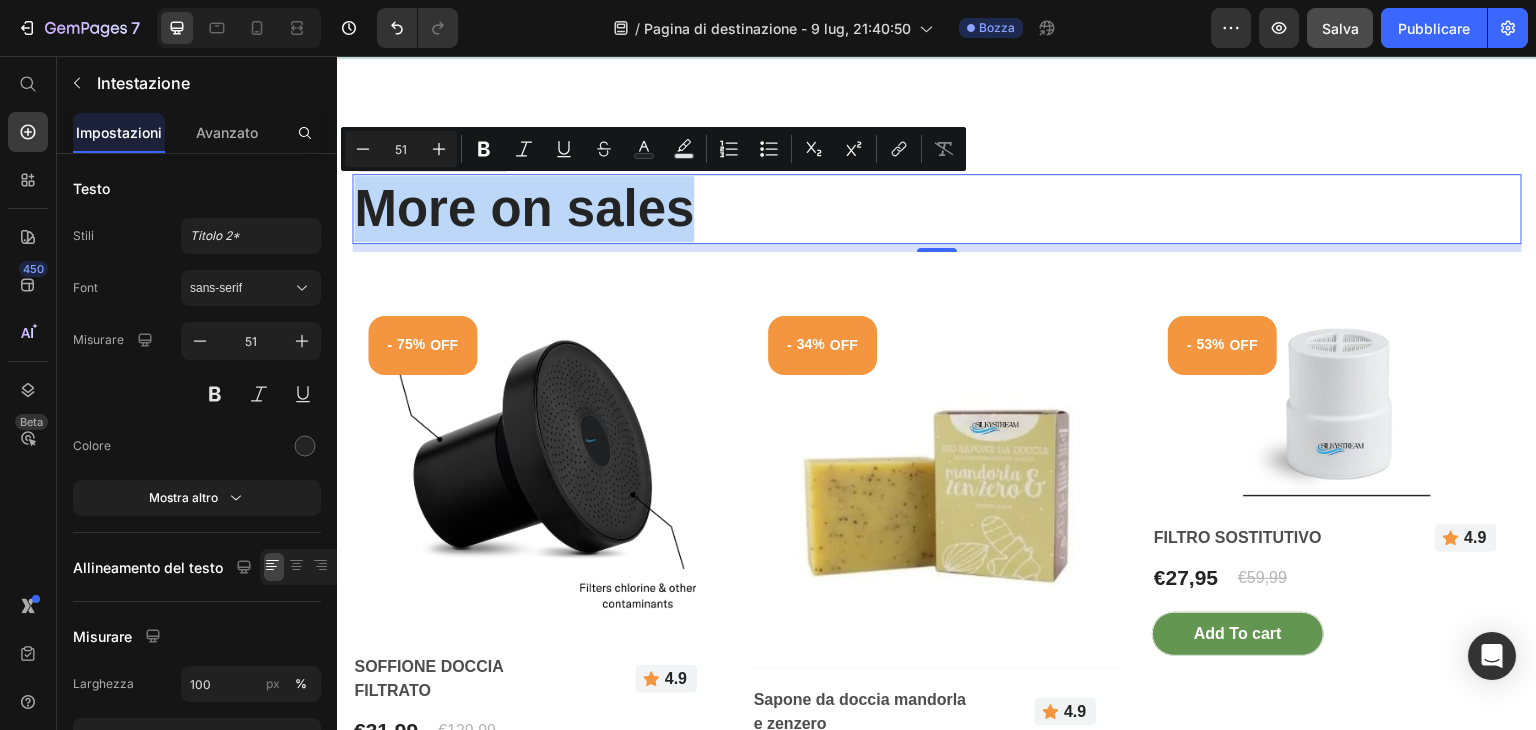 click on "More on sales" at bounding box center [937, 209] 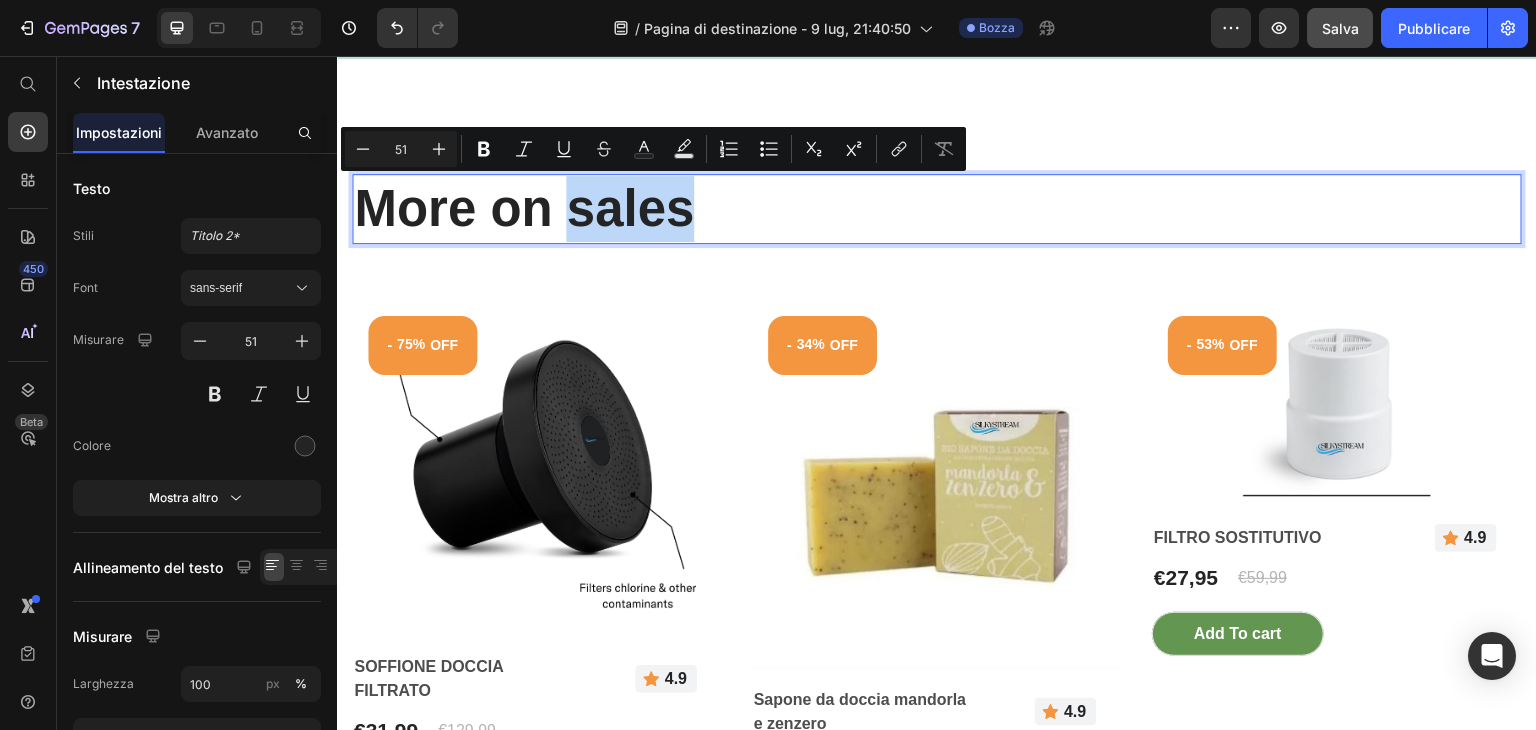 click on "More on sales" at bounding box center (937, 209) 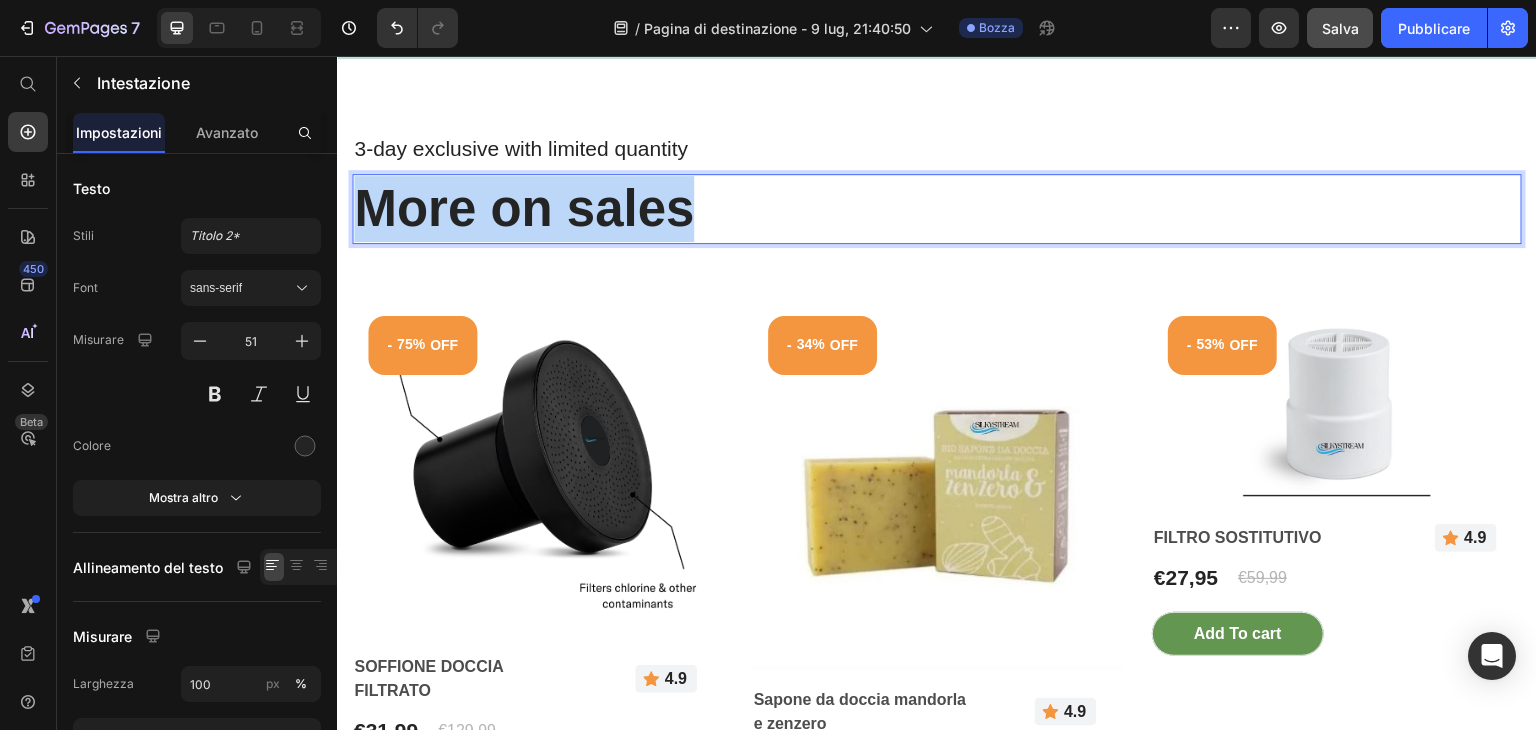 click on "More on sales" at bounding box center [937, 209] 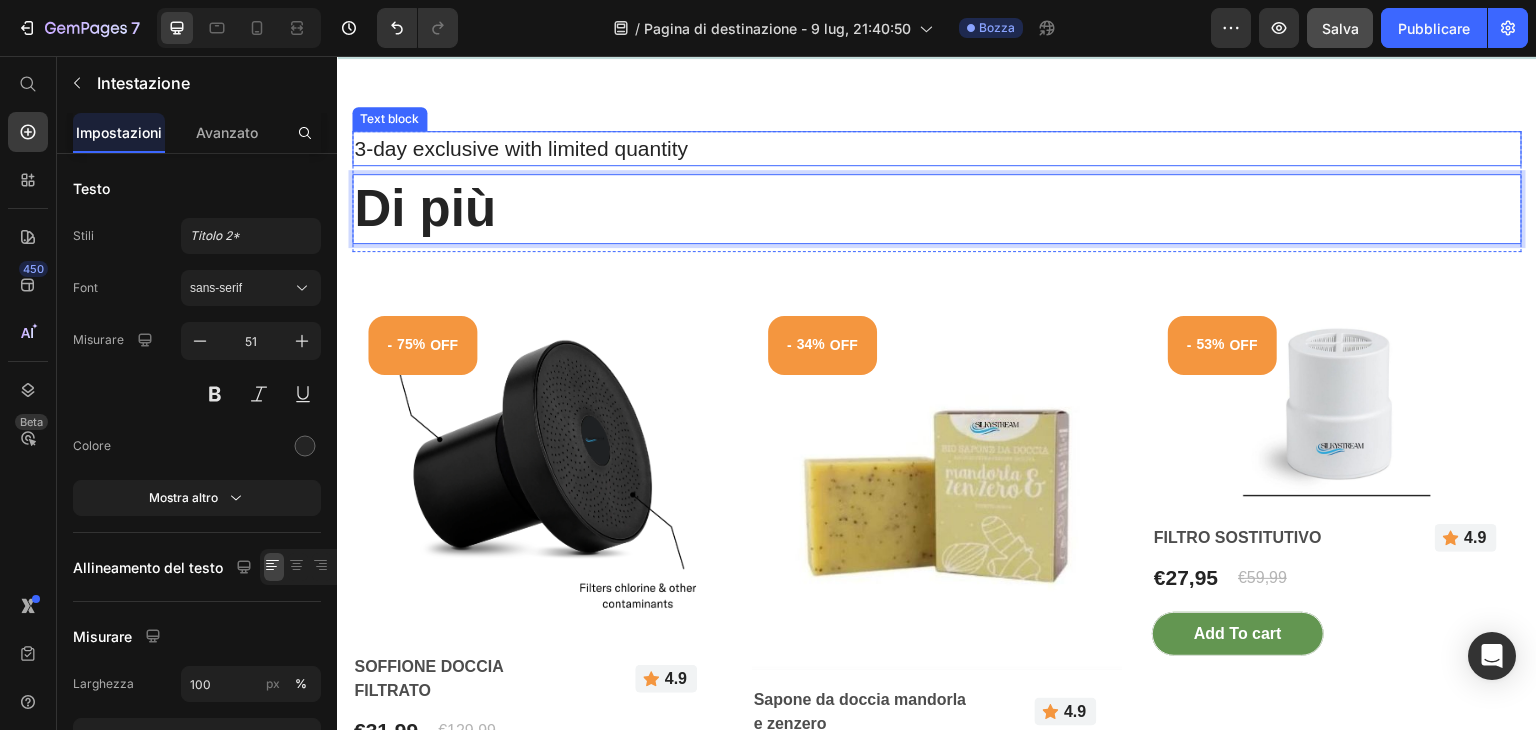 click on "3-day exclusive with limited quantity Text block Di più Heading   8 Row - 75% OFF (P) Tag Product Images SOFFIONE DOCCIA FILTRATO (P) Title Icon 4.9 Text block Row Row €31,99 (P) Price €129,99 (P) Price Row Add To cart (P) Cart Button Row - 34% OFF (P) Tag Product Images Sapone da doccia mandorla e zenzero (P) Title Icon 4.9 Text block Row Row €9,90 (P) Price €14,99 (P) Price Row Add To cart (P) Cart Button Row - 53% OFF (P) Tag Product Images FILTRO SOSTITUTIVO (P) Title Icon 4.9 Text block Row Row €27,95 (P) Price €59,99 (P) Price Row Add To cart (P) Cart Button Row Product List Section 5" at bounding box center [937, 486] 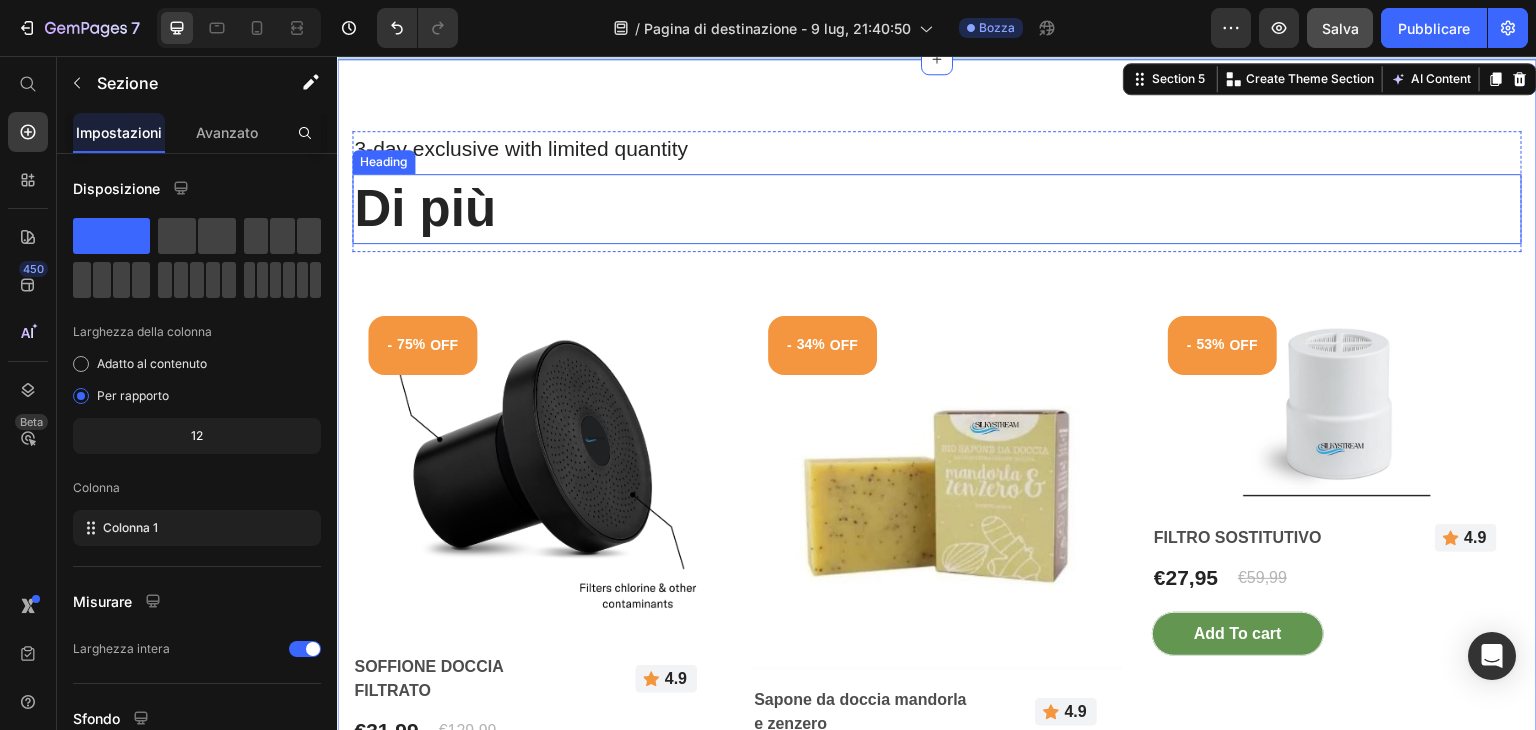 click on "Di più" at bounding box center [937, 209] 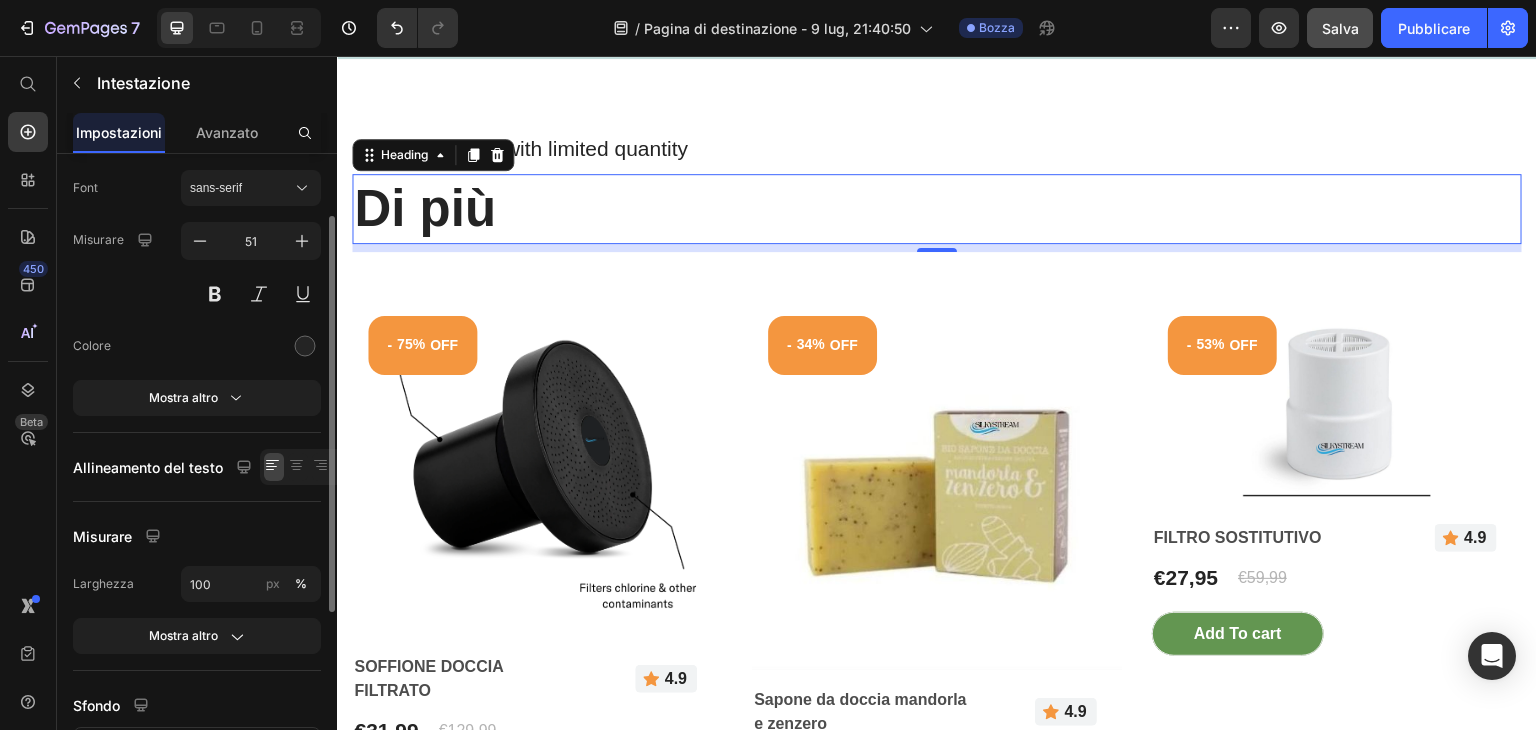scroll, scrollTop: 376, scrollLeft: 0, axis: vertical 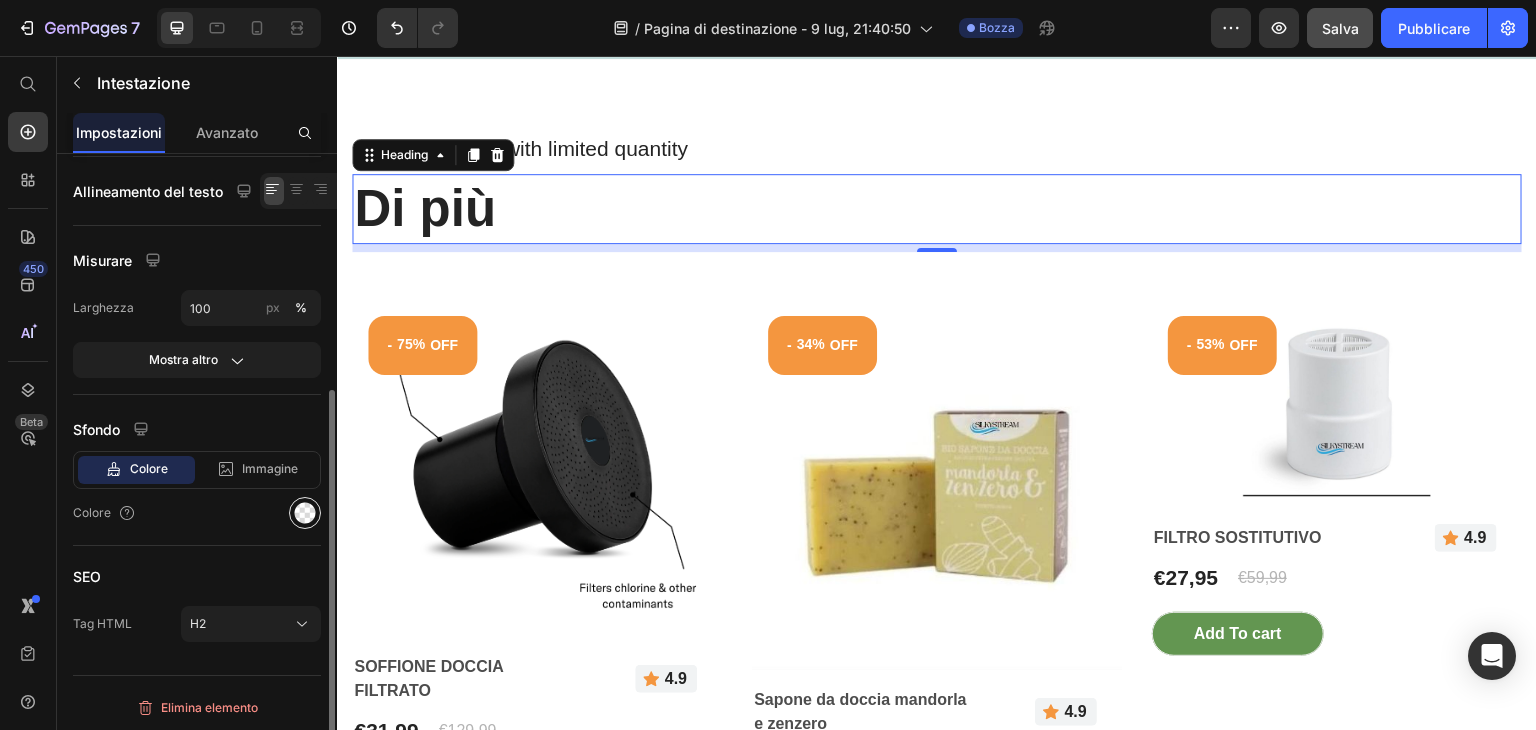 click at bounding box center [305, 513] 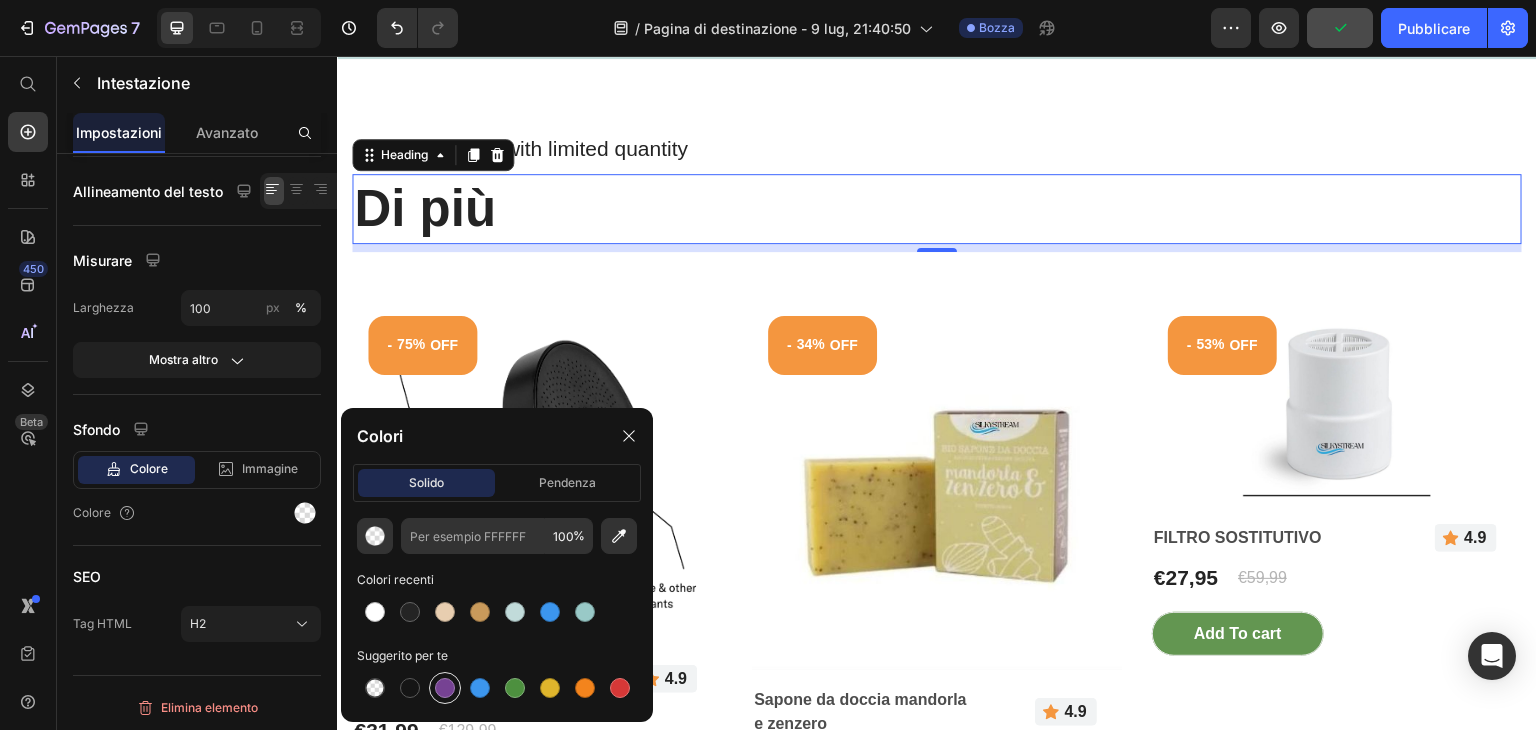 click at bounding box center [445, 688] 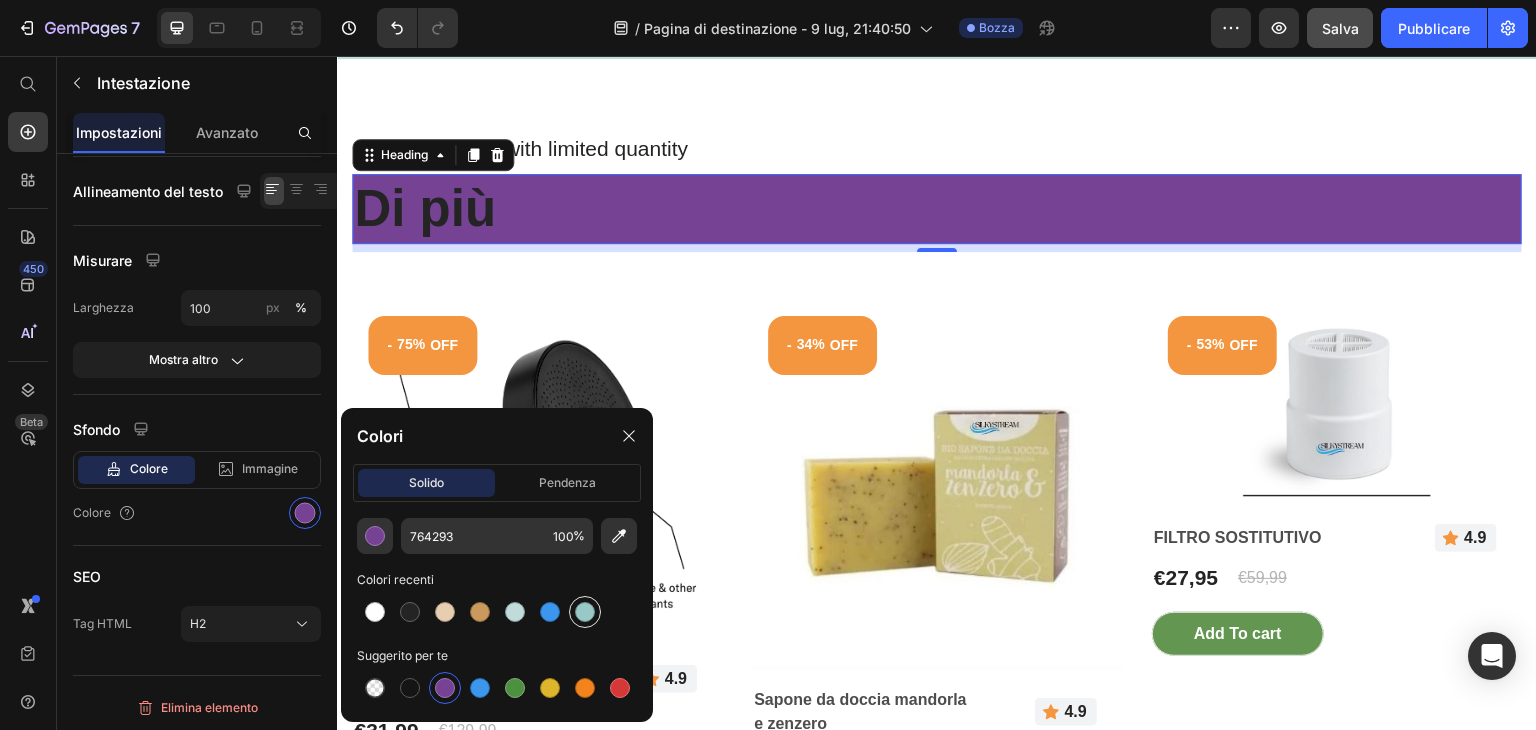 click at bounding box center (585, 612) 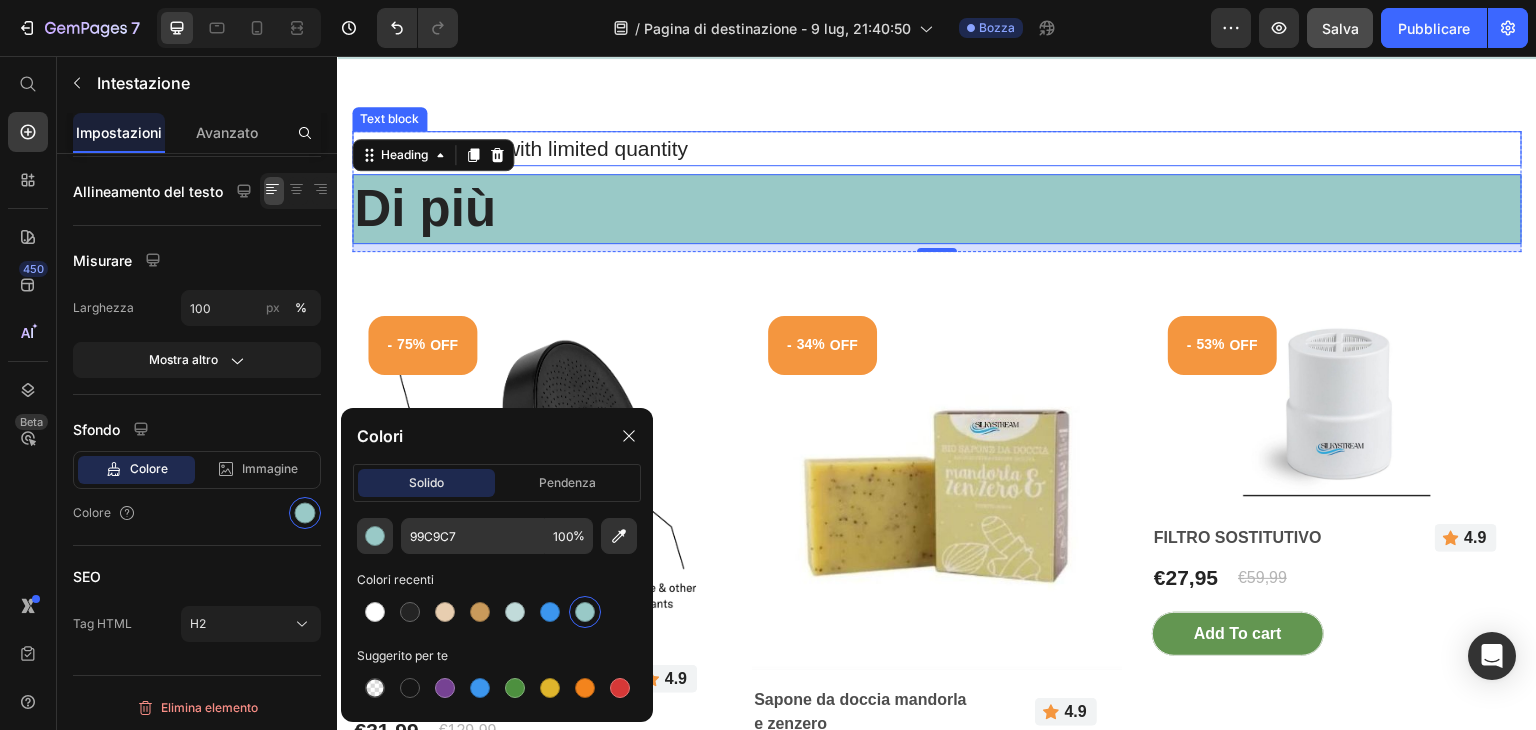 click on "3-day exclusive with limited quantity Text block Di più Heading   8 Row - 75% OFF (P) Tag Product Images SOFFIONE DOCCIA FILTRATO (P) Title Icon 4.9 Text block Row Row €31,99 (P) Price €129,99 (P) Price Row Add To cart (P) Cart Button Row - 34% OFF (P) Tag Product Images Sapone da doccia mandorla e zenzero (P) Title Icon 4.9 Text block Row Row €9,90 (P) Price €14,99 (P) Price Row Add To cart (P) Cart Button Row - 53% OFF (P) Tag Product Images FILTRO SOSTITUTIVO (P) Title Icon 4.9 Text block Row Row €27,95 (P) Price €59,99 (P) Price Row Add To cart (P) Cart Button Row Product List Section 5" at bounding box center (937, 486) 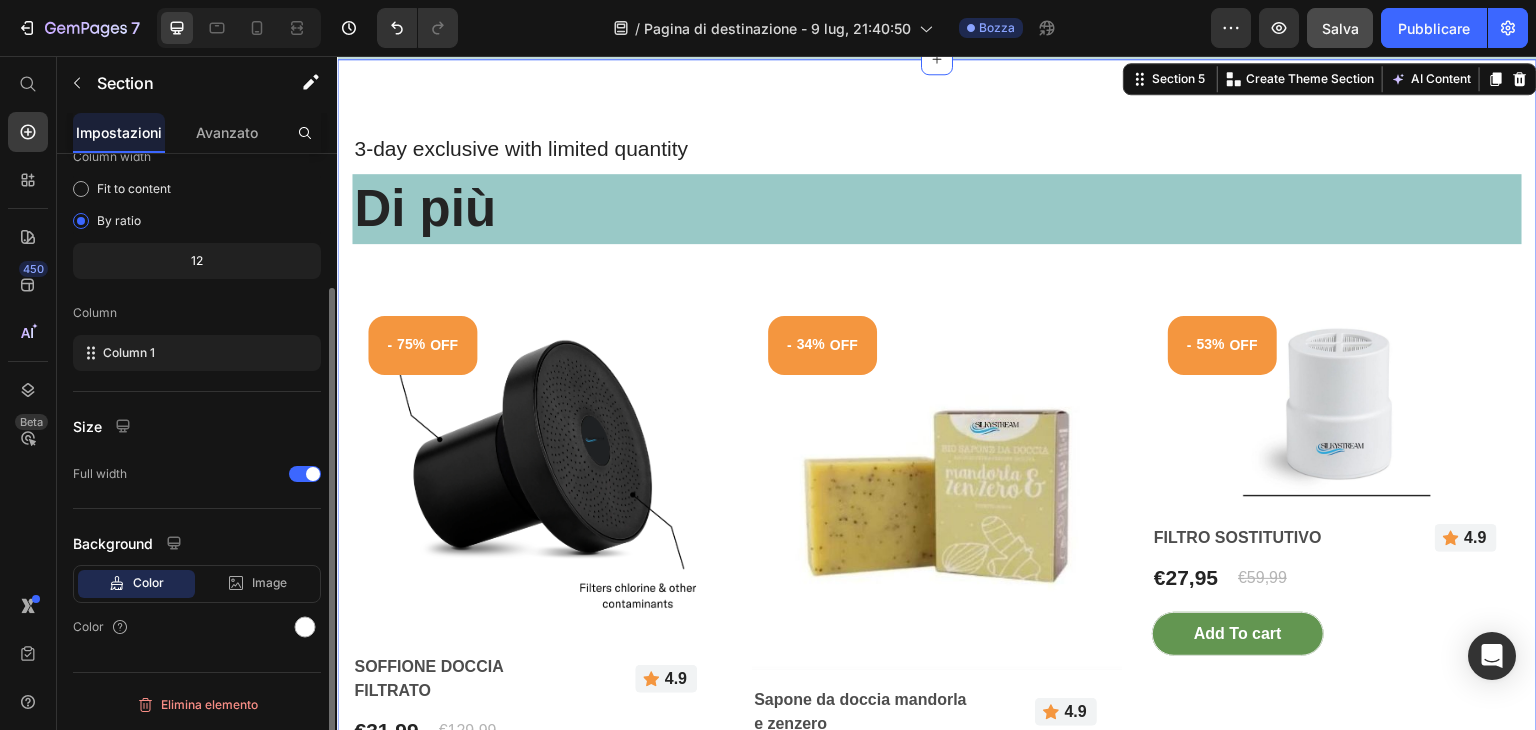 scroll, scrollTop: 0, scrollLeft: 0, axis: both 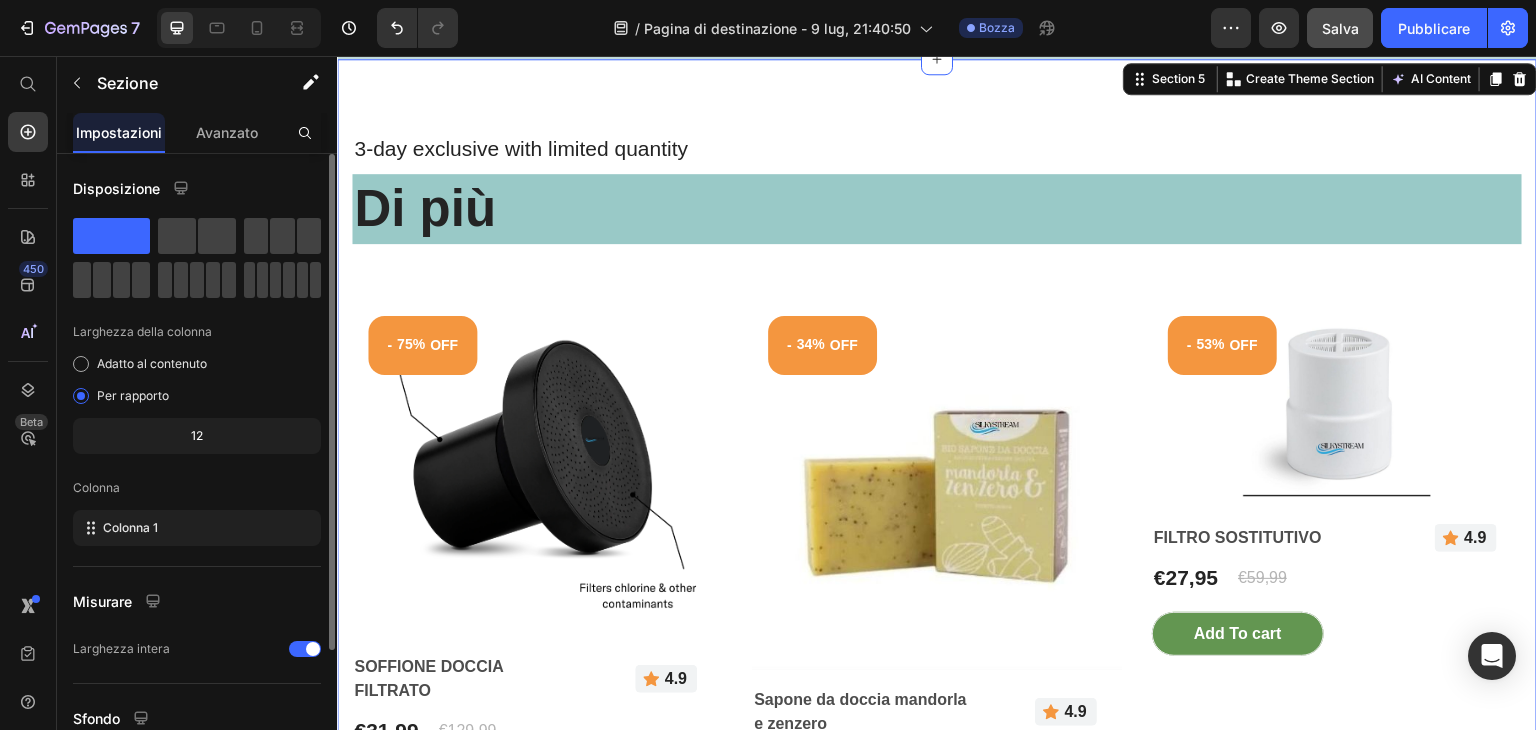 click at bounding box center (537, 468) 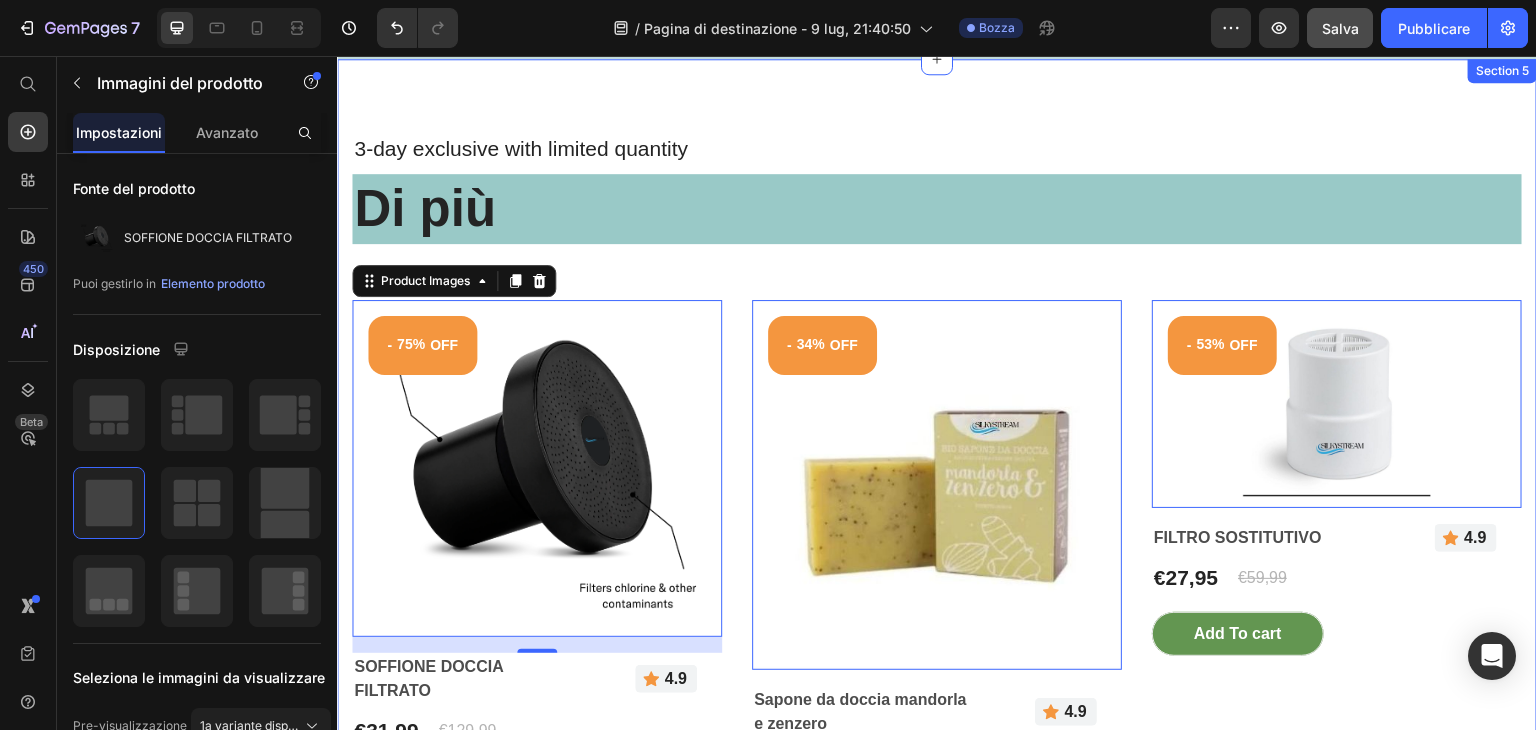 click on "3-day exclusive with limited quantity Text block Di più Heading Row - 75% OFF (P) Tag Product Images   16 SOFFIONE DOCCIA FILTRATO (P) Title Icon 4.9 Text block Row Row €31,99 (P) Price €129,99 (P) Price Row Add To cart (P) Cart Button Row - 34% OFF (P) Tag Product Images   0 Sapone da doccia mandorla e zenzero (P) Title Icon 4.9 Text block Row Row €9,90 (P) Price €14,99 (P) Price Row Add To cart (P) Cart Button Row - 53% OFF (P) Tag Product Images   0 FILTRO SOSTITUTIVO (P) Title Icon 4.9 Text block Row Row €27,95 (P) Price €59,99 (P) Price Row Add To cart (P) Cart Button Row Product List" at bounding box center [937, 486] 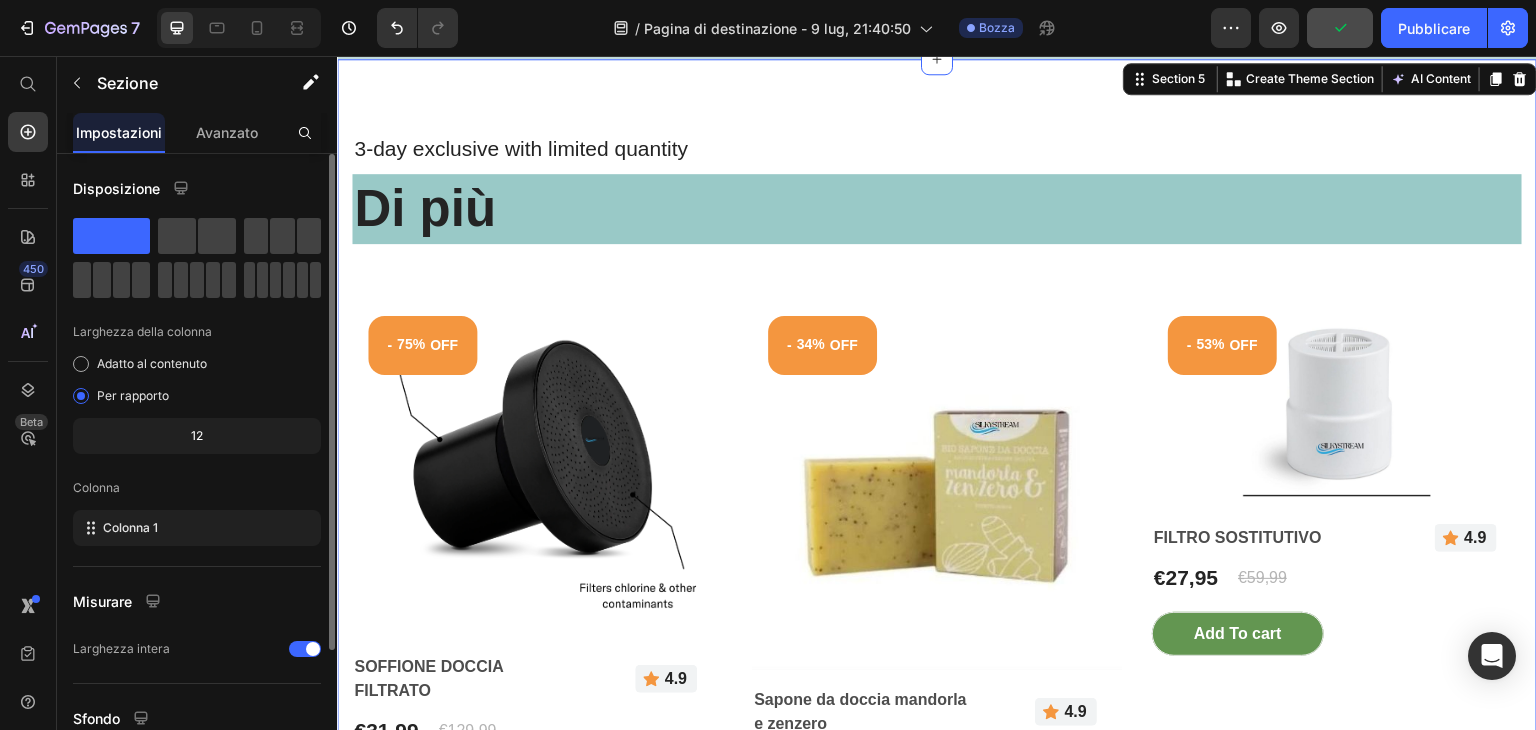scroll, scrollTop: 173, scrollLeft: 0, axis: vertical 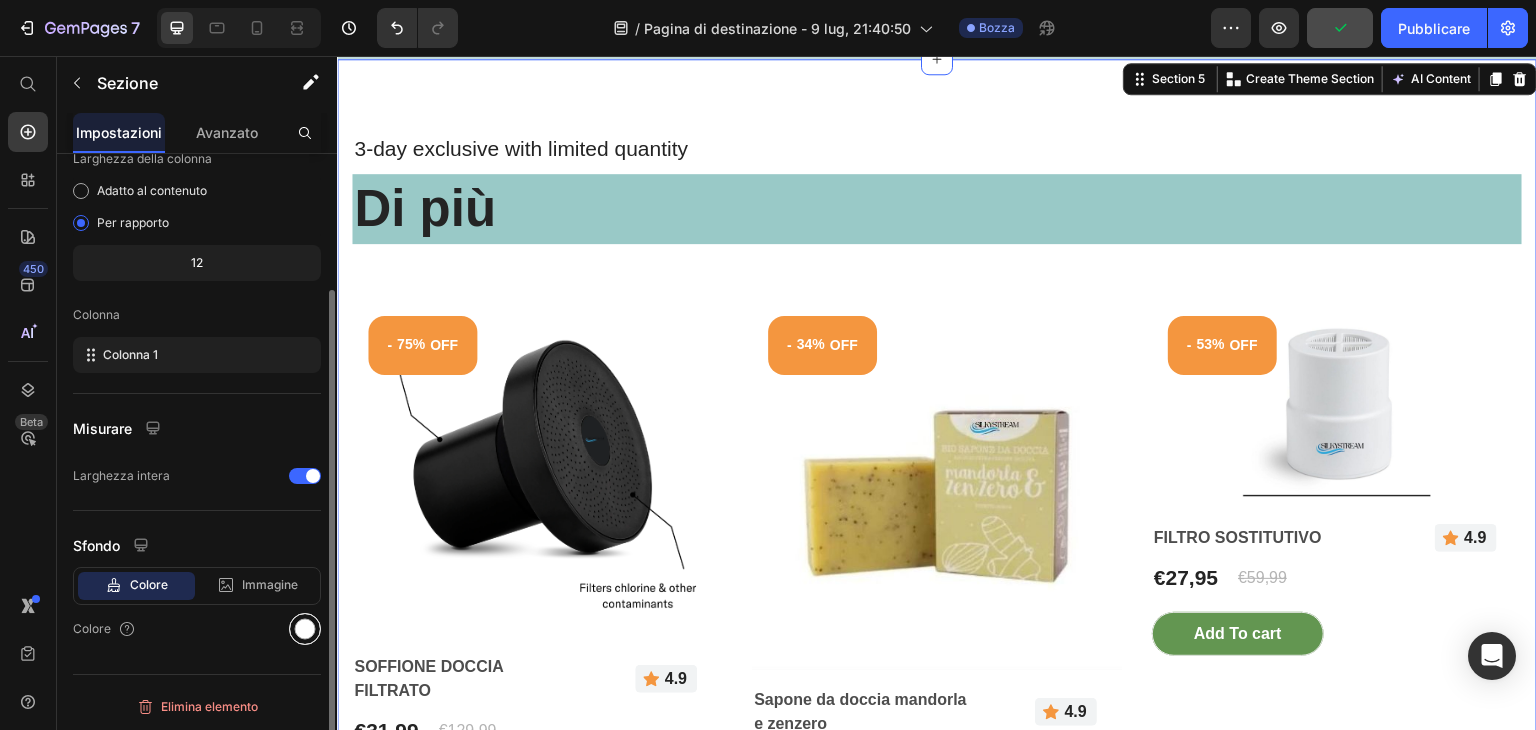 click at bounding box center (305, 629) 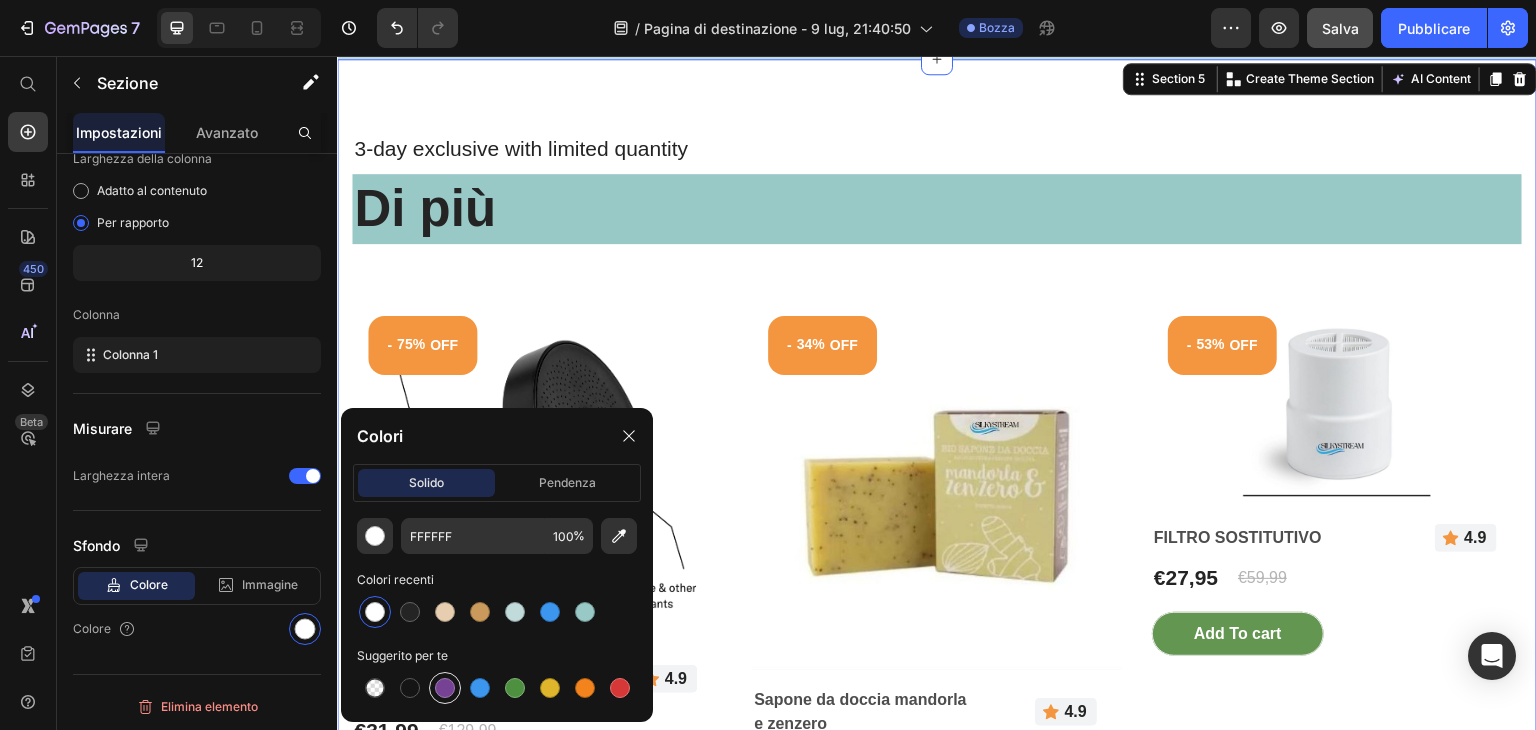 click at bounding box center [445, 688] 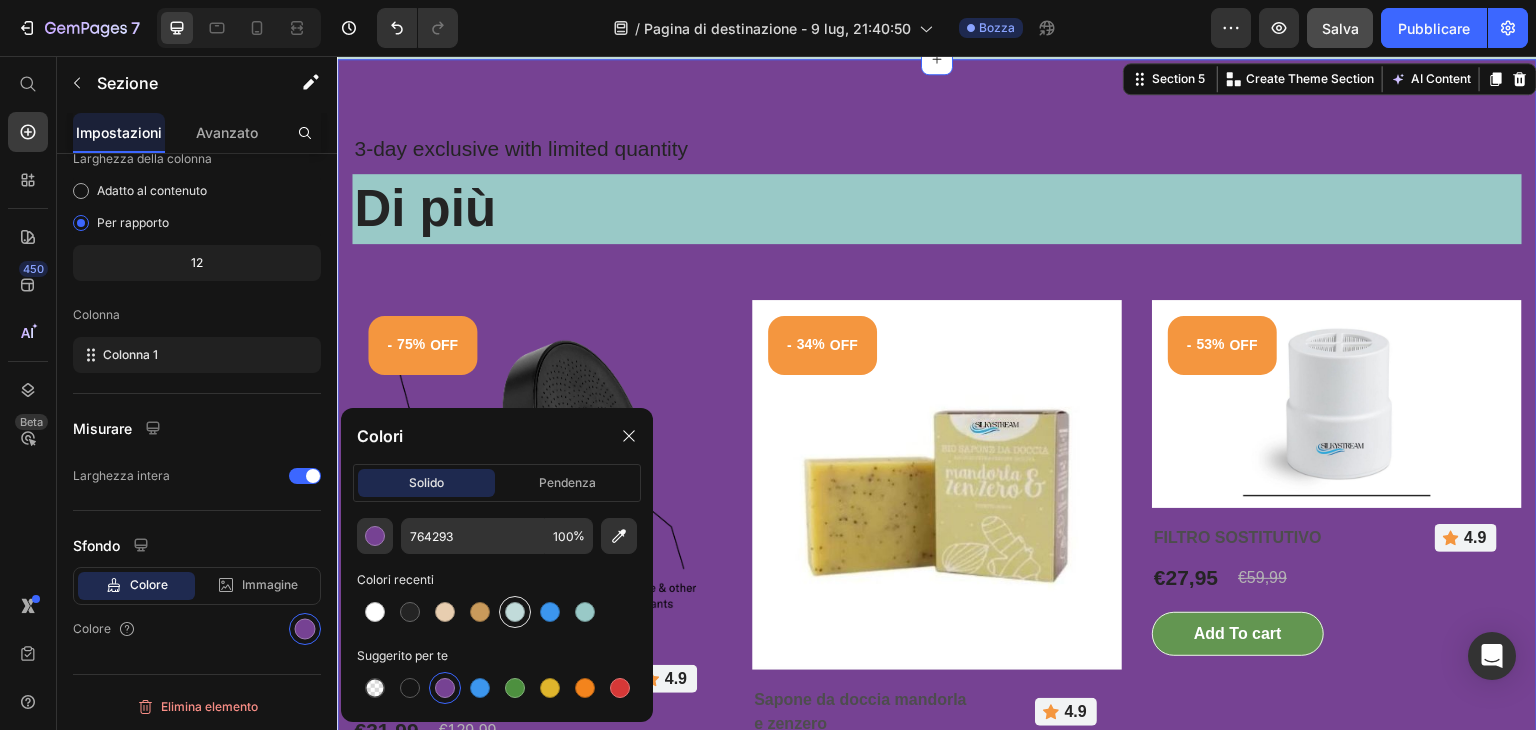 click at bounding box center (515, 612) 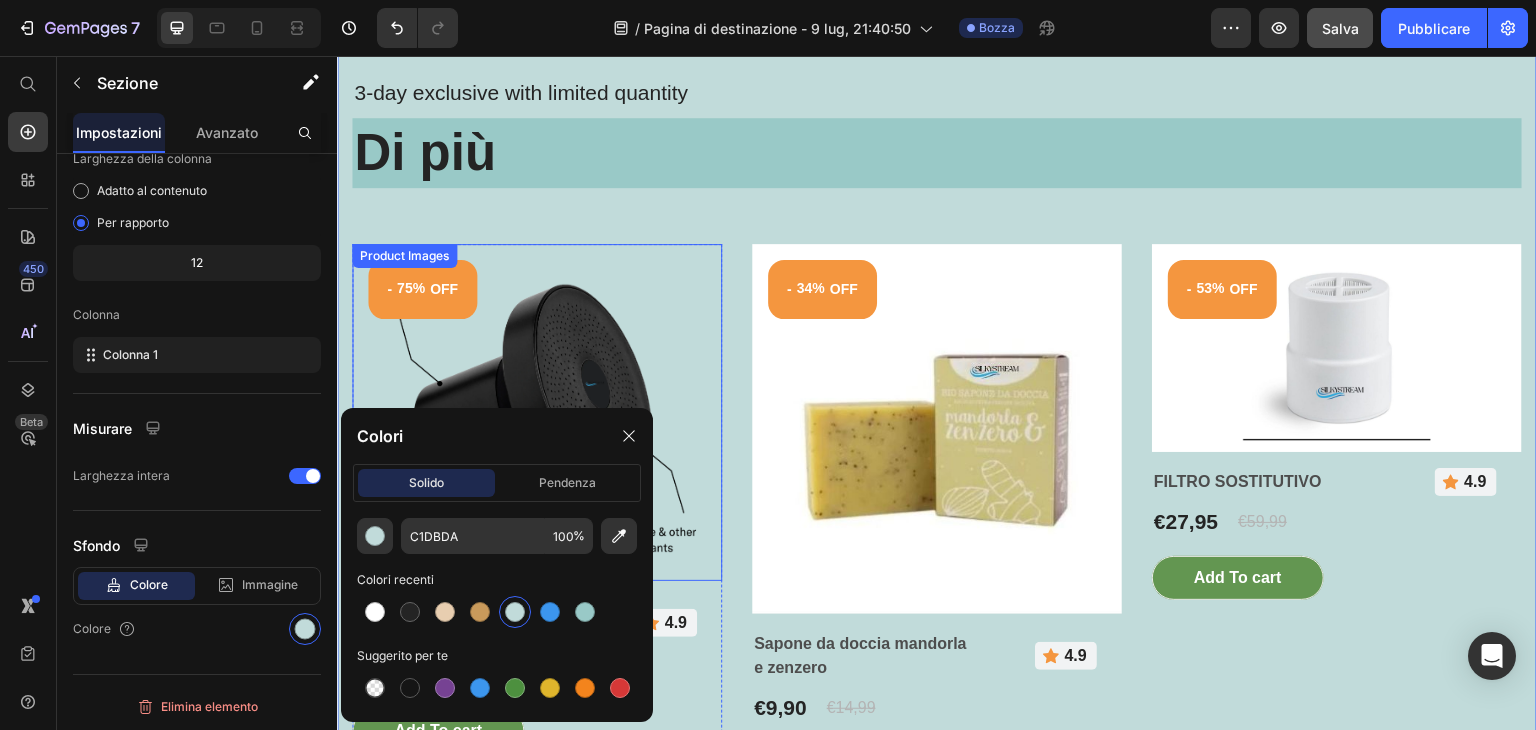 scroll, scrollTop: 2295, scrollLeft: 0, axis: vertical 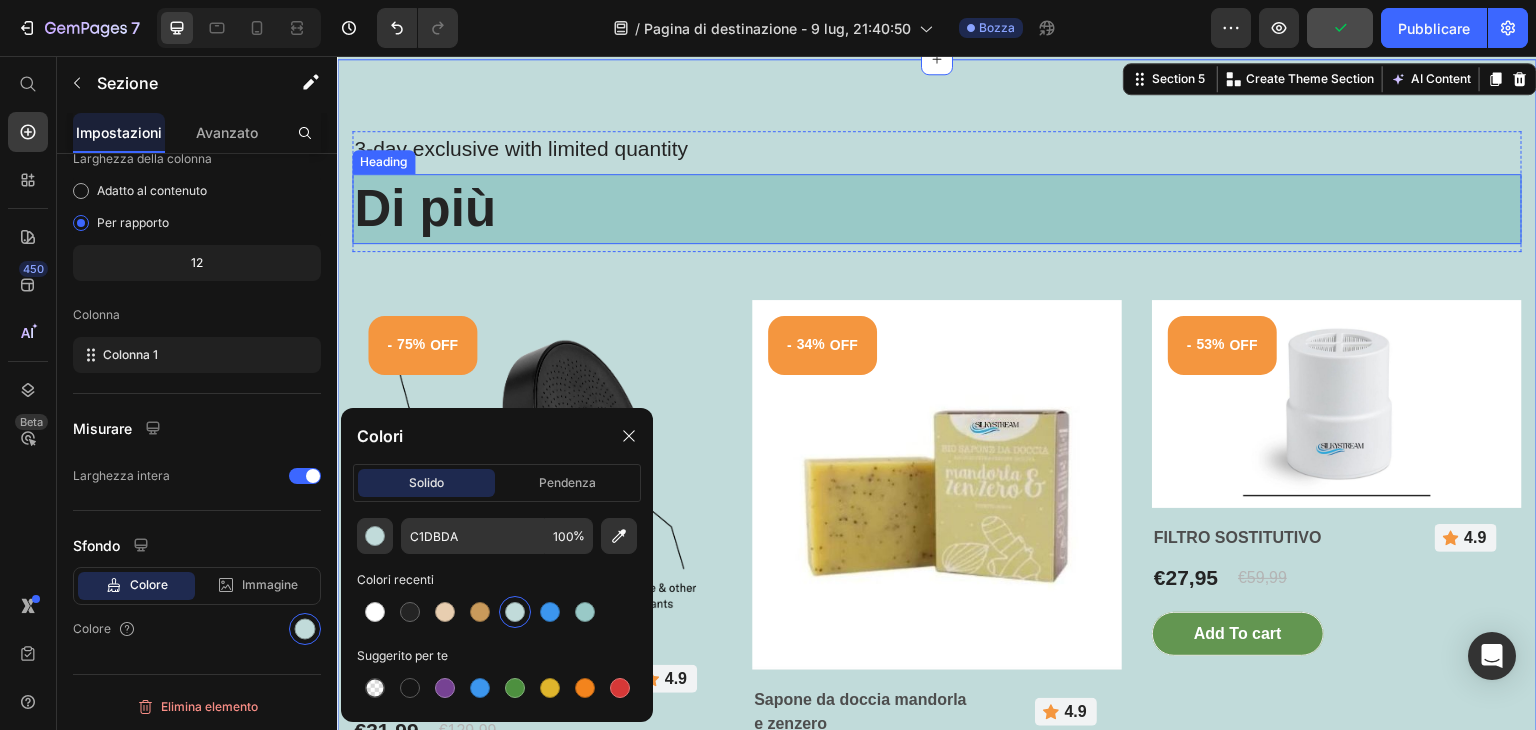 click on "Di più" at bounding box center [937, 209] 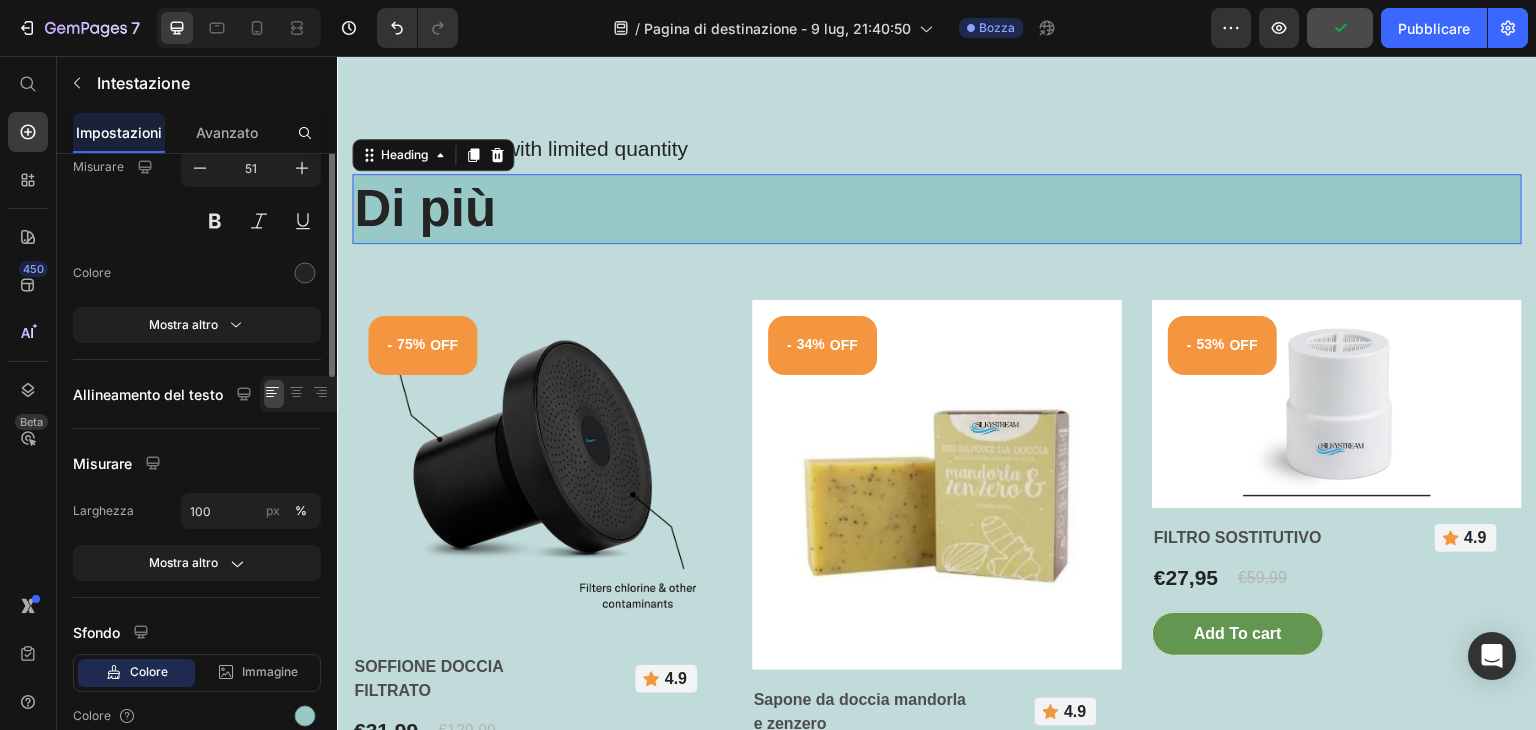 scroll, scrollTop: 0, scrollLeft: 0, axis: both 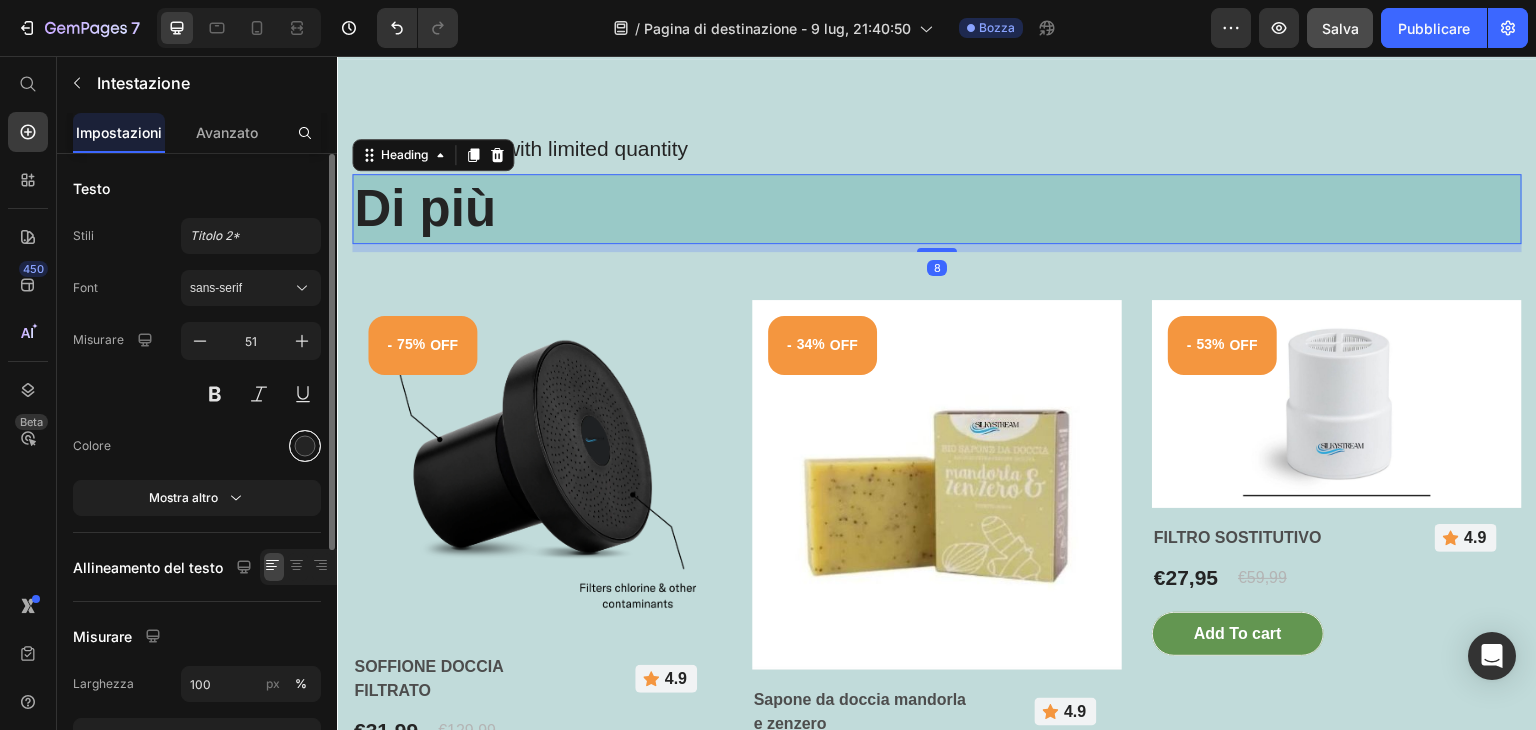 click at bounding box center (305, 446) 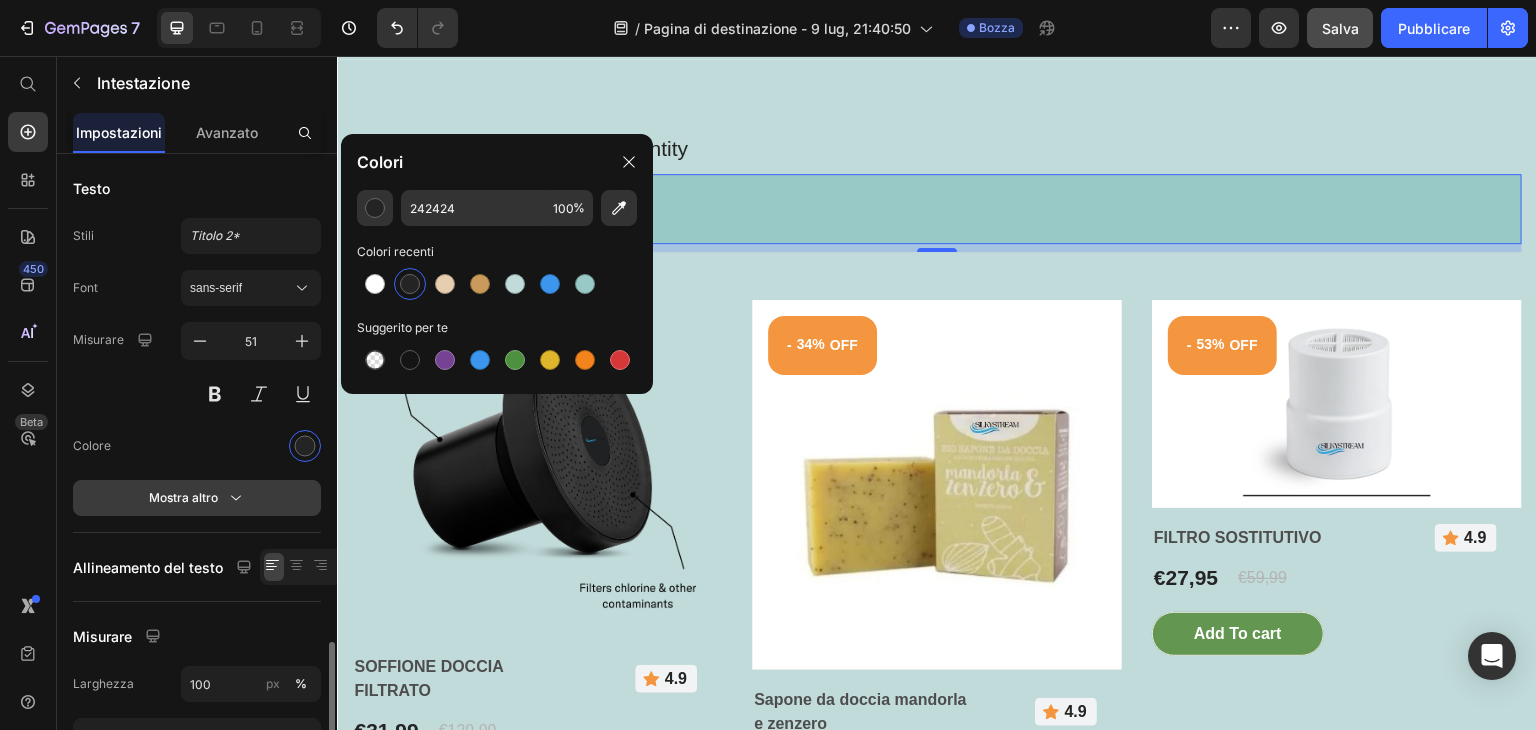 scroll, scrollTop: 376, scrollLeft: 0, axis: vertical 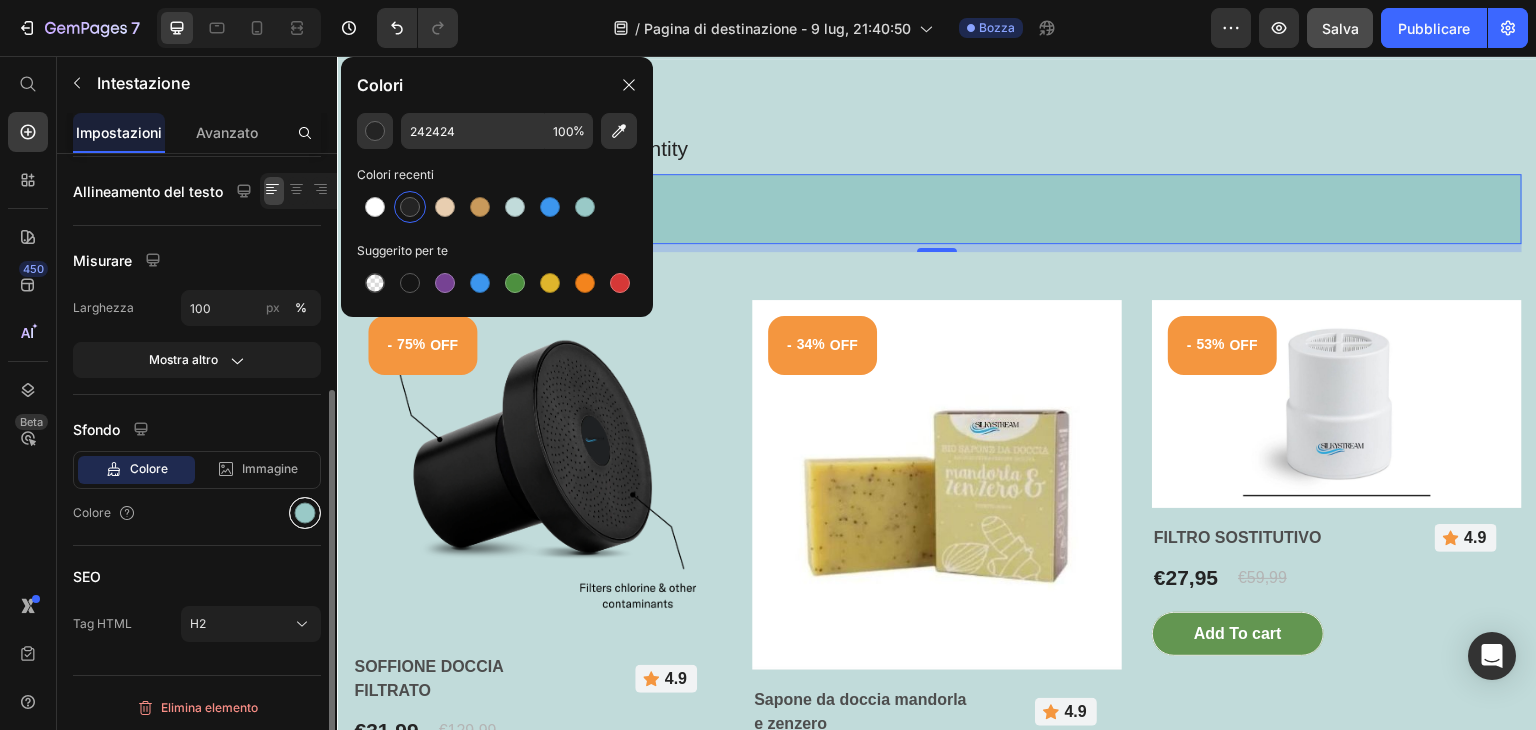 click at bounding box center [305, 513] 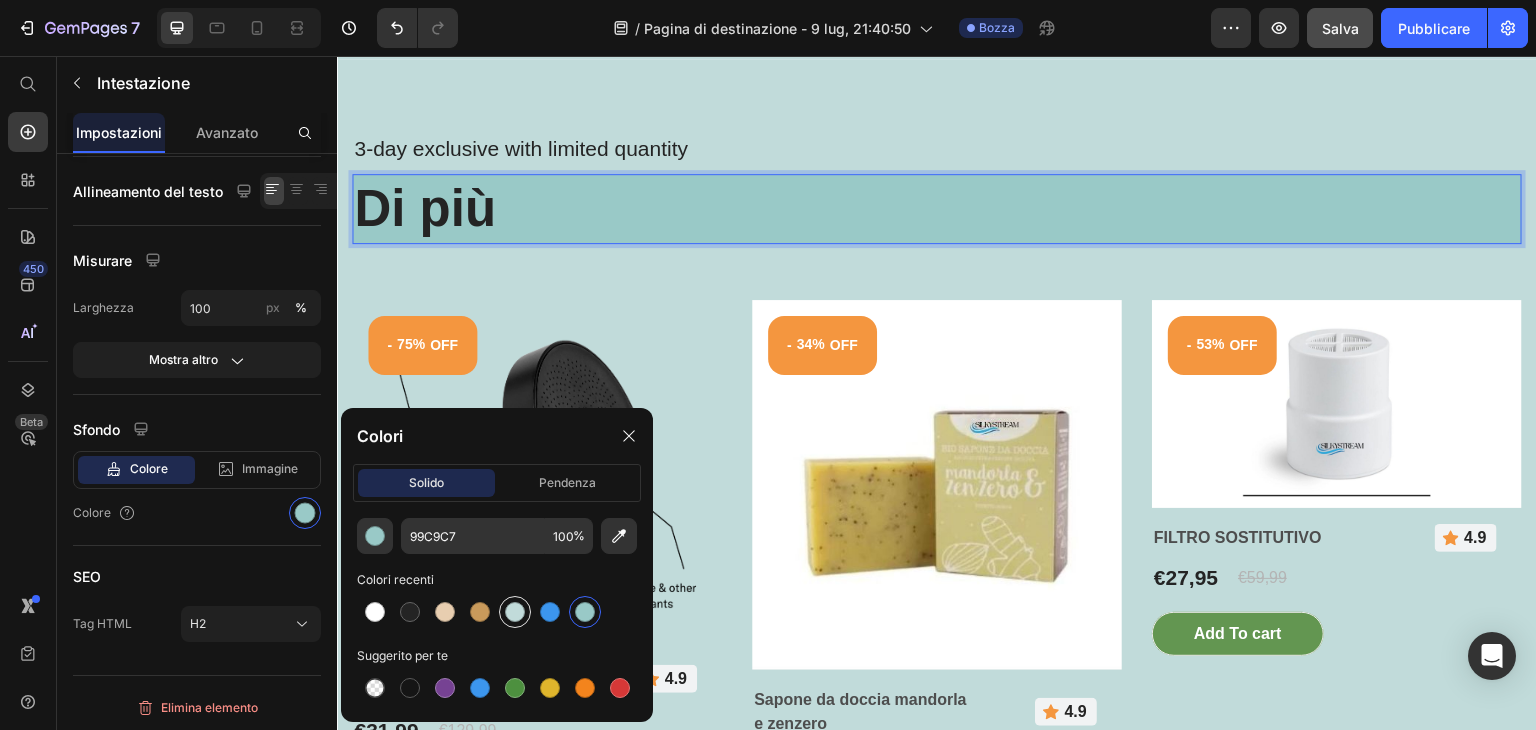 click at bounding box center (515, 612) 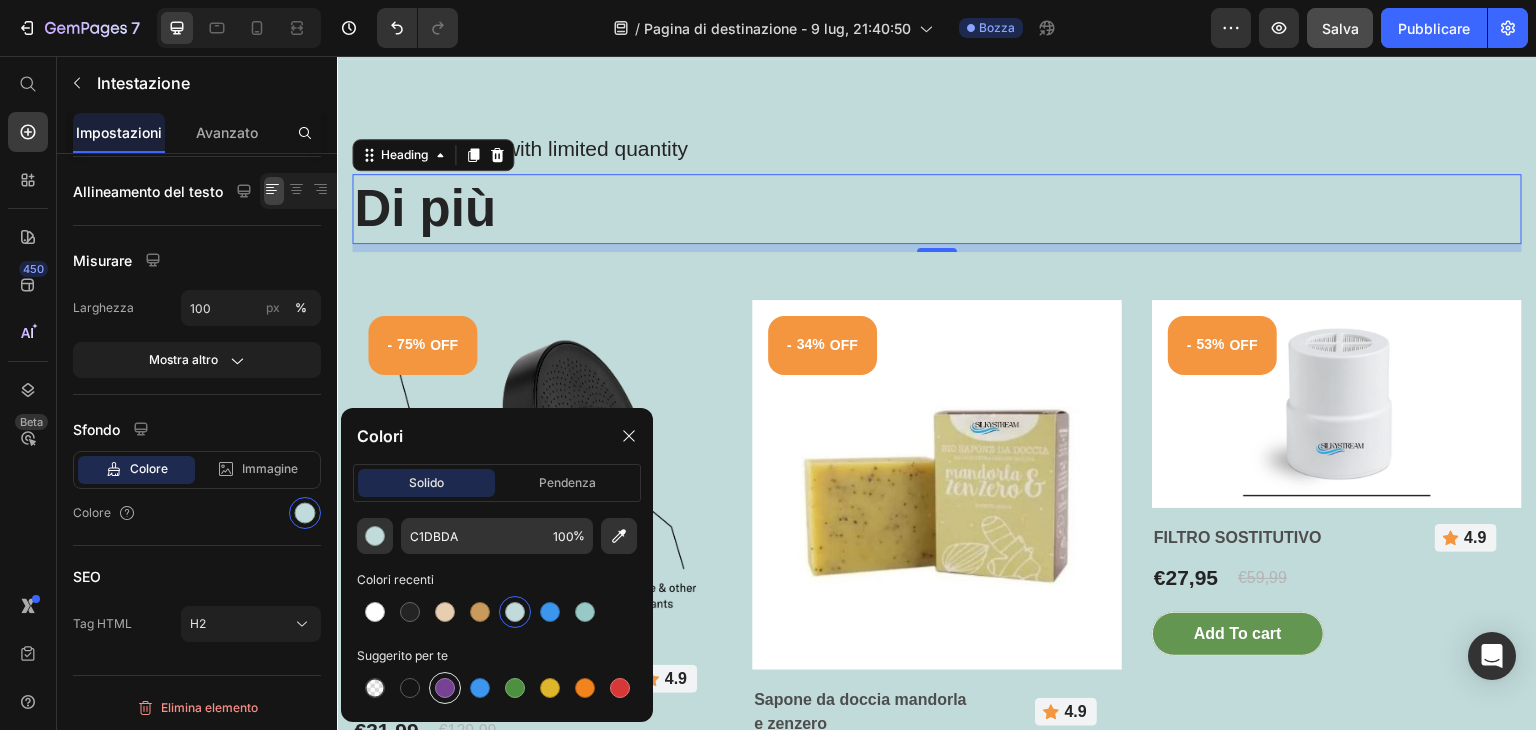 click at bounding box center [445, 688] 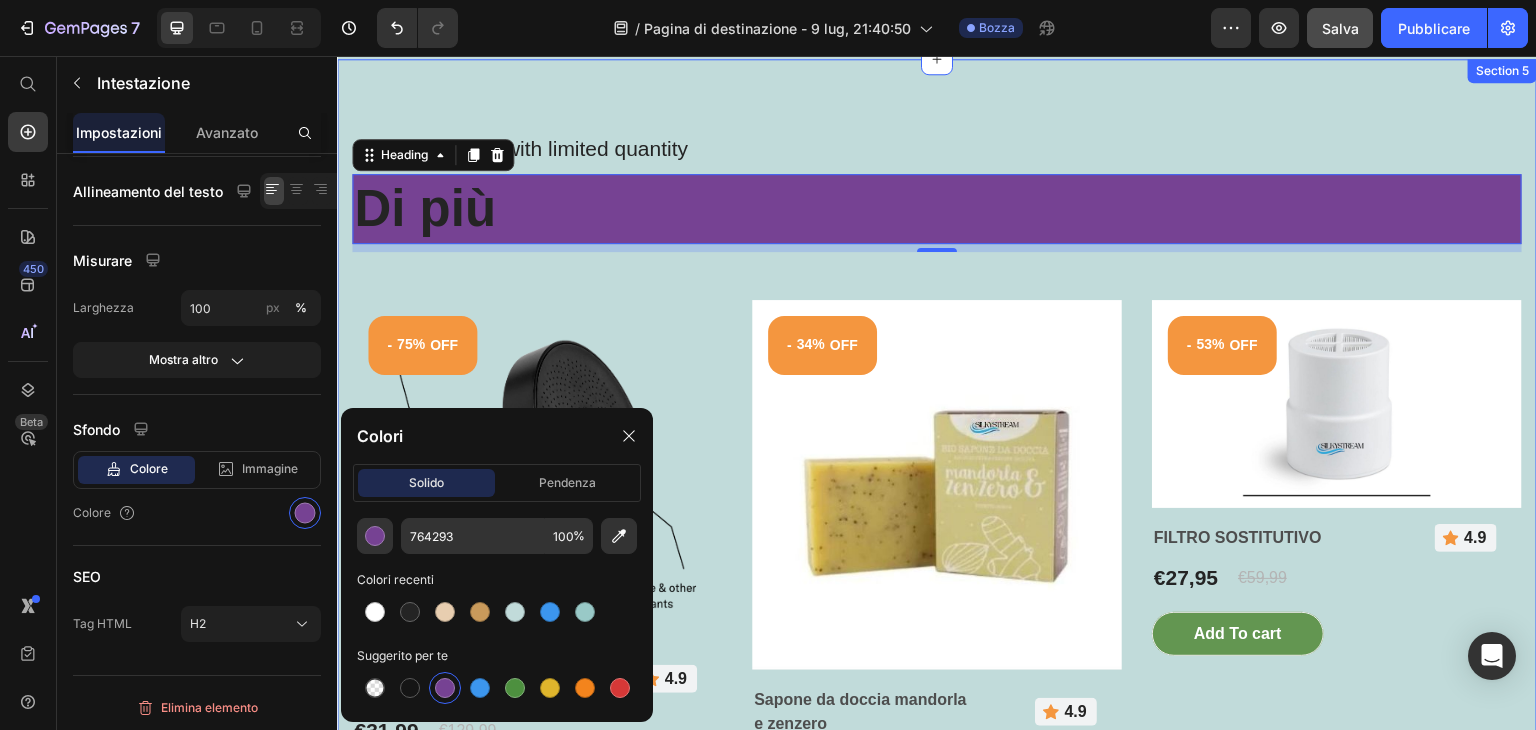 click on "3-day exclusive with limited quantity Text block Di più Heading   8 Row - 75% OFF (P) Tag Product Images SOFFIONE DOCCIA FILTRATO (P) Title Icon 4.9 Text block Row Row €31,99 (P) Price €129,99 (P) Price Row Add To cart (P) Cart Button Row - 34% OFF (P) Tag Product Images Sapone da doccia mandorla e zenzero (P) Title Icon 4.9 Text block Row Row €9,90 (P) Price €14,99 (P) Price Row Add To cart (P) Cart Button Row - 53% OFF (P) Tag Product Images FILTRO SOSTITUTIVO (P) Title Icon 4.9 Text block Row Row €27,95 (P) Price €59,99 (P) Price Row Add To cart (P) Cart Button Row Product List" at bounding box center [937, 486] 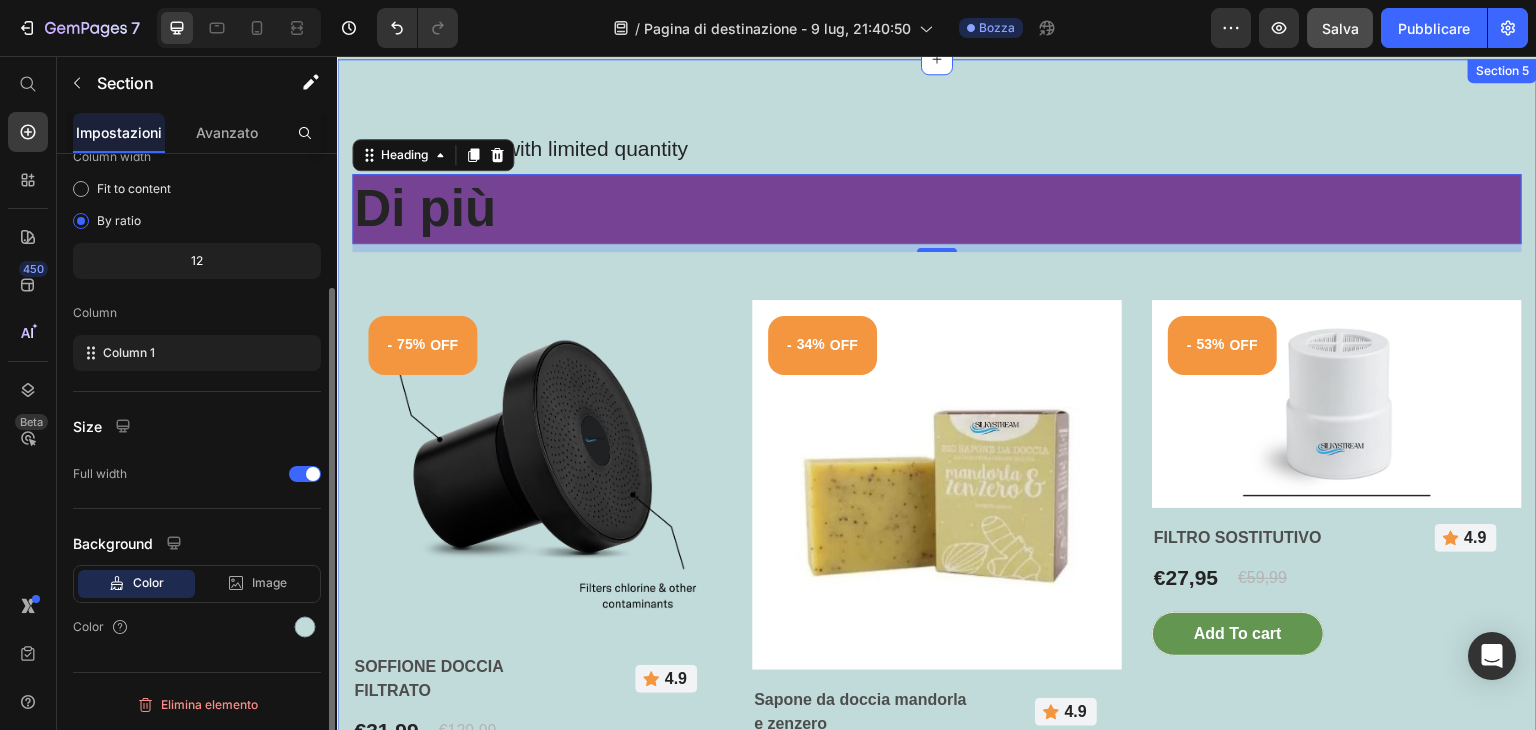 scroll, scrollTop: 0, scrollLeft: 0, axis: both 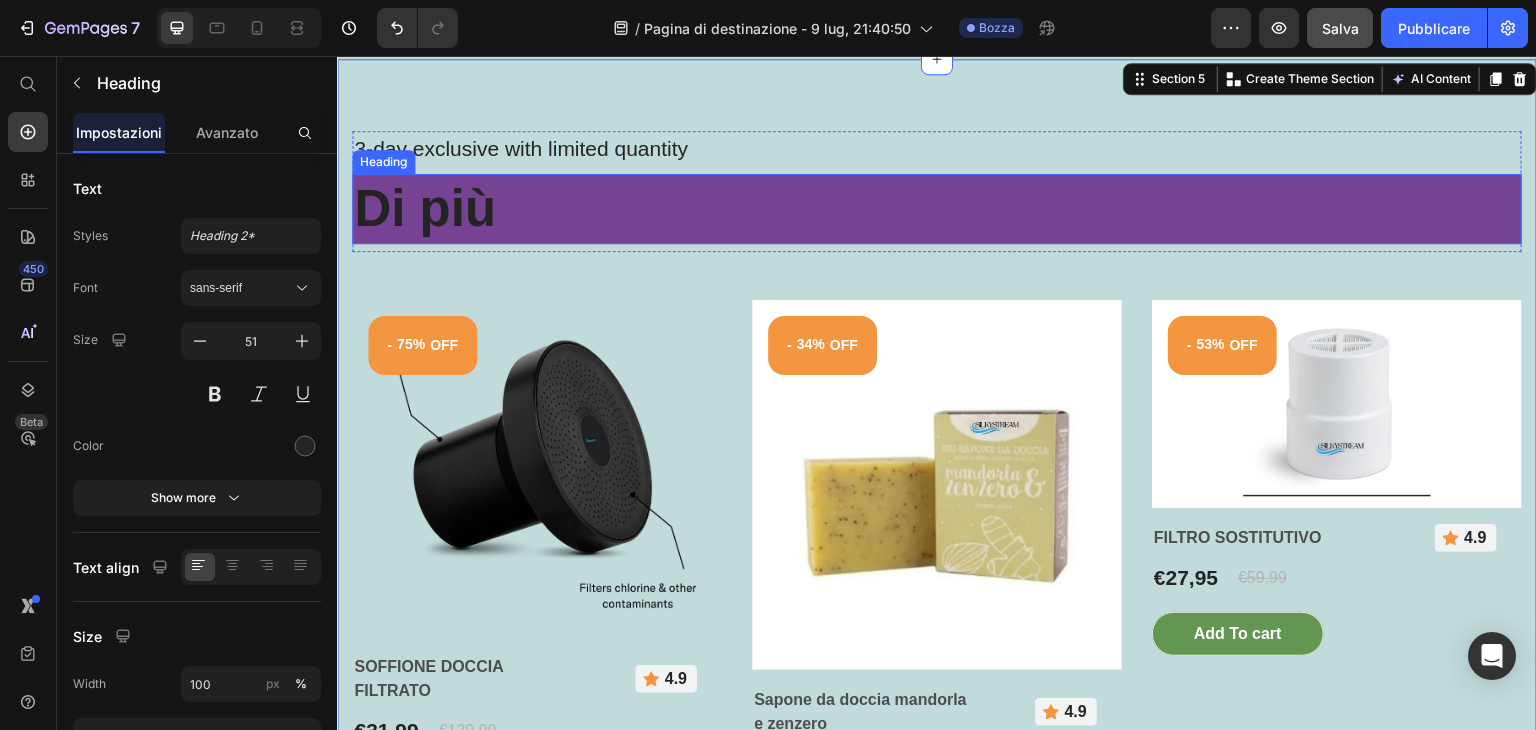 click on "Di più" at bounding box center [937, 209] 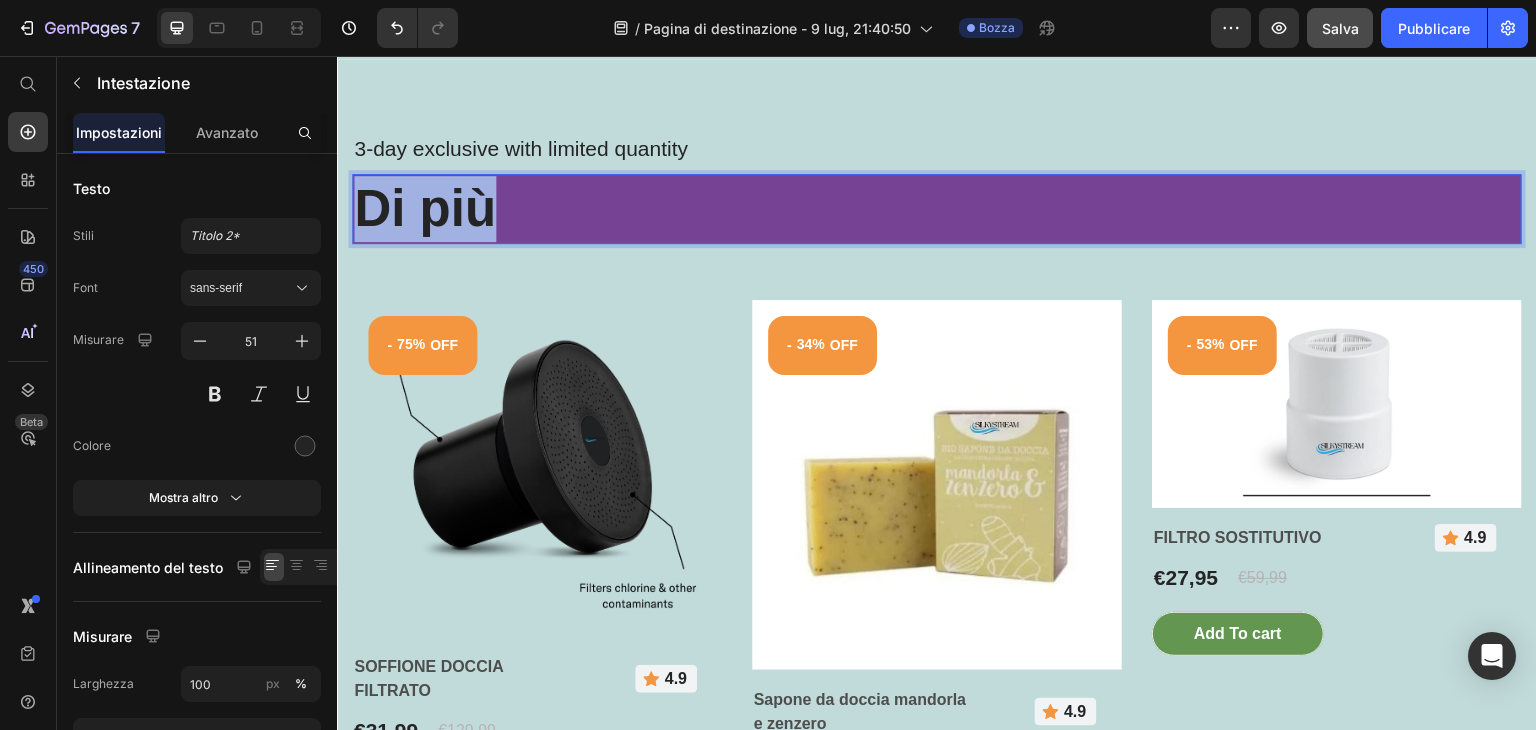 click on "Di più" at bounding box center [937, 209] 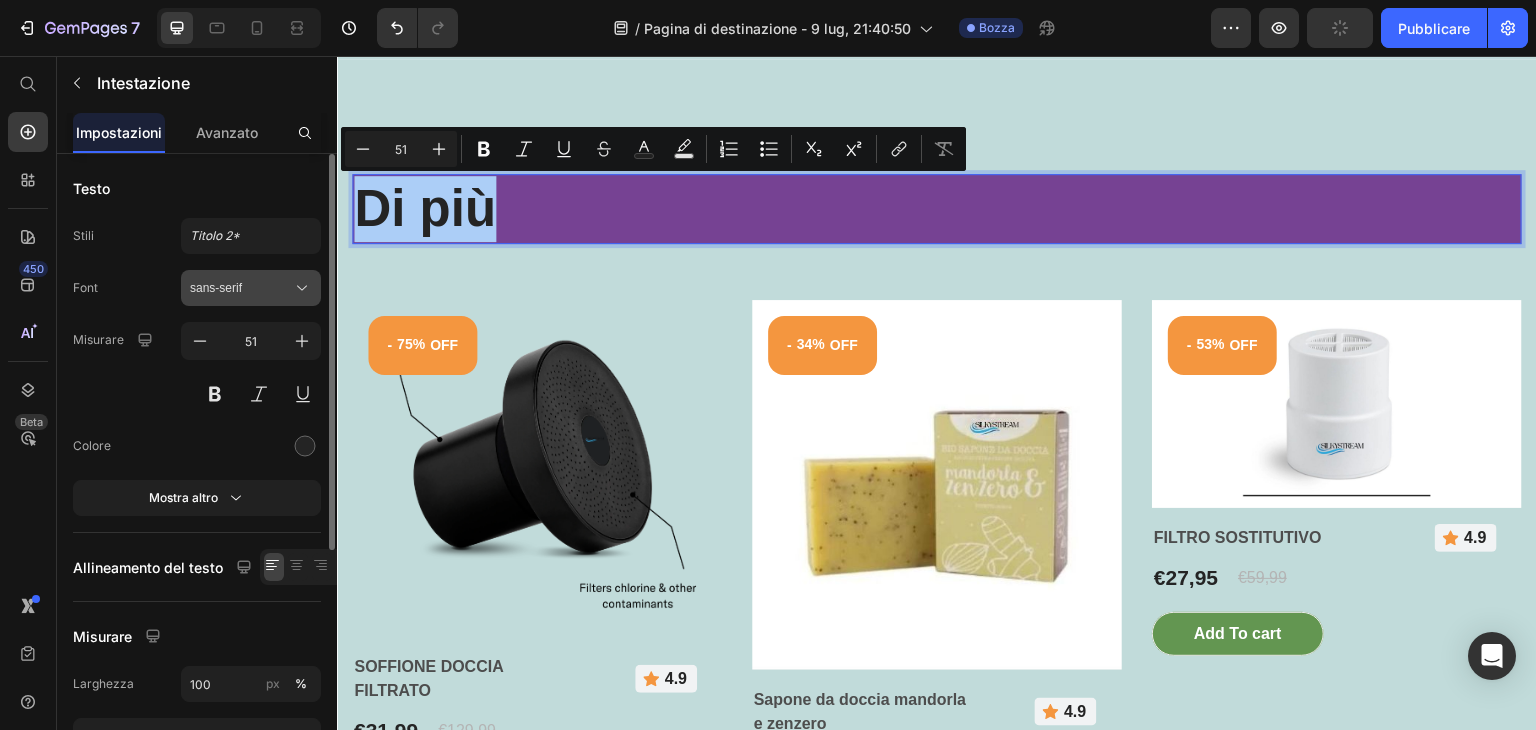 click on "sans-serif" at bounding box center [241, 288] 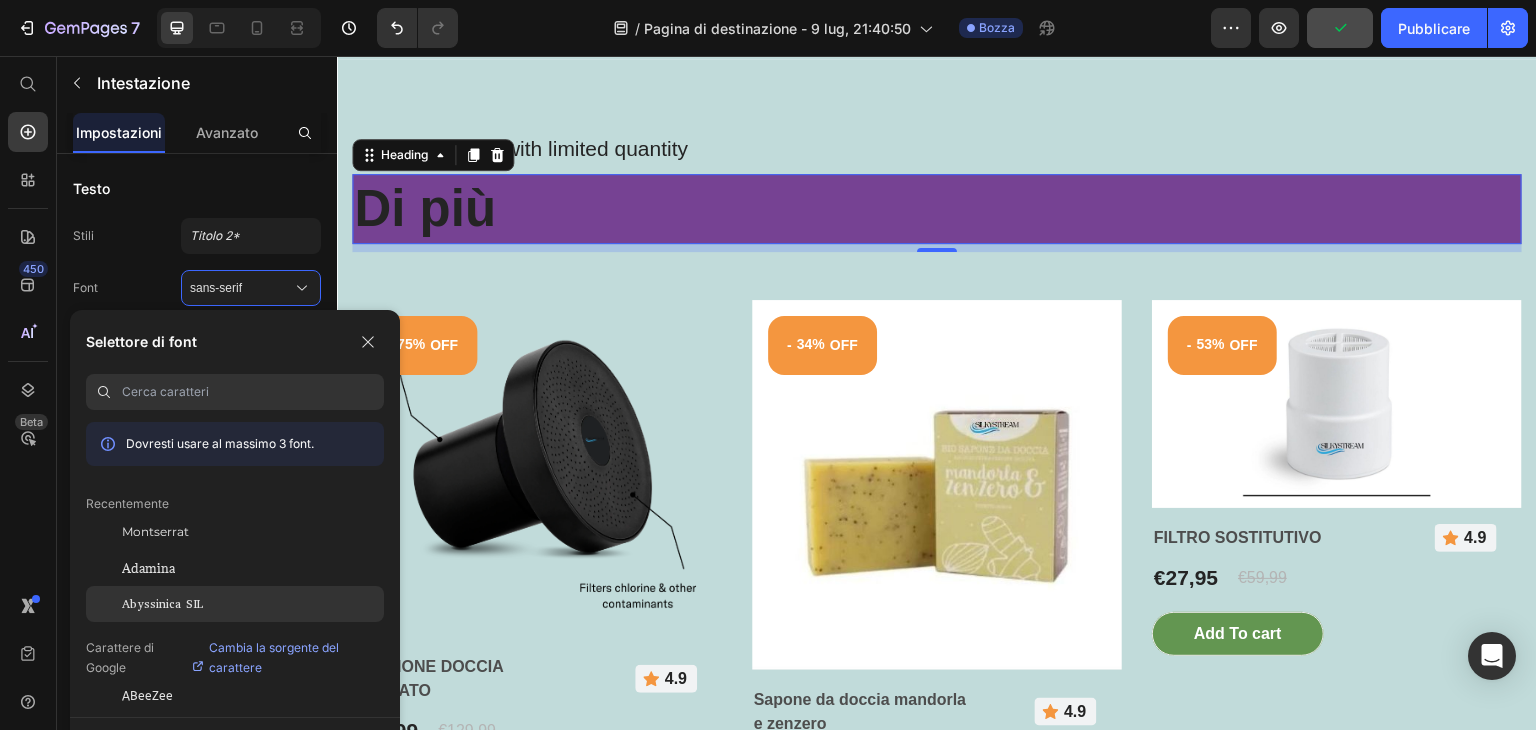 scroll, scrollTop: 100, scrollLeft: 0, axis: vertical 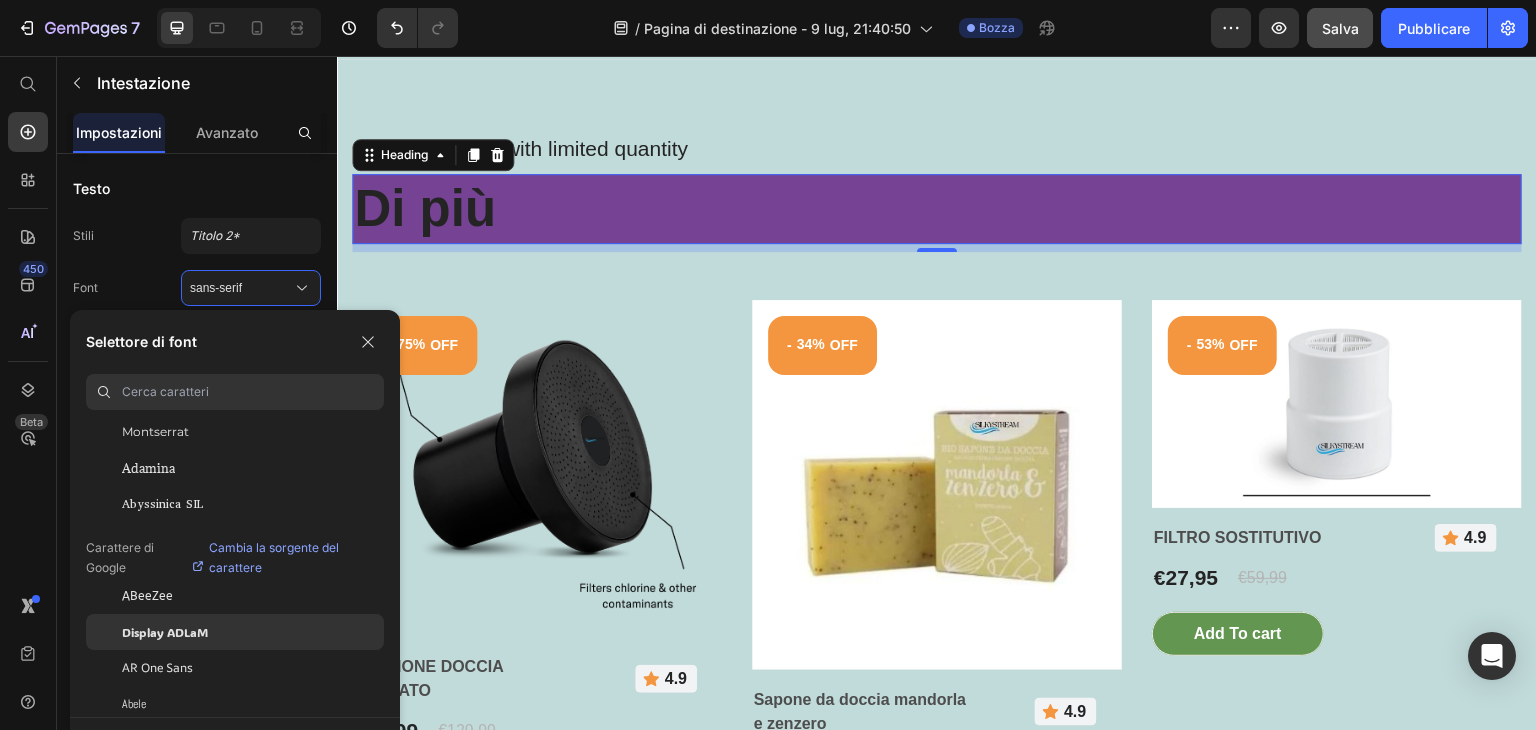click on "Display ADLaM" at bounding box center (165, 632) 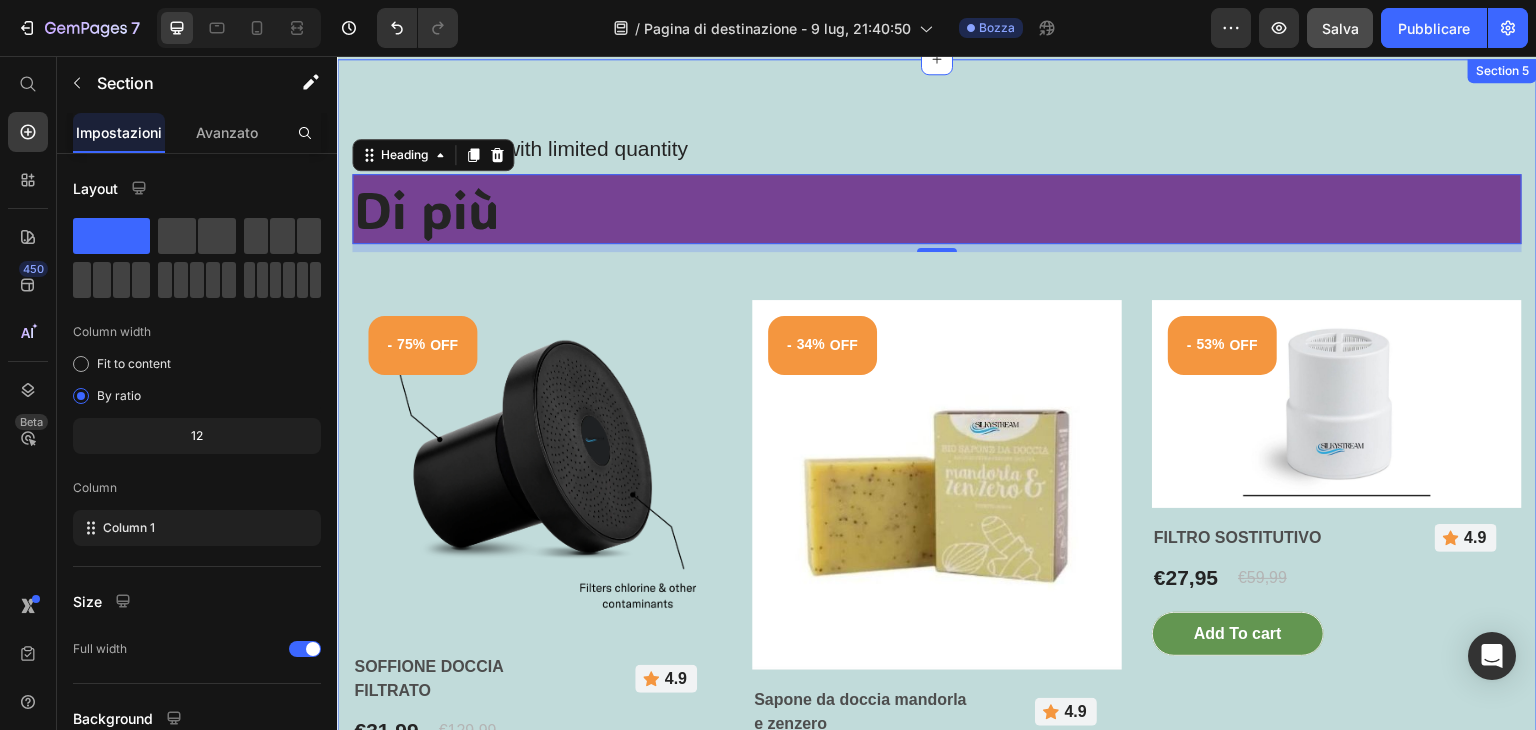 click on "3-day exclusive with limited quantity Text block Di più Heading   8 Row - 75% OFF (P) Tag Product Images SOFFIONE DOCCIA FILTRATO (P) Title Icon 4.9 Text block Row Row €31,99 (P) Price €129,99 (P) Price Row Add To cart (P) Cart Button Row - 34% OFF (P) Tag Product Images Sapone da doccia mandorla e zenzero (P) Title Icon 4.9 Text block Row Row €9,90 (P) Price €14,99 (P) Price Row Add To cart (P) Cart Button Row - 53% OFF (P) Tag Product Images FILTRO SOSTITUTIVO (P) Title Icon 4.9 Text block Row Row €27,95 (P) Price €59,99 (P) Price Row Add To cart (P) Cart Button Row Product List" at bounding box center [937, 486] 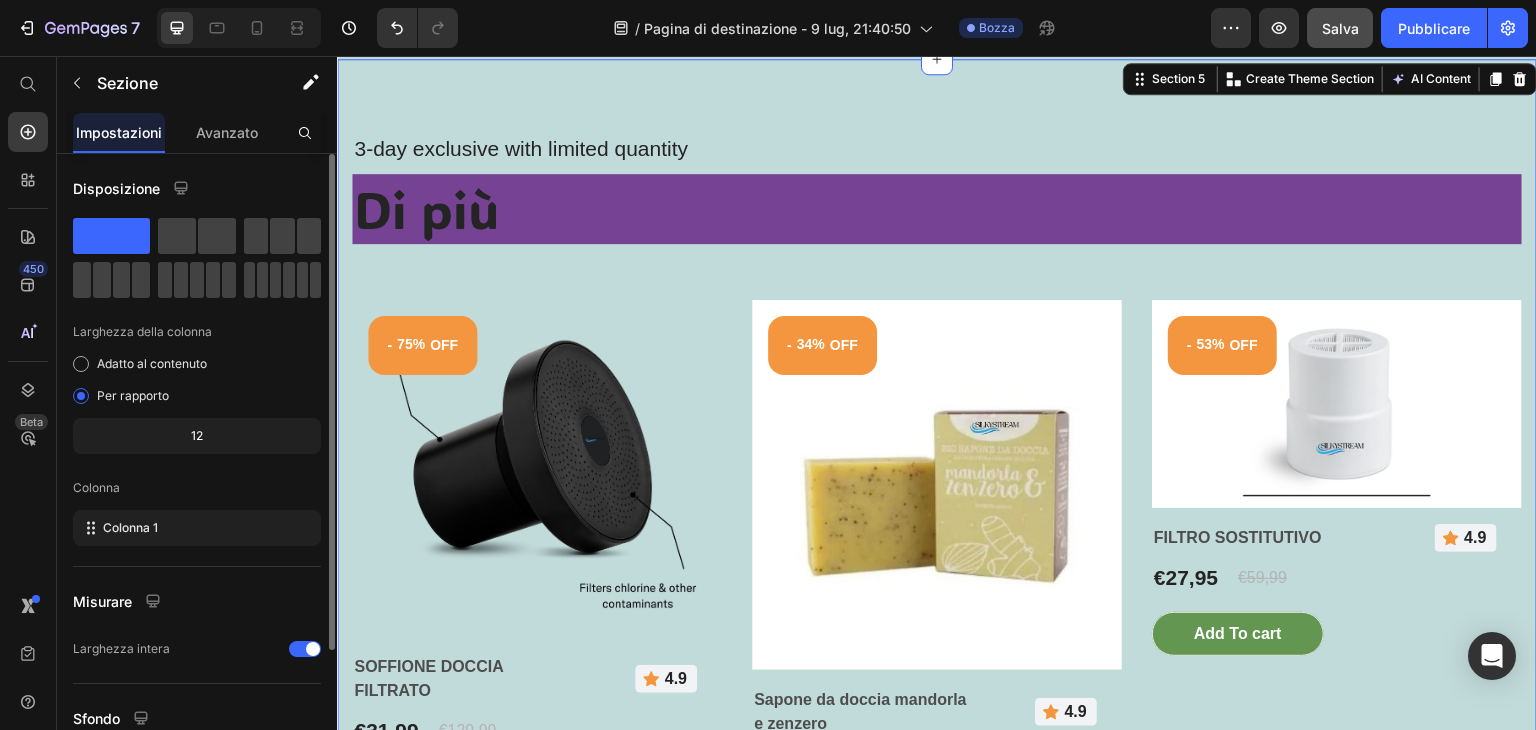 scroll, scrollTop: 173, scrollLeft: 0, axis: vertical 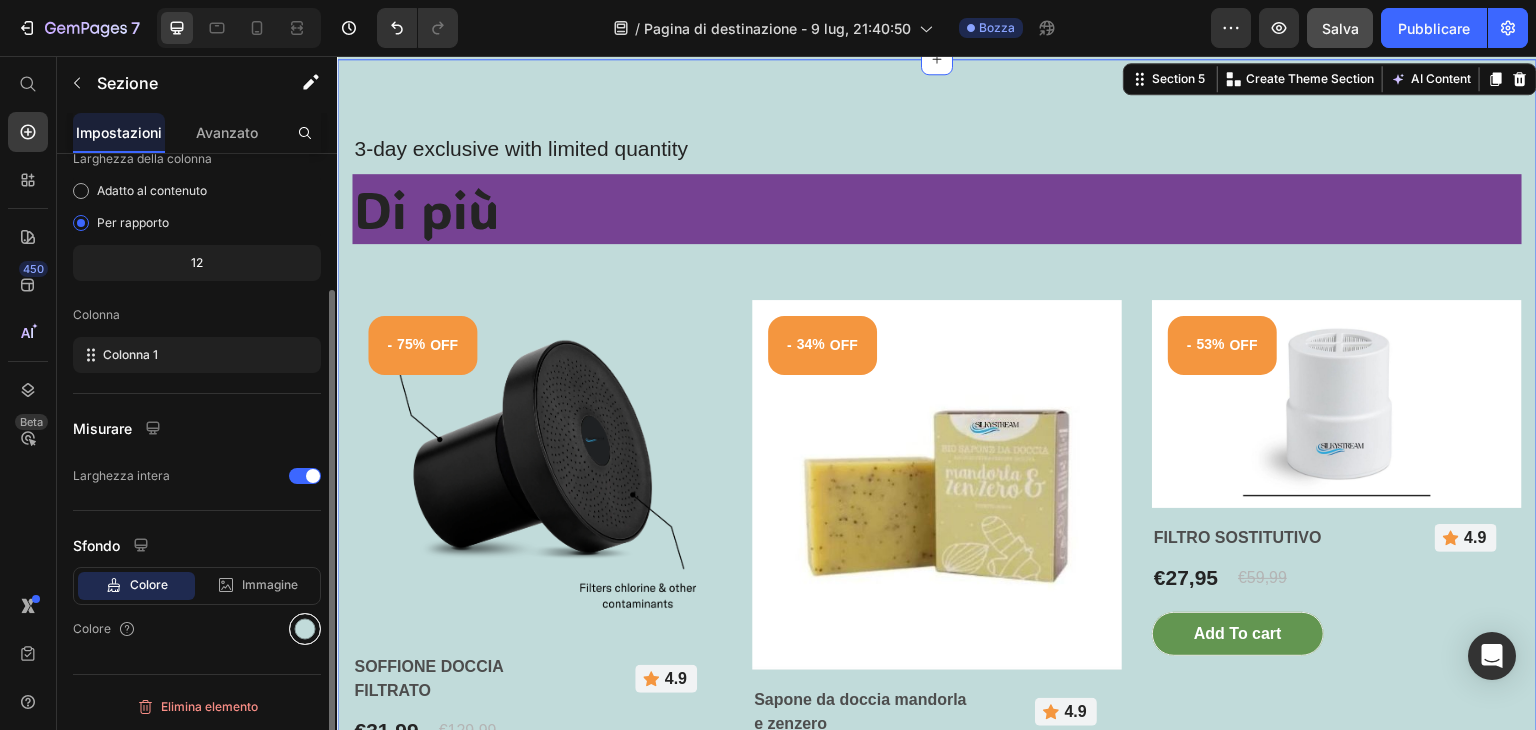 click at bounding box center (305, 629) 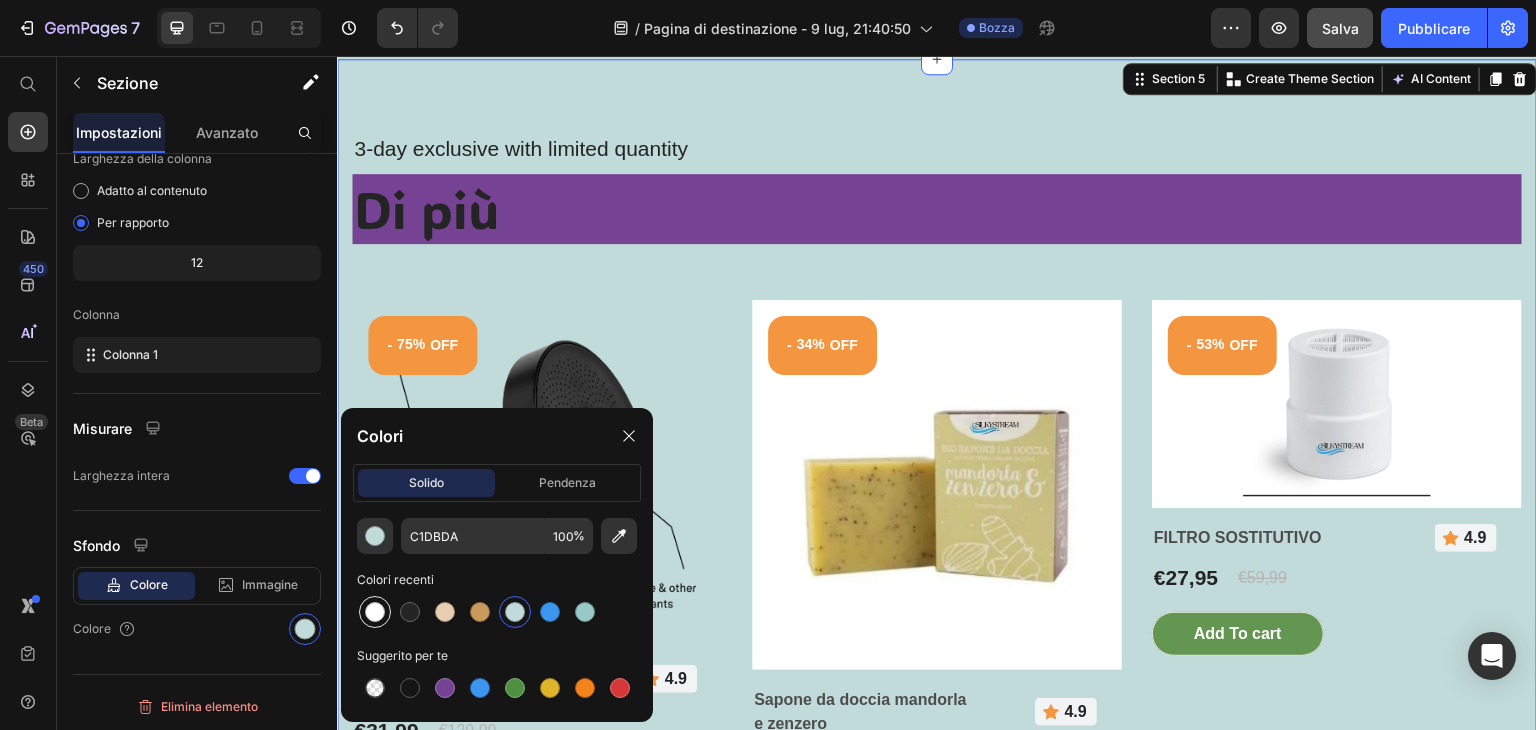click at bounding box center (375, 612) 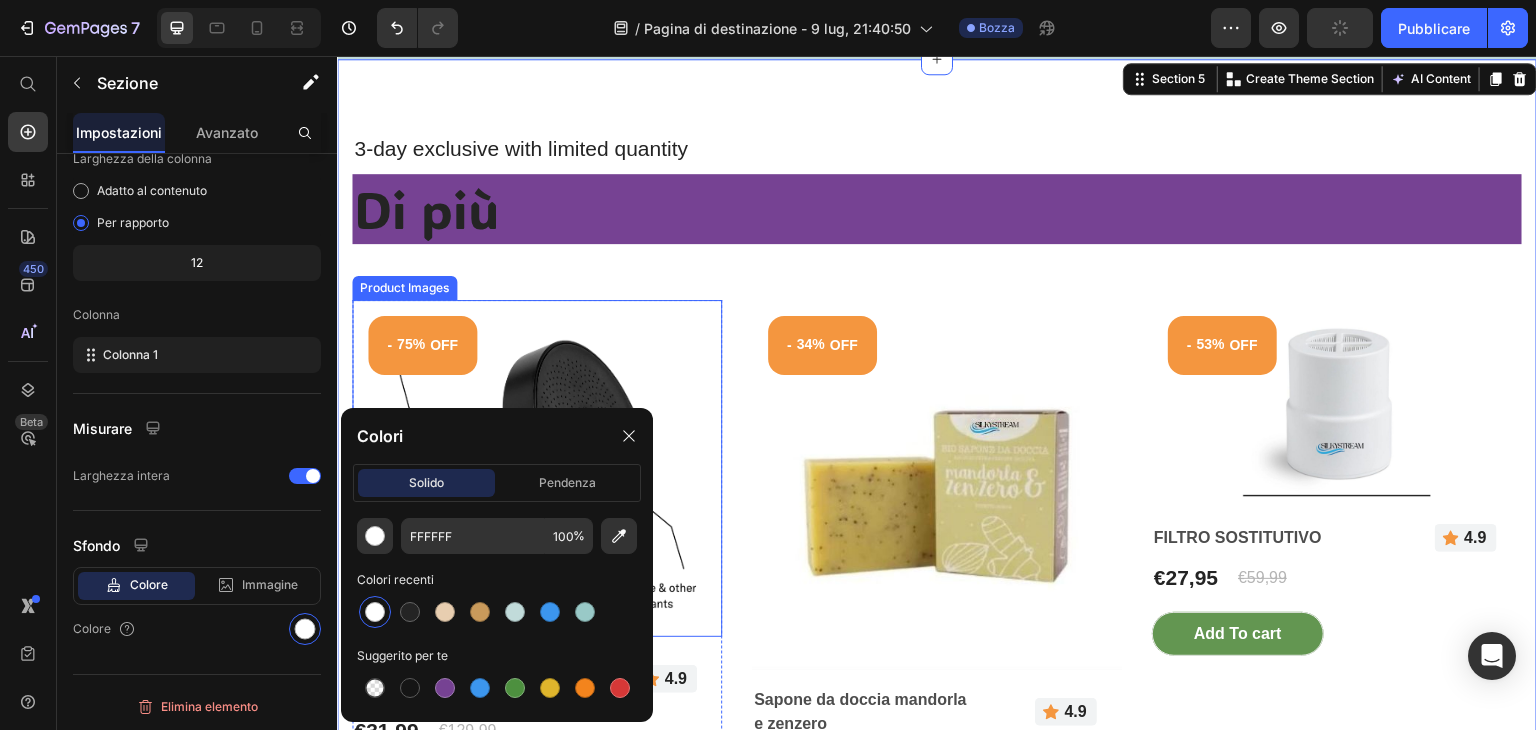 click at bounding box center (537, 468) 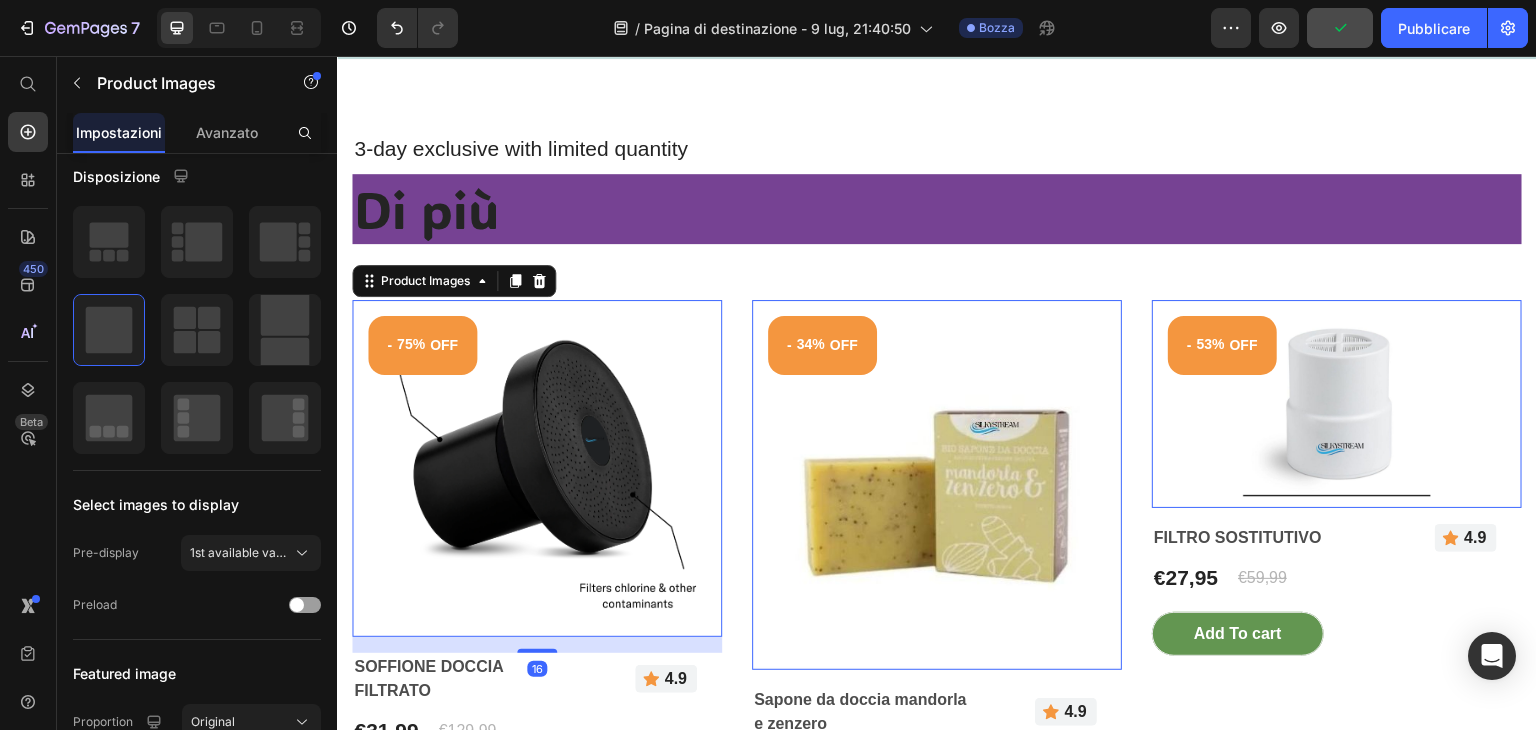 scroll, scrollTop: 0, scrollLeft: 0, axis: both 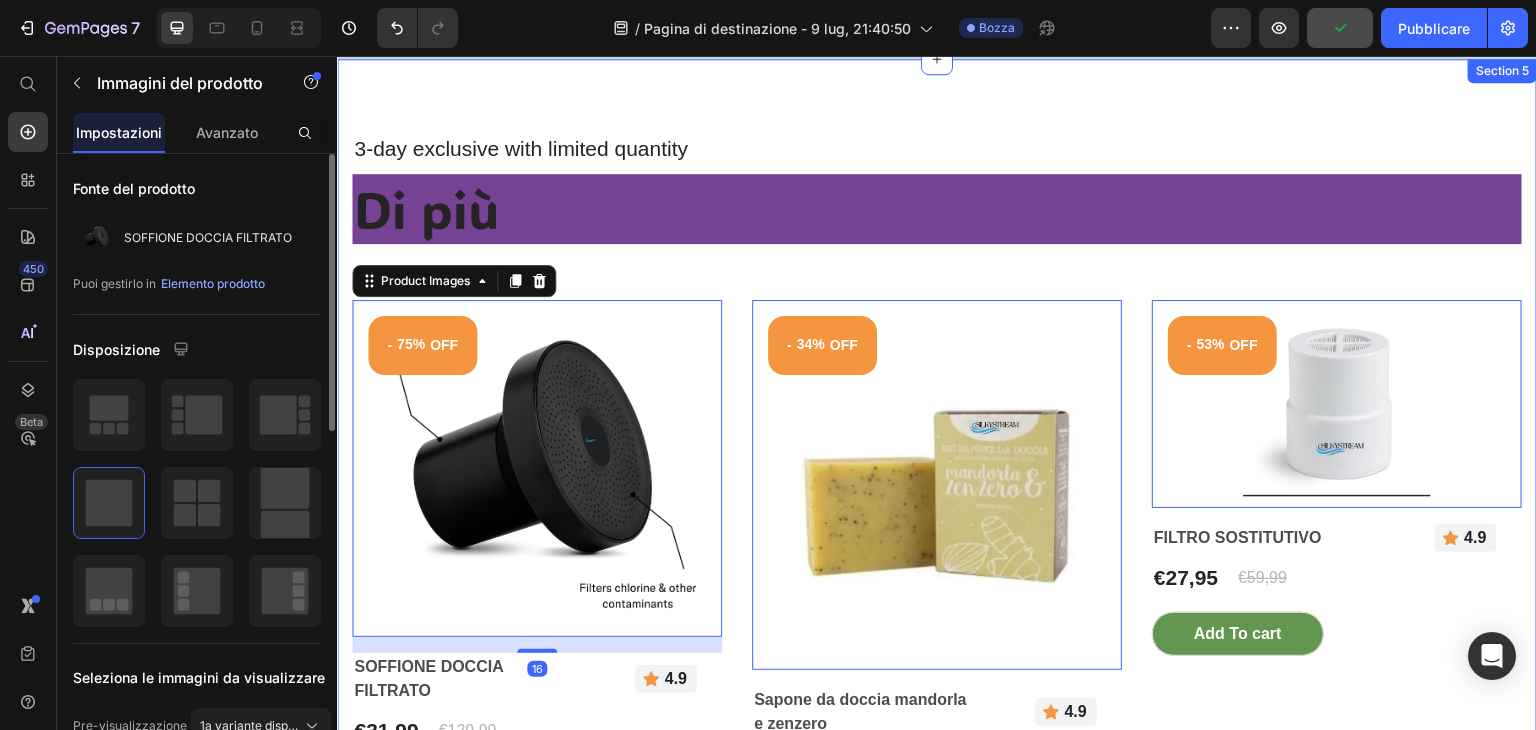 click on "3-day exclusive with limited quantity Text block Di più Heading Row - 75% OFF (P) Tag Product Images   16 SOFFIONE DOCCIA FILTRATO (P) Title Icon 4.9 Text block Row Row €31,99 (P) Price €129,99 (P) Price Row Add To cart (P) Cart Button Row - 34% OFF (P) Tag Product Images   0 Sapone da doccia mandorla e zenzero (P) Title Icon 4.9 Text block Row Row €9,90 (P) Price €14,99 (P) Price Row Add To cart (P) Cart Button Row - 53% OFF (P) Tag Product Images   0 FILTRO SOSTITUTIVO (P) Title Icon 4.9 Text block Row Row €27,95 (P) Price €59,99 (P) Price Row Add To cart (P) Cart Button Row Product List" at bounding box center [937, 486] 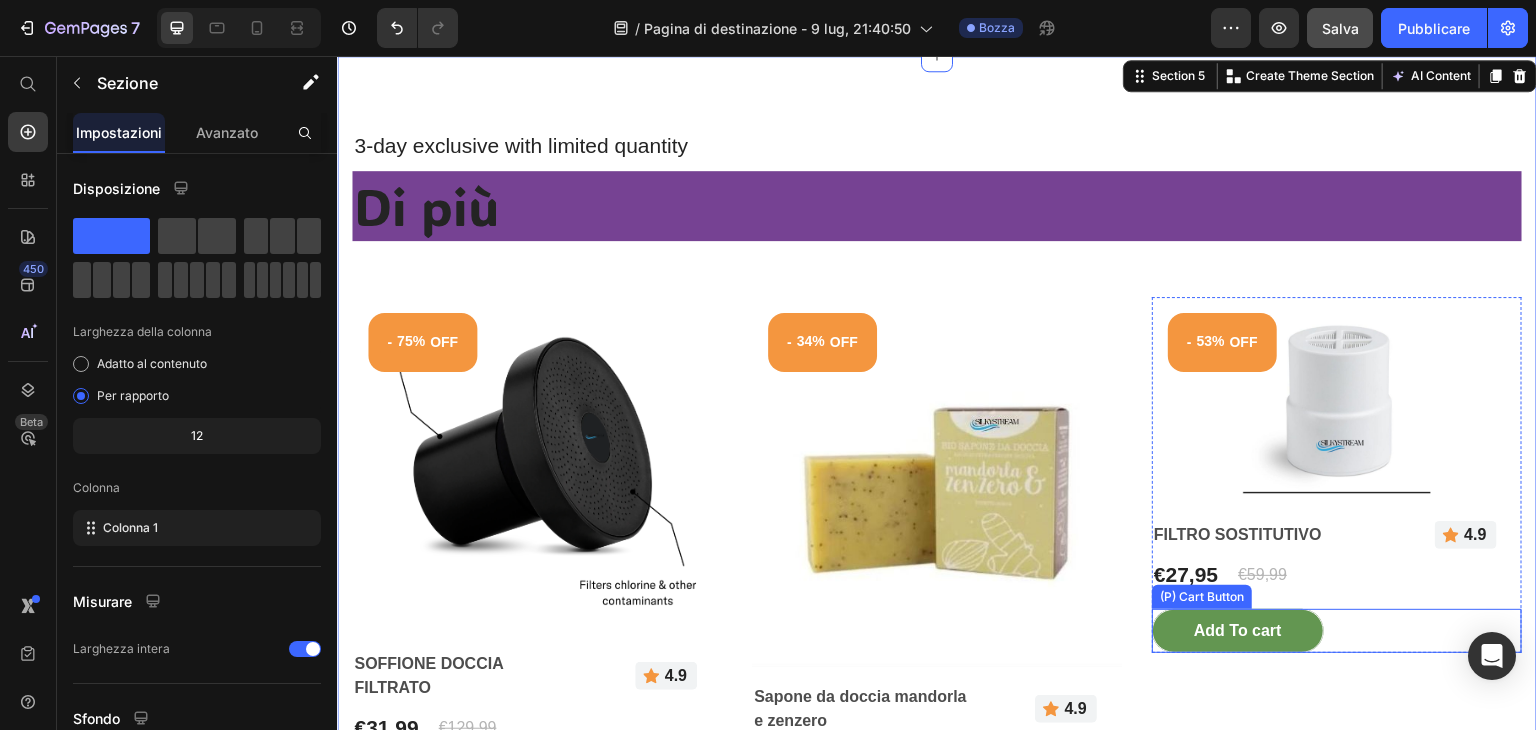 scroll, scrollTop: 2295, scrollLeft: 0, axis: vertical 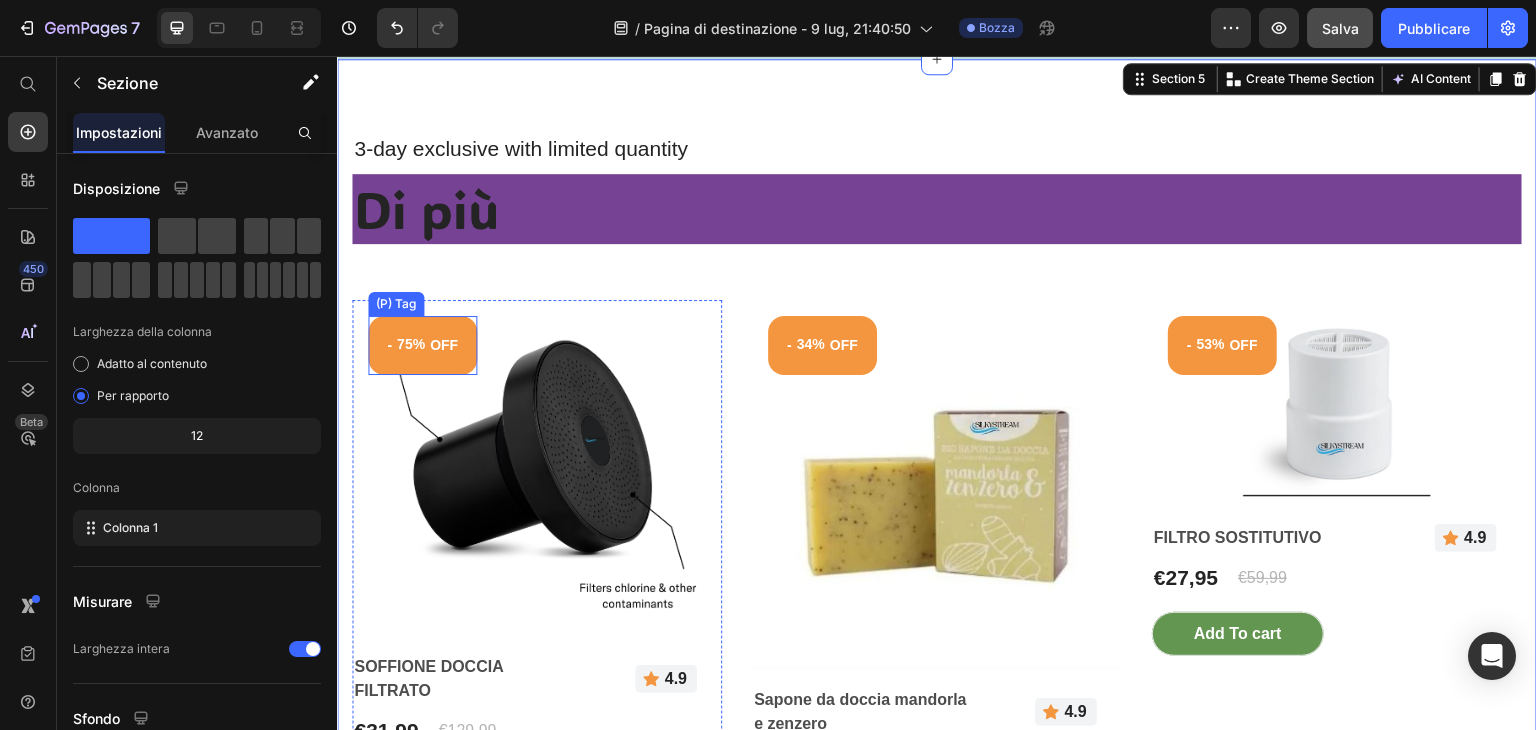 click on "- 75% OFF" at bounding box center [422, 345] 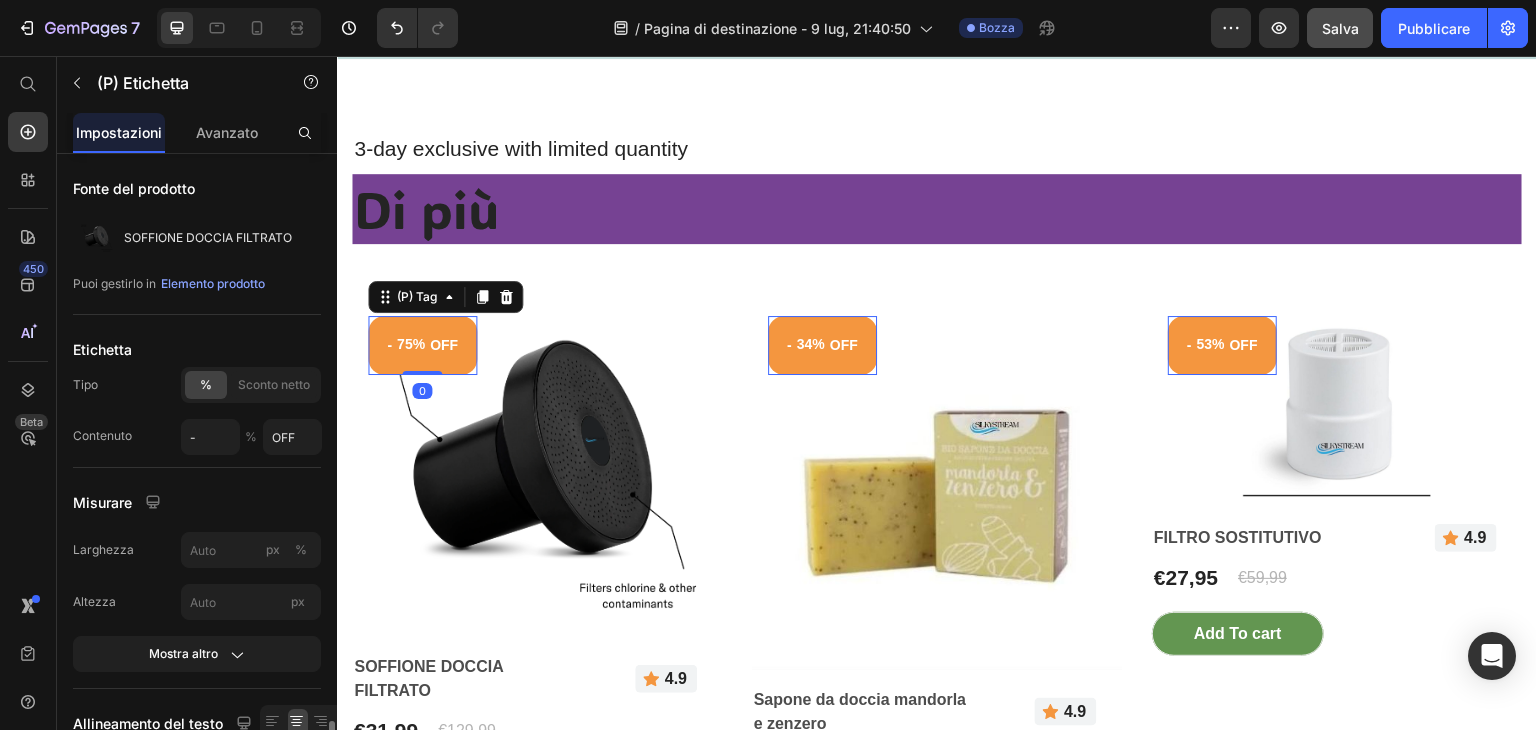 scroll, scrollTop: 500, scrollLeft: 0, axis: vertical 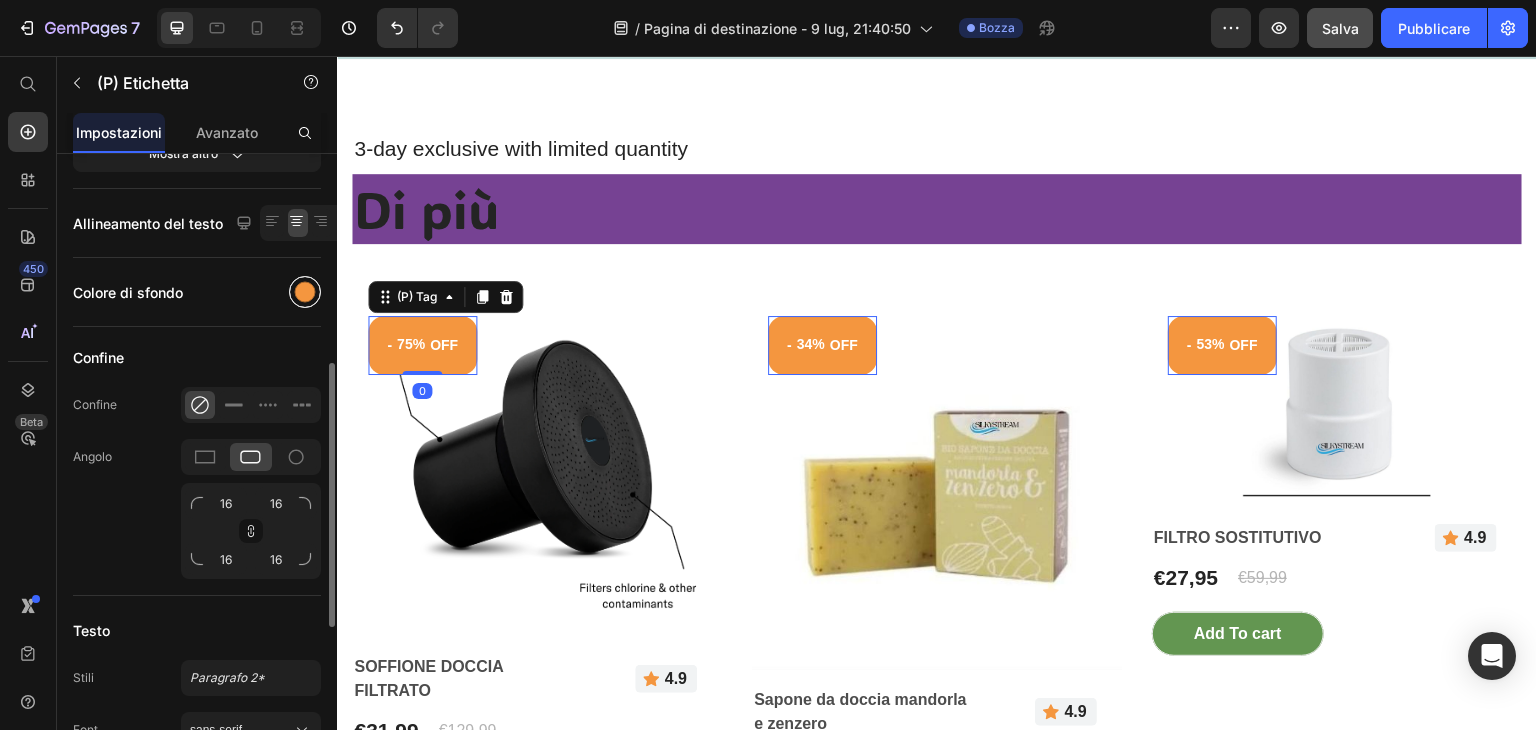 click at bounding box center (305, 292) 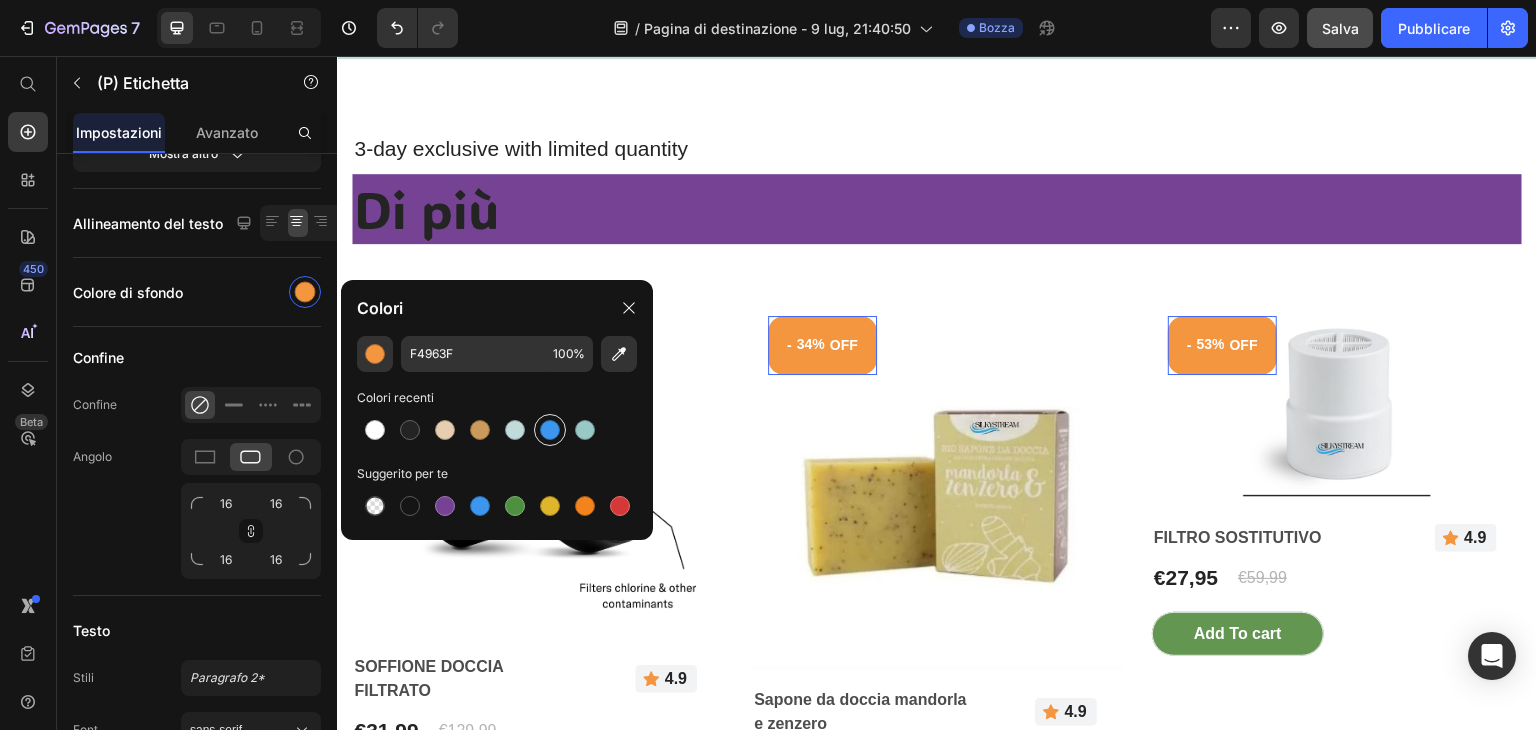 click at bounding box center [550, 430] 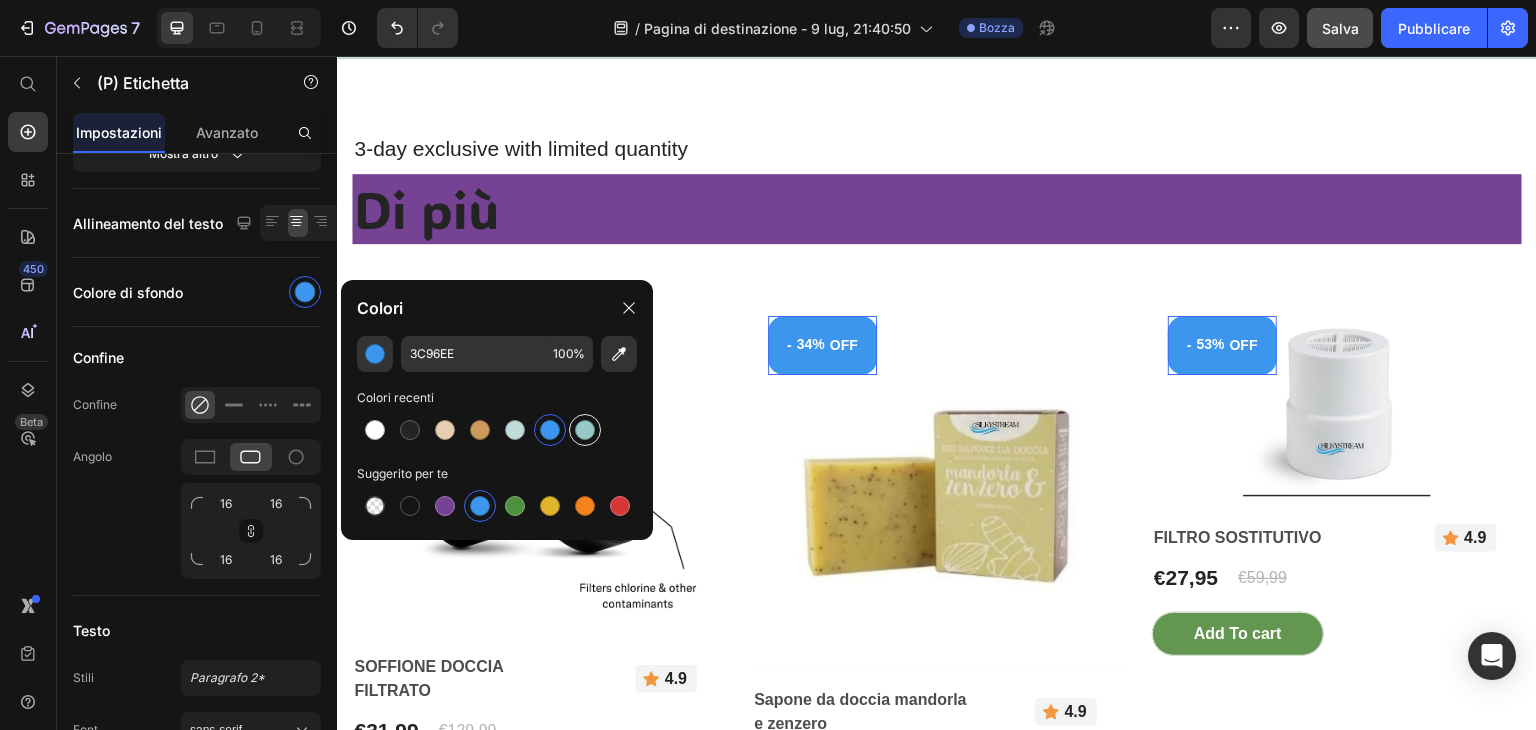 click at bounding box center (585, 430) 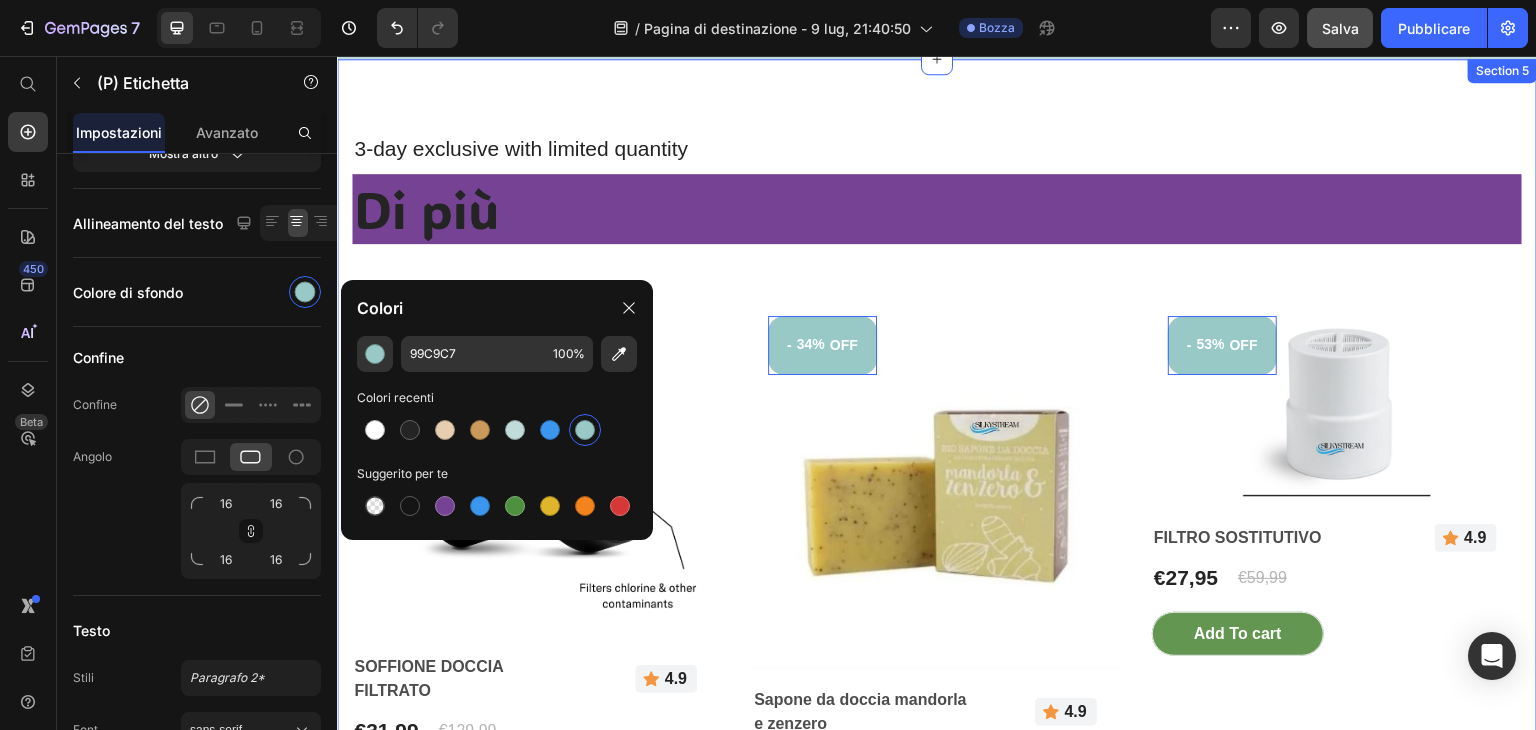 click on "3-day exclusive with limited quantity Text block Di più Heading Row - 75% OFF (P) Tag   0 Product Images SOFFIONE DOCCIA FILTRATO (P) Title Icon 4.9 Text block Row Row €31,99 (P) Price €129,99 (P) Price Row Add To cart (P) Cart Button Row - 34% OFF (P) Tag   0 Product Images Sapone da doccia mandorla e zenzero (P) Title Icon 4.9 Text block Row Row €9,90 (P) Price €14,99 (P) Price Row Add To cart (P) Cart Button Row - 53% OFF (P) Tag   0 Product Images FILTRO SOSTITUTIVO (P) Title Icon 4.9 Text block Row Row €27,95 (P) Price €59,99 (P) Price Row Add To cart (P) Cart Button Row Product List" at bounding box center [937, 486] 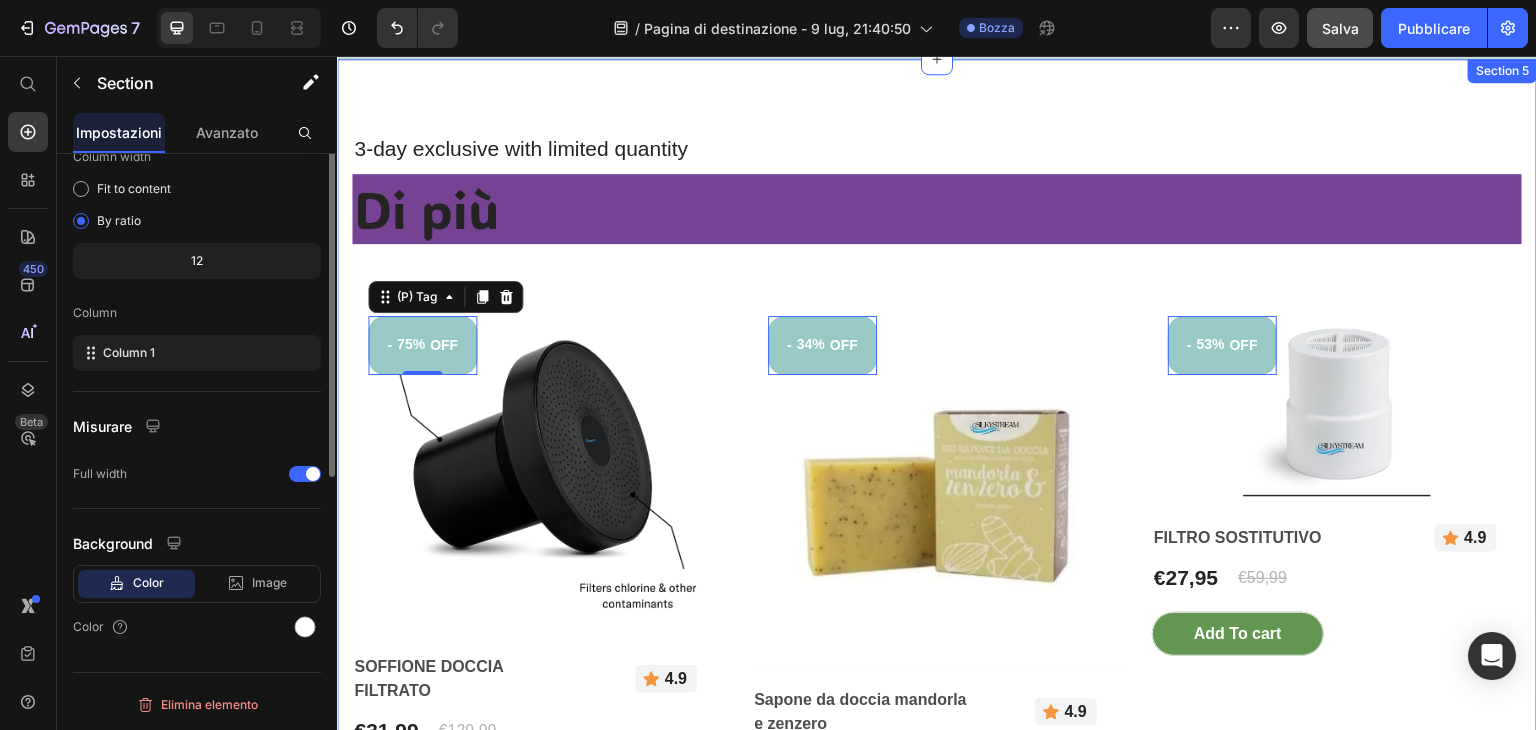 scroll, scrollTop: 0, scrollLeft: 0, axis: both 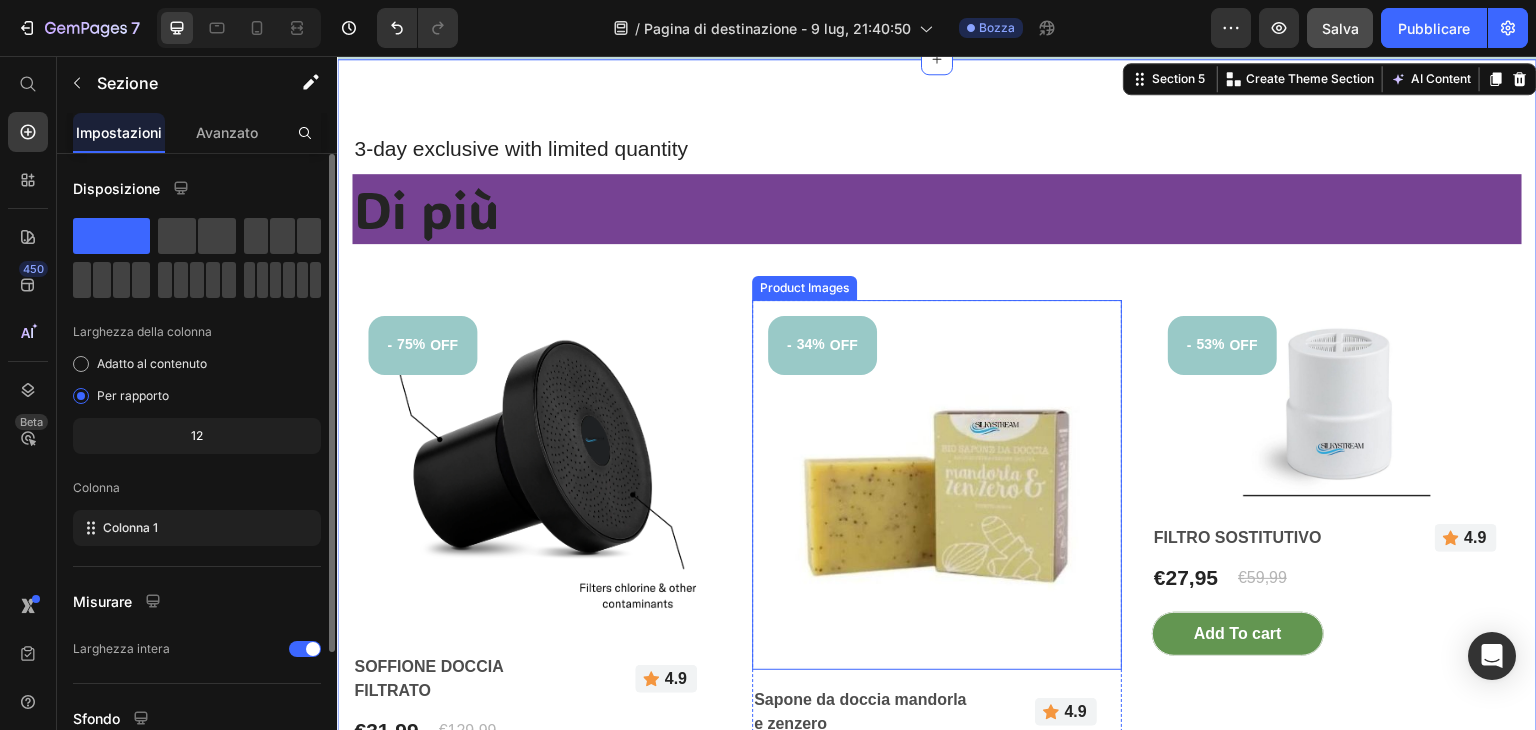 click at bounding box center [937, 485] 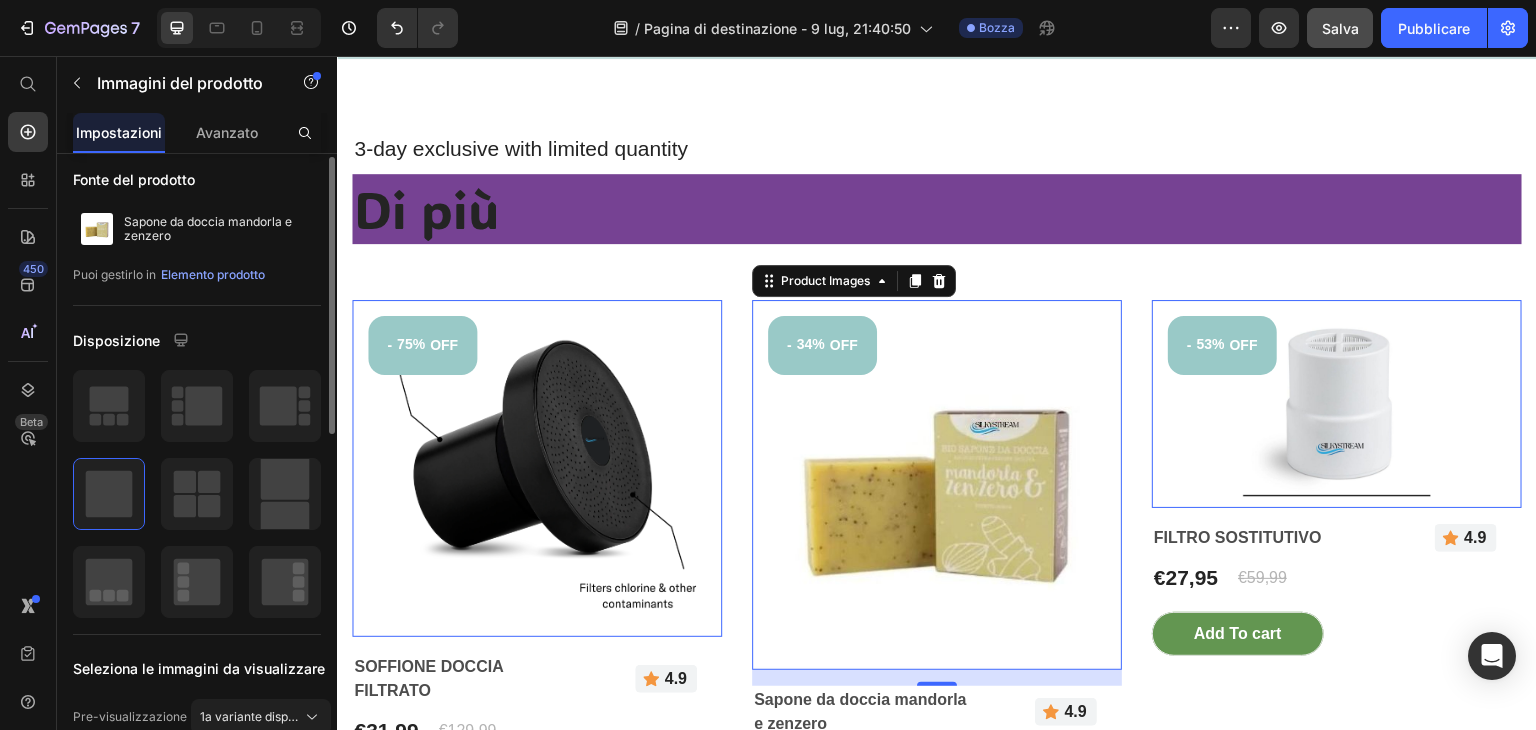 scroll, scrollTop: 0, scrollLeft: 0, axis: both 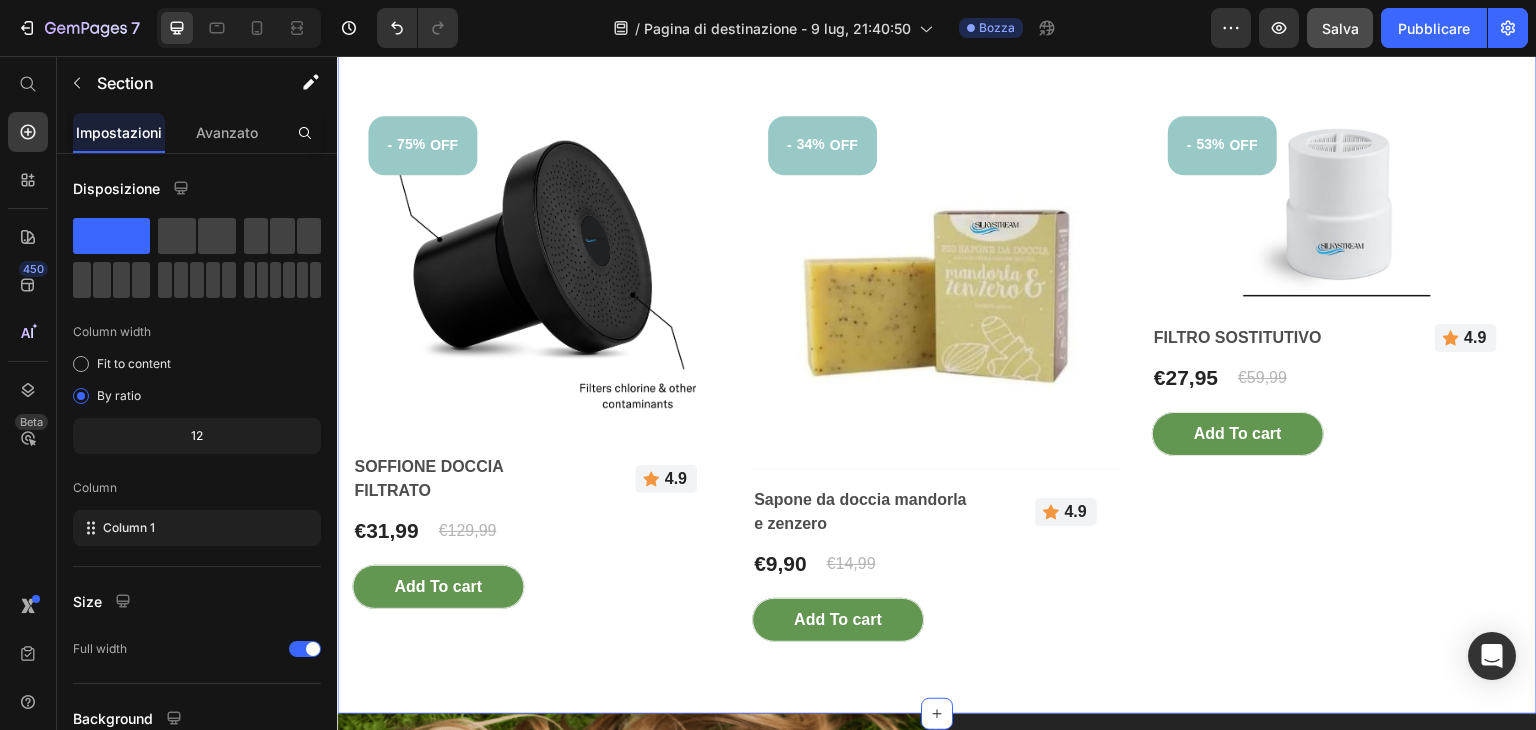 click on "3-day exclusive with limited quantity Text block Di più Heading Row - 75% OFF (P) Tag Product Images SOFFIONE DOCCIA FILTRATO (P) Title Icon 4.9 Text block Row Row €31,99 (P) Price €129,99 (P) Price Row Add To cart (P) Cart Button Row - 34% OFF (P) Tag Product Images Sapone da doccia mandorla e zenzero (P) Title Icon 4.9 Text block Row Row €9,90 (P) Price €14,99 (P) Price Row Add To cart (P) Cart Button Row - 53% OFF (P) Tag Product Images FILTRO SOSTITUTIVO (P) Title Icon 4.9 Text block Row Row €27,95 (P) Price €59,99 (P) Price Row Add To cart (P) Cart Button Row Product List Section 5   You can create reusable sections Create Theme Section AI Content Write with GemAI What would you like to describe here? Tone and Voice Persuasive Product SOFFIONE DOCCIA FILTRATO Show more Generate" at bounding box center [937, 286] 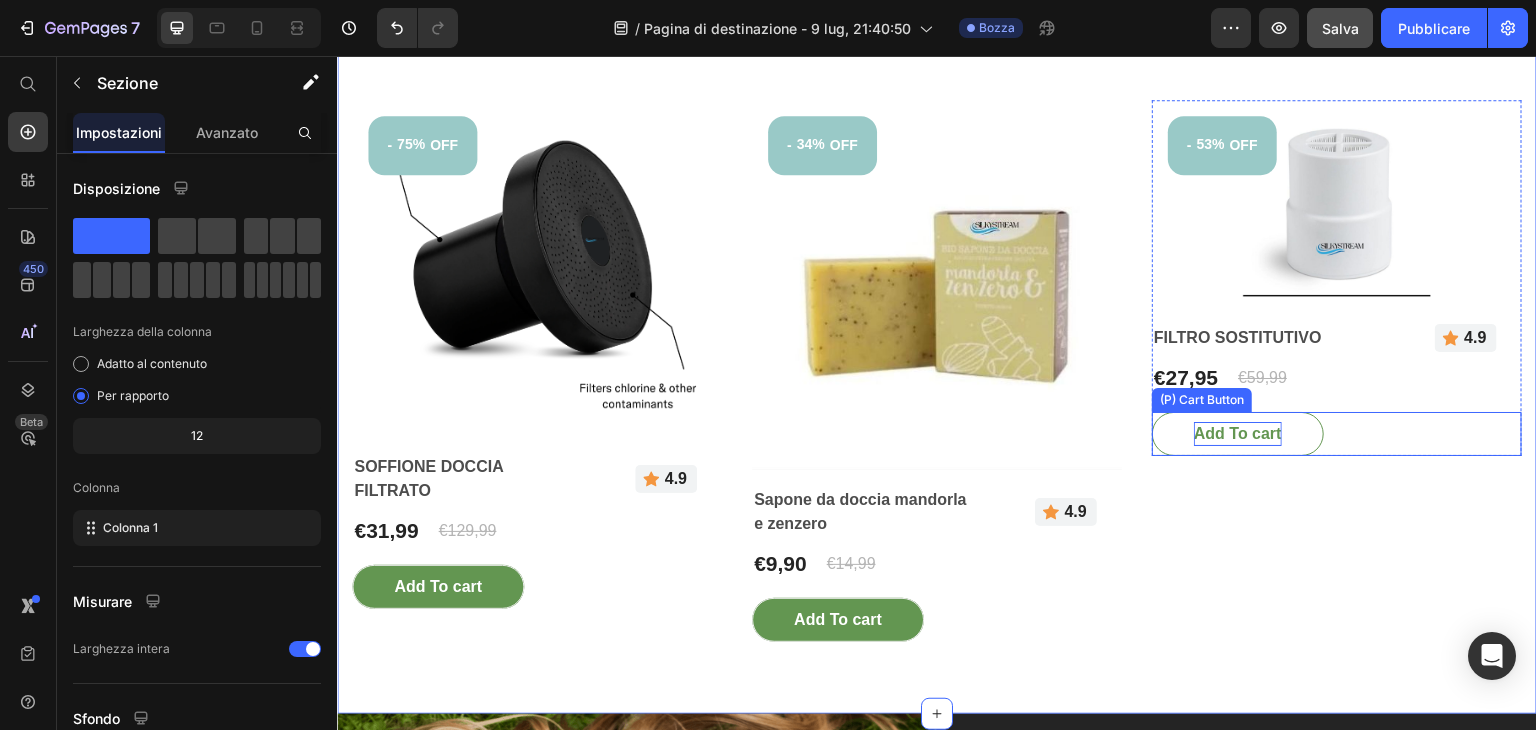 click on "Add To cart" at bounding box center (438, 587) 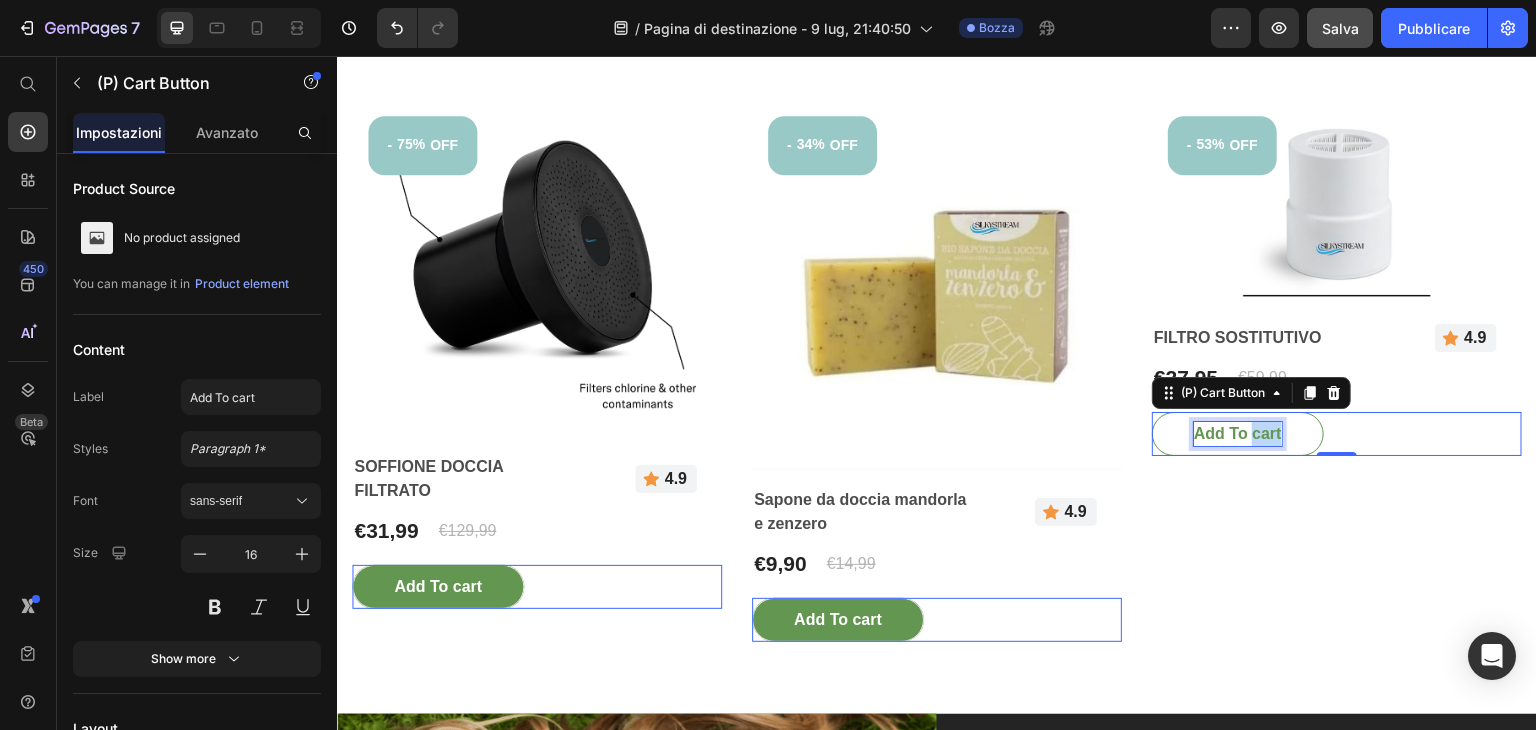 click on "Add To cart" at bounding box center [1238, 434] 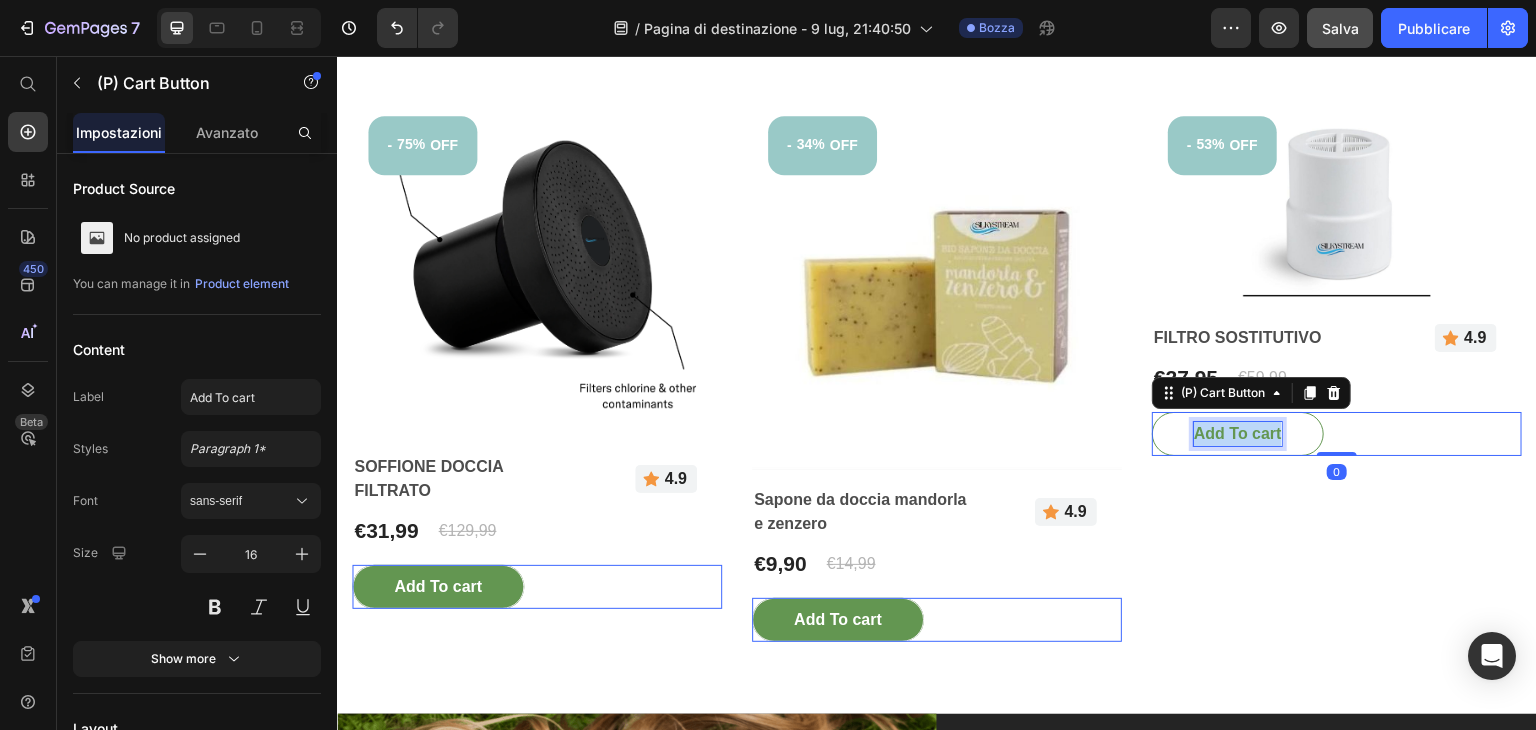 click on "Add To cart" at bounding box center (1238, 434) 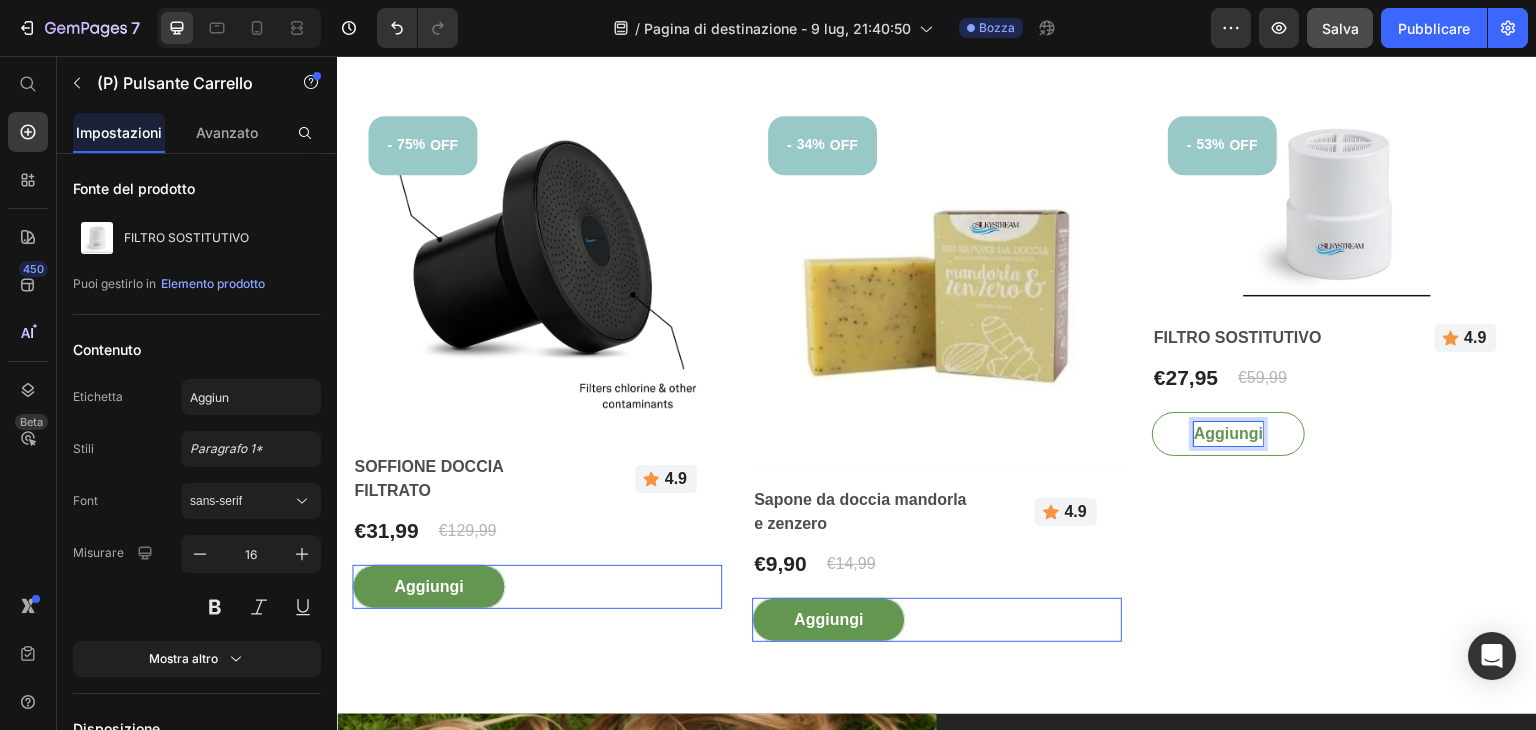 click on "Aggiungi" at bounding box center [428, 587] 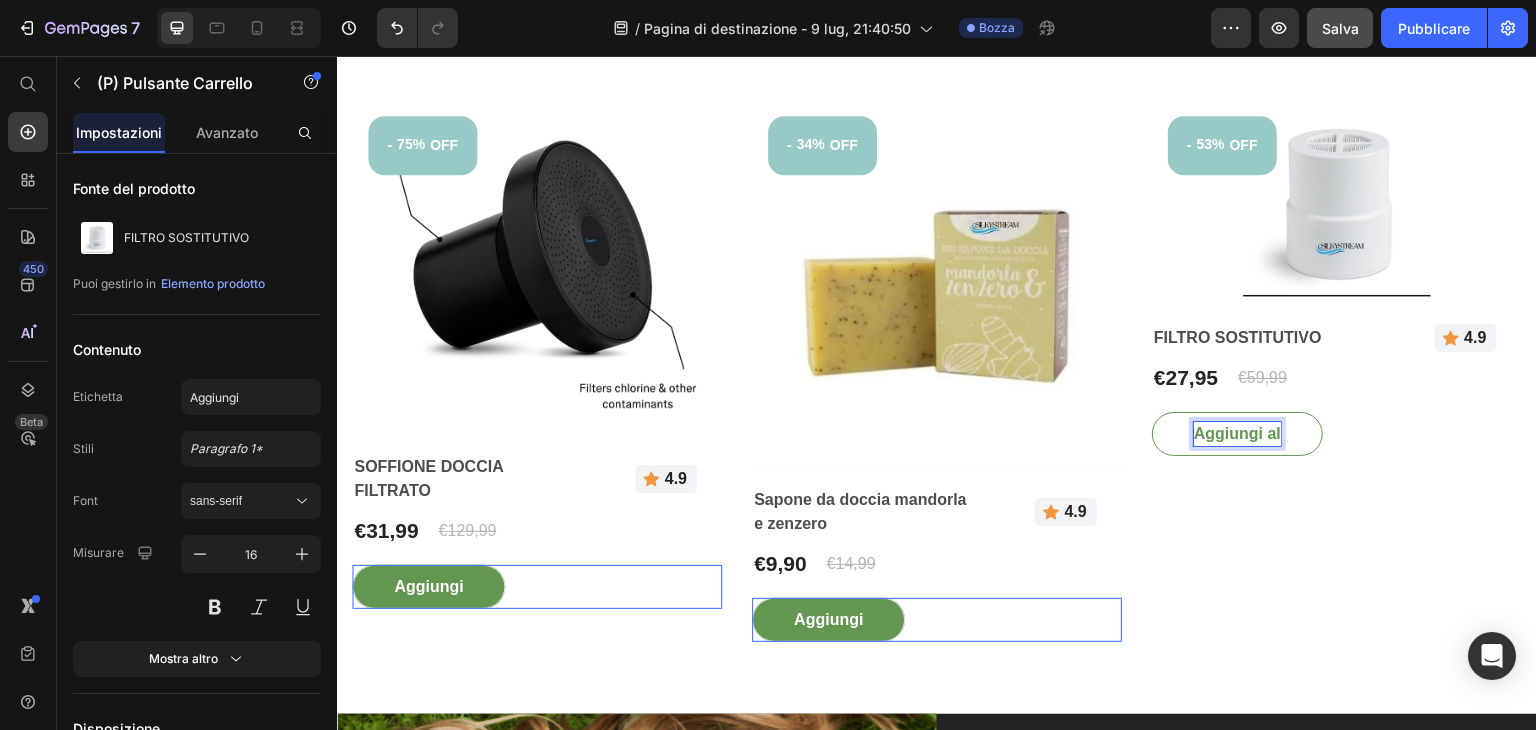 click on "Aggiungi al" at bounding box center (428, 587) 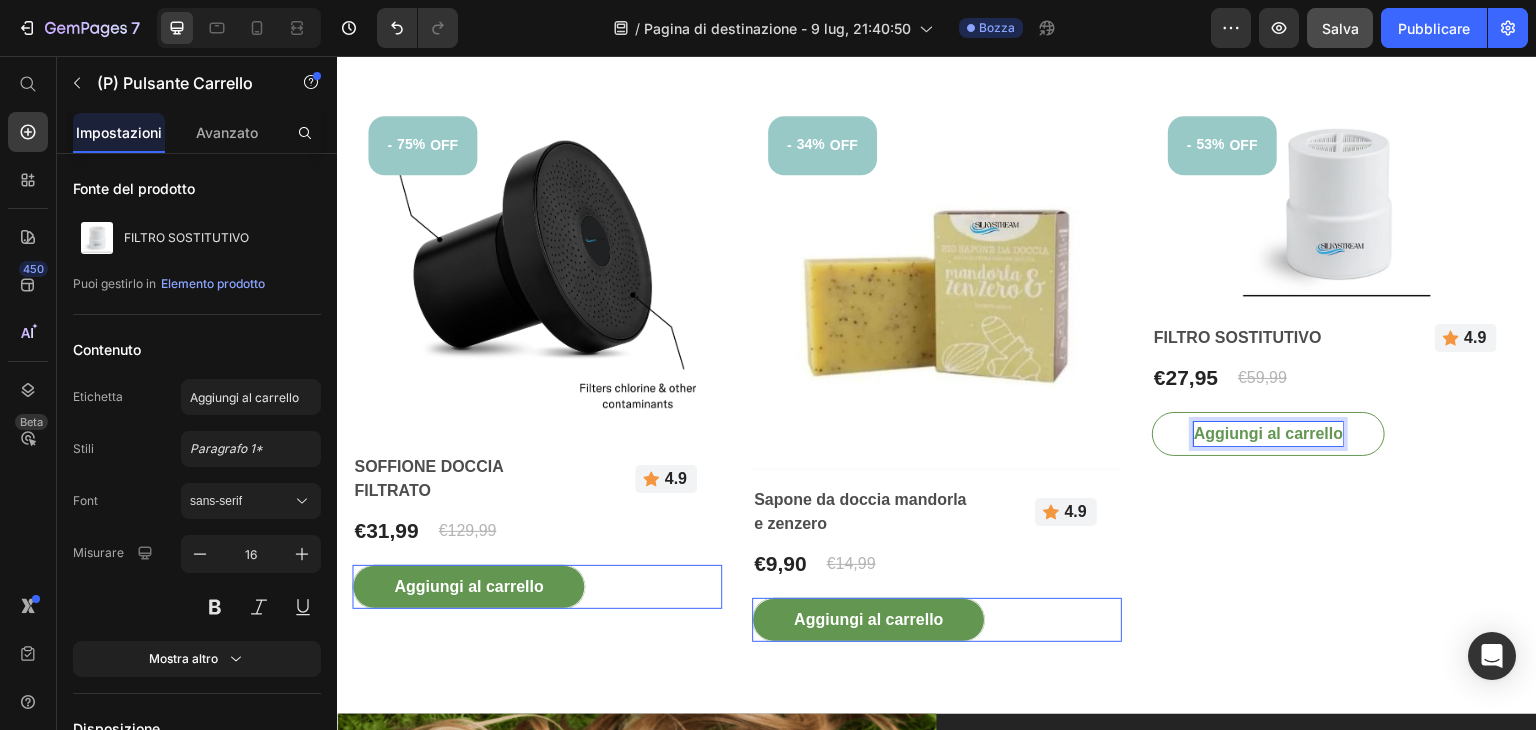 click on "Aggiungi al carrello" at bounding box center [1268, 434] 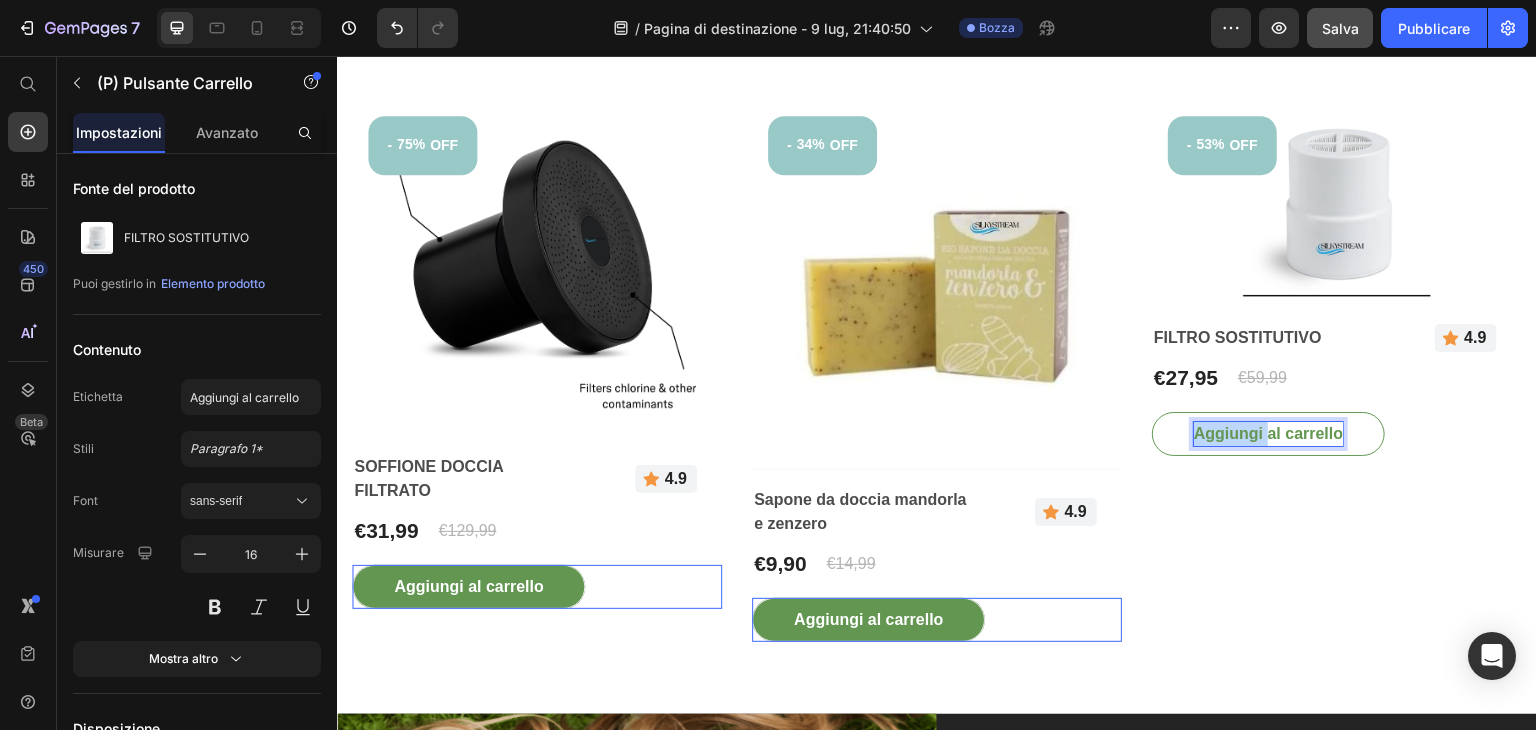 click on "Aggiungi al carrello" at bounding box center [1268, 434] 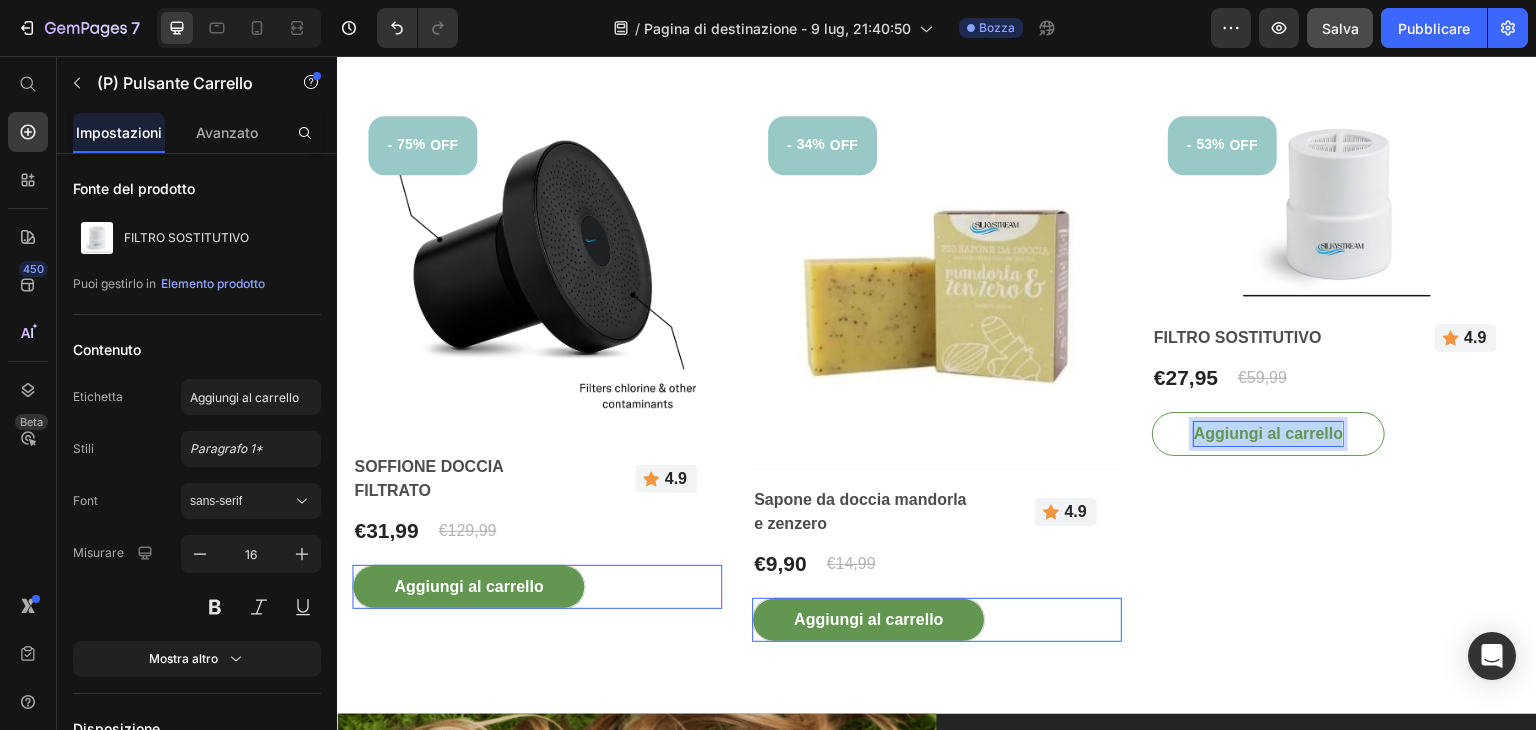 click on "Aggiungi al carrello" at bounding box center [1268, 434] 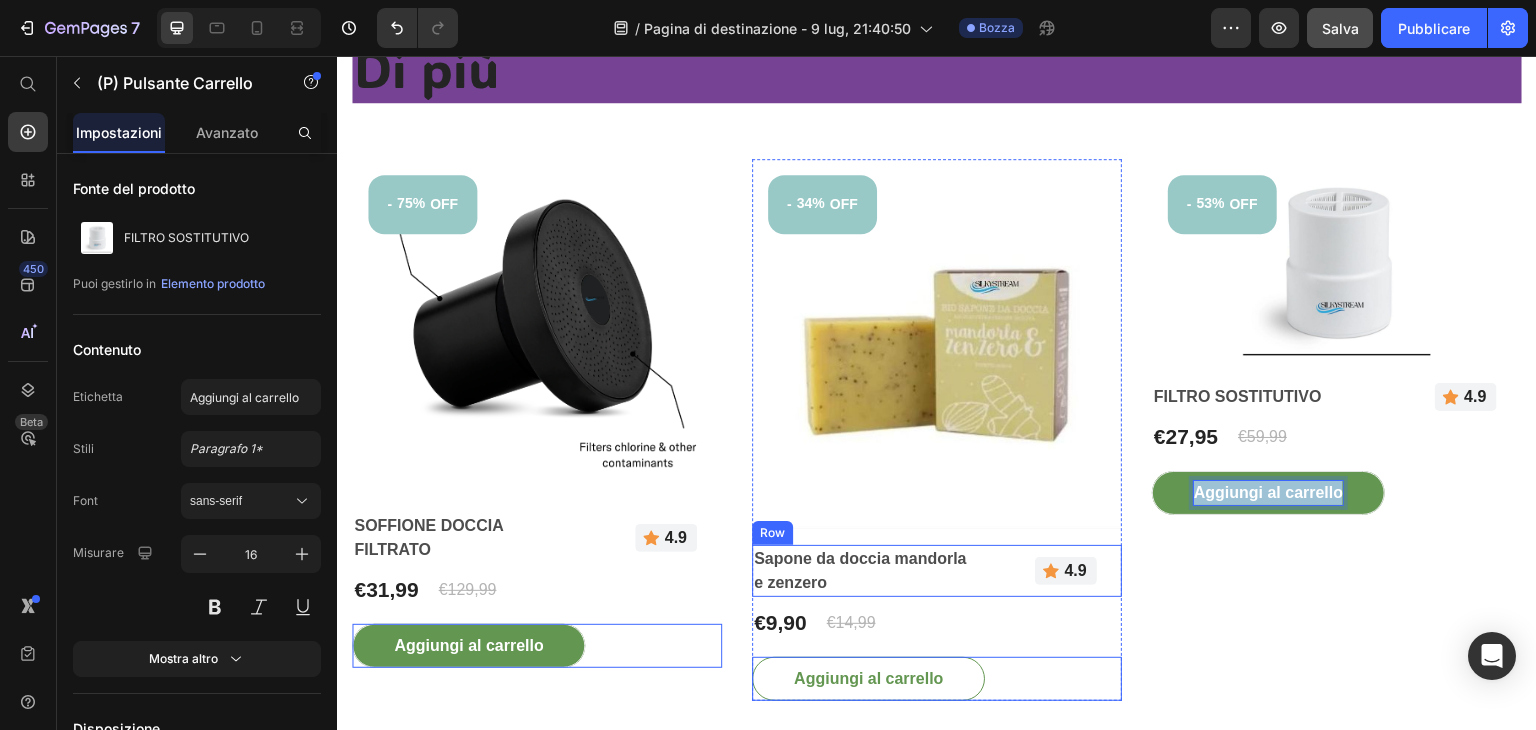 scroll, scrollTop: 2595, scrollLeft: 0, axis: vertical 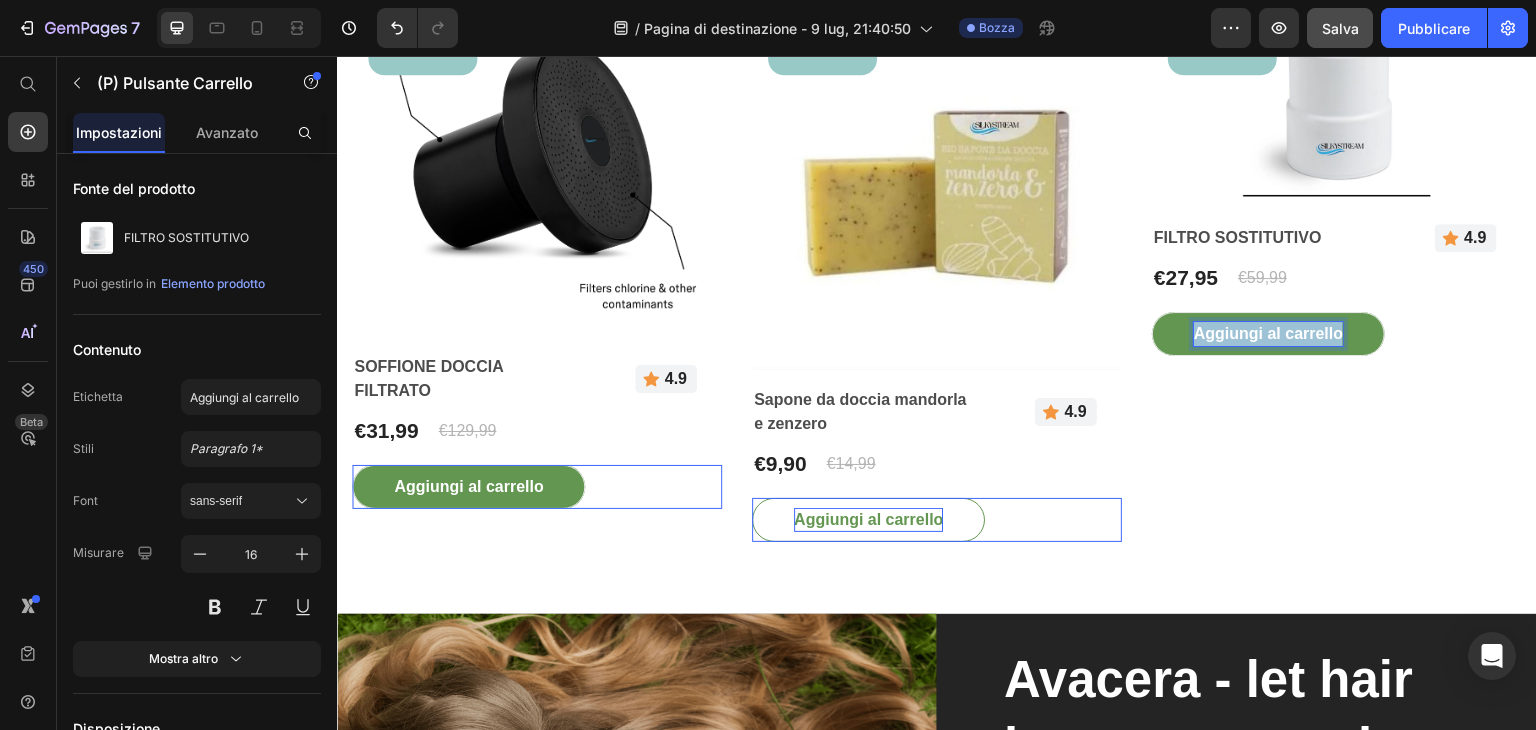click on "Aggiungi al carrello" at bounding box center [468, 487] 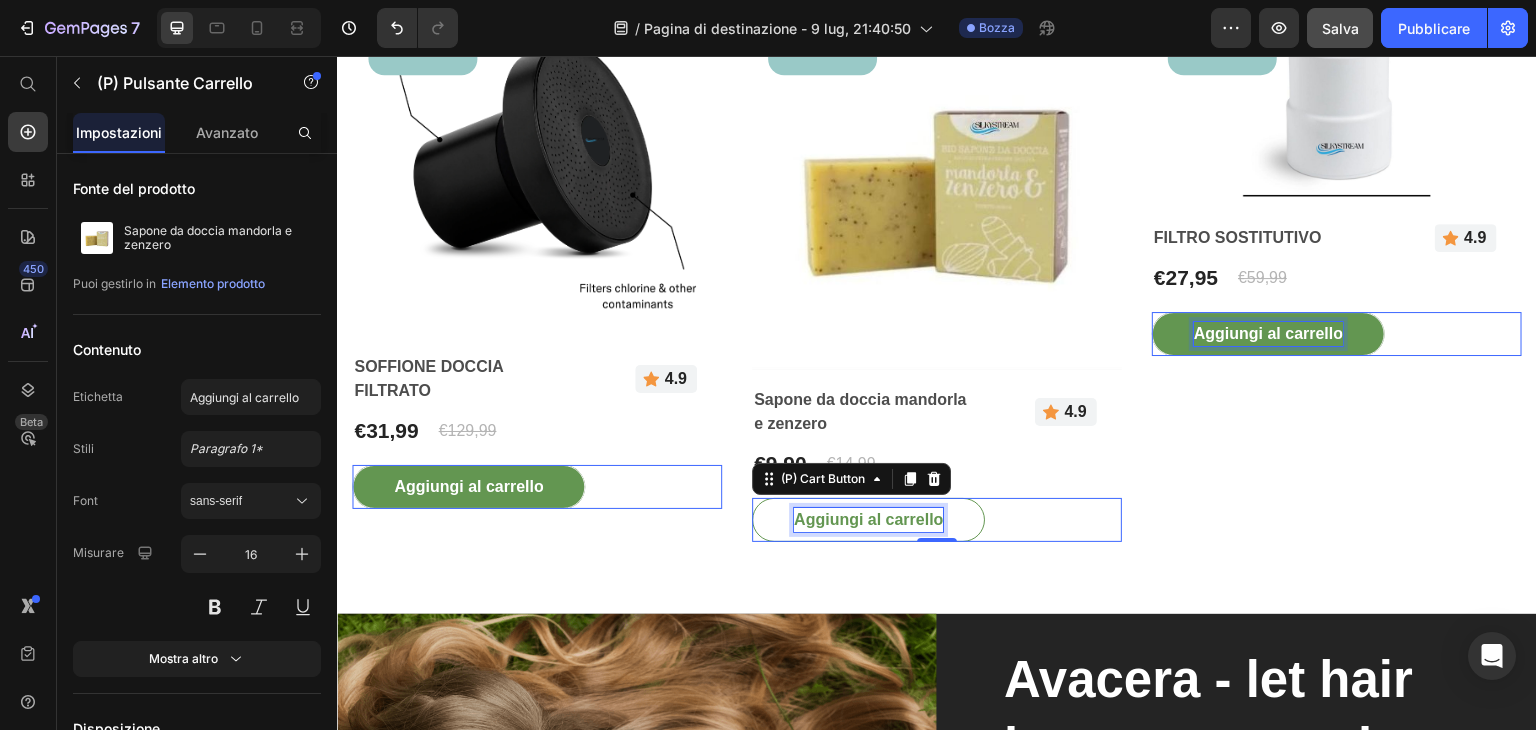 click on "Aggiungi al carrello" at bounding box center [868, 520] 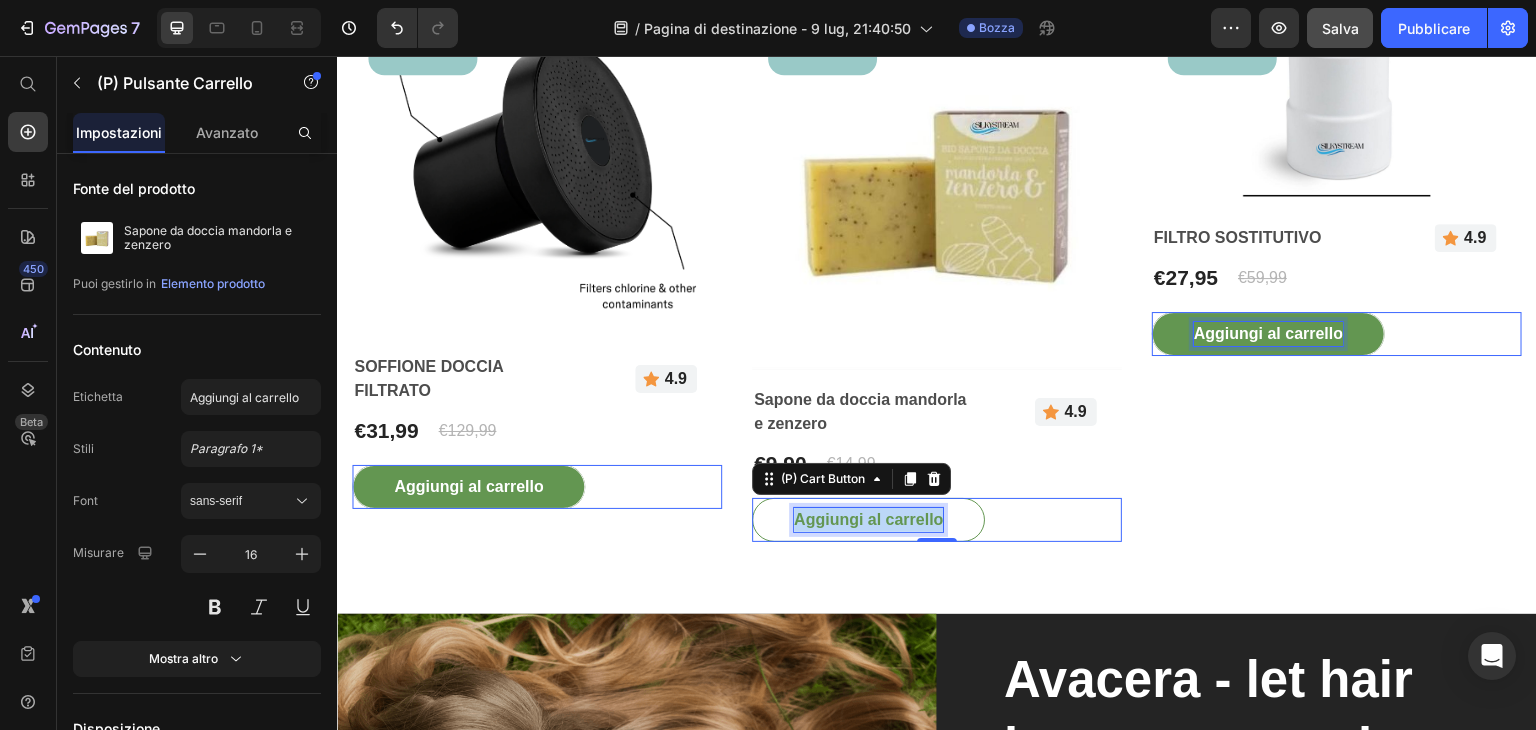 click on "Aggiungi al carrello" at bounding box center [868, 520] 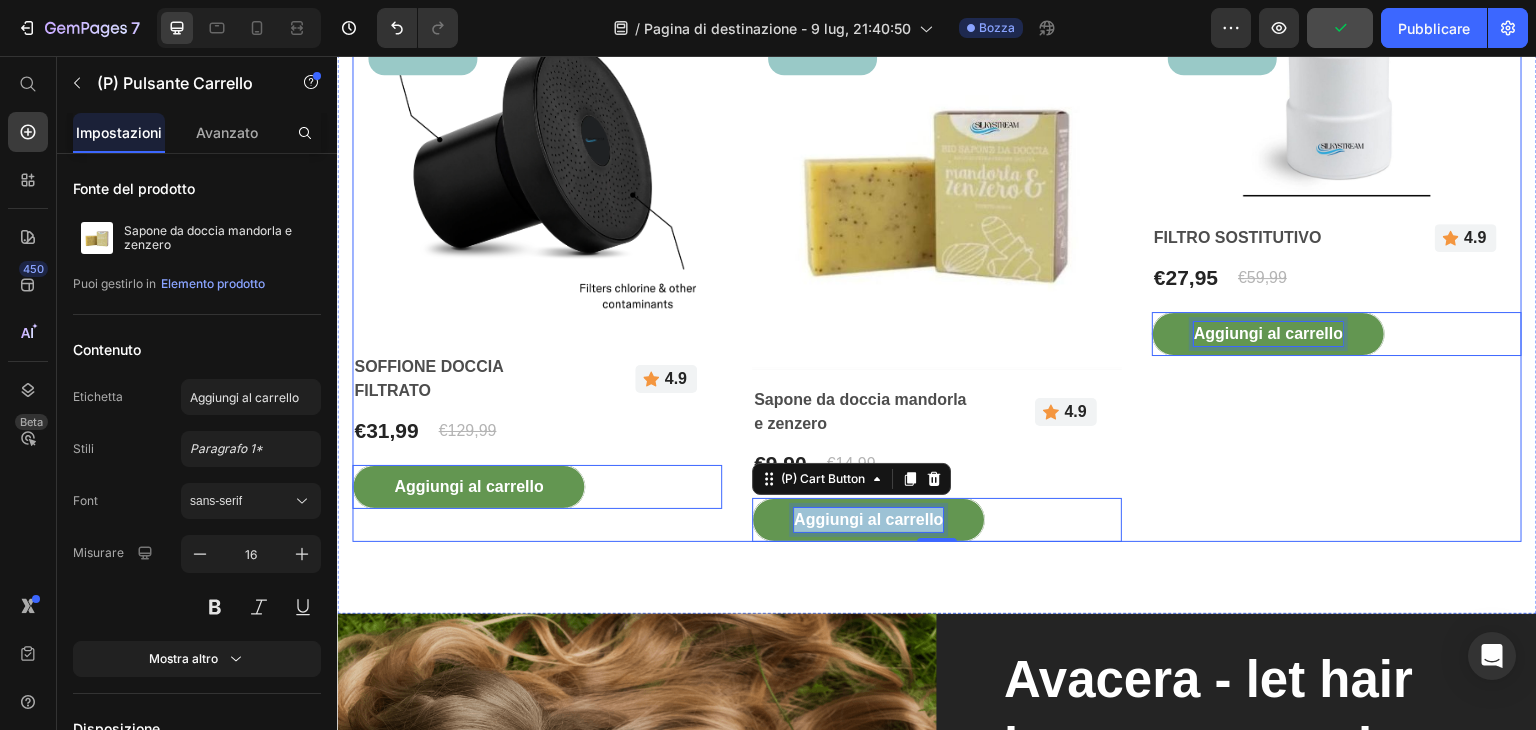 click on "- 53% OFF (P) Tag Product Images FILTRO SOSTITUTIVO (P) Title Icon 4.9 Text block Row Row €27,95 (P) Price €59,99 (P) Price Row Aggiungi al carrello (P) Cart Button   0 Row" at bounding box center (1337, 271) 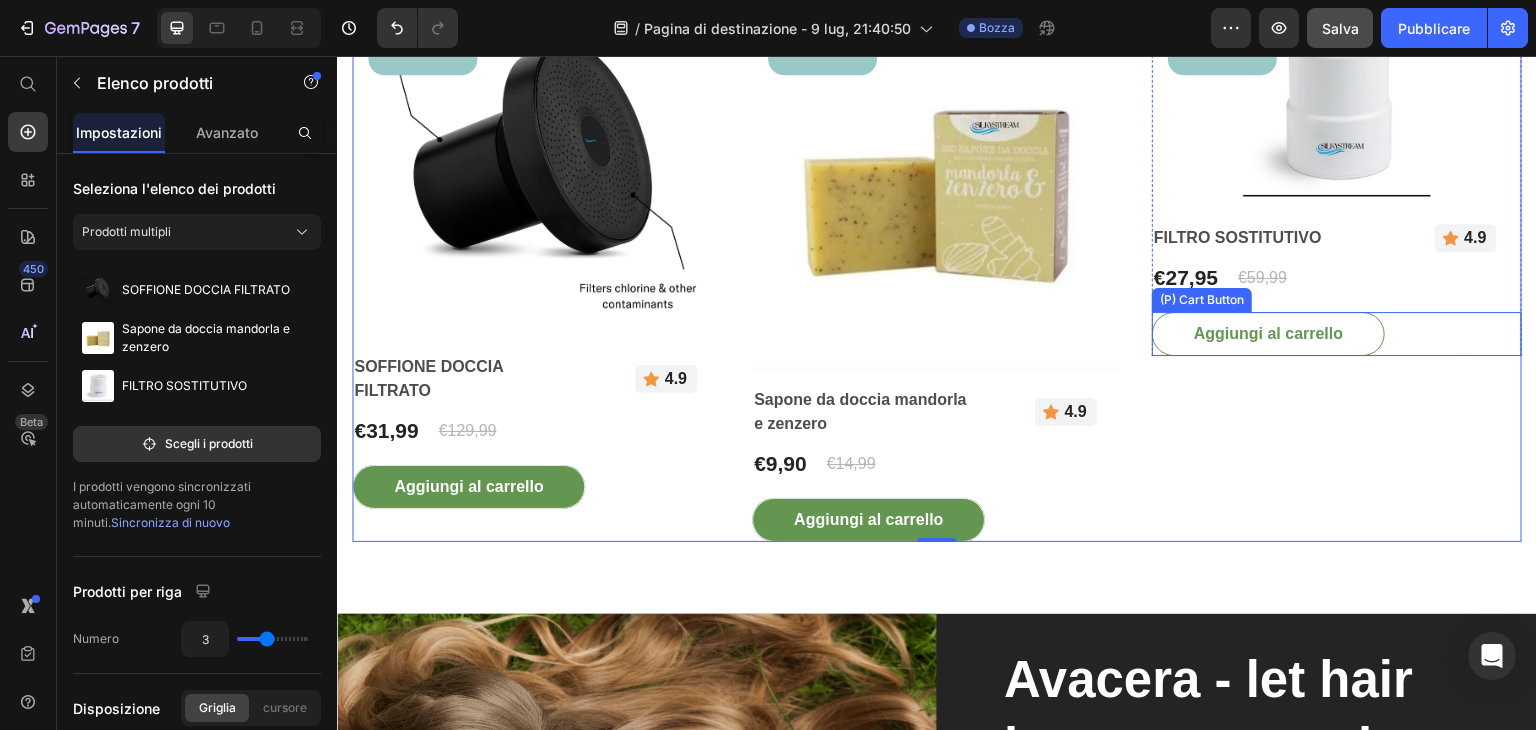 click on "Aggiungi al carrello" at bounding box center [468, 487] 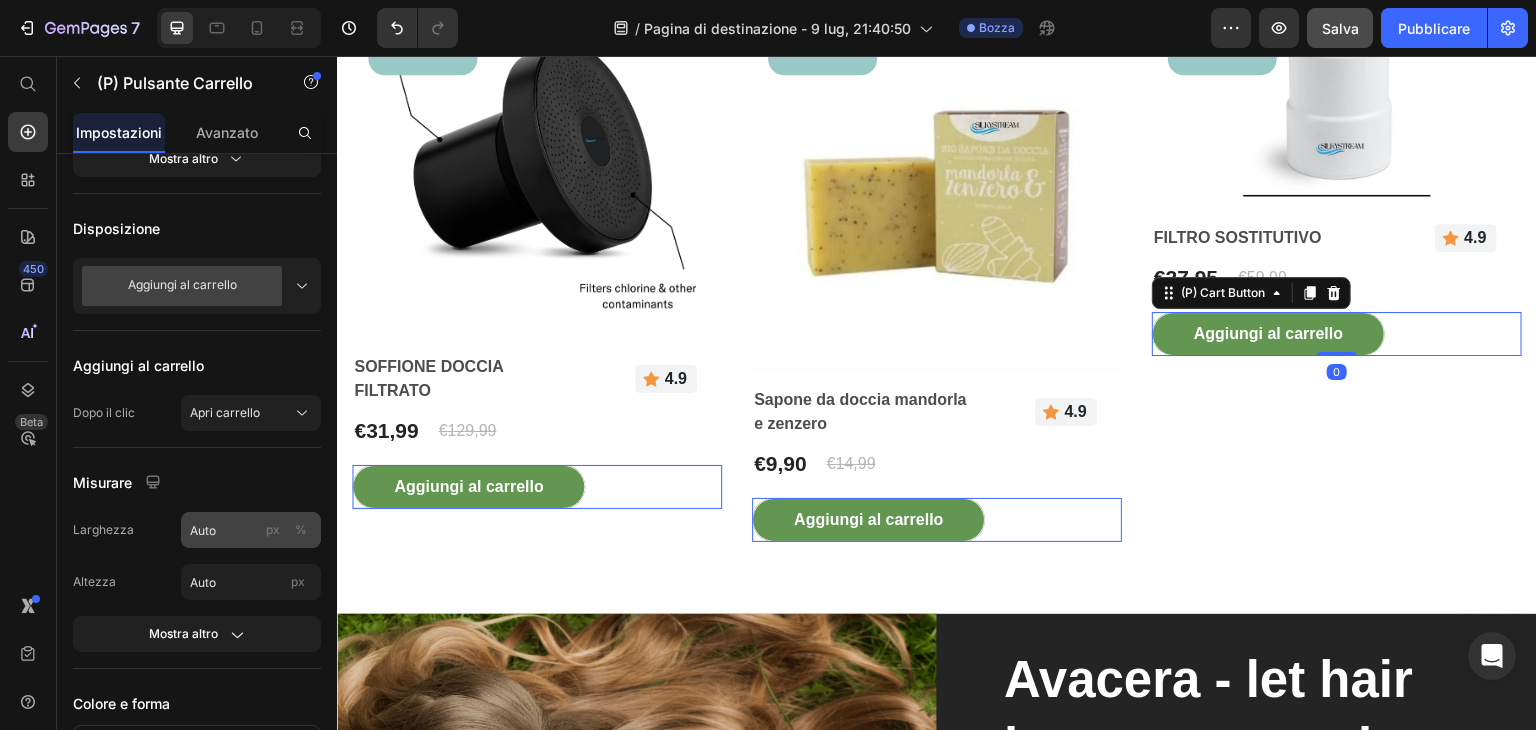 scroll, scrollTop: 900, scrollLeft: 0, axis: vertical 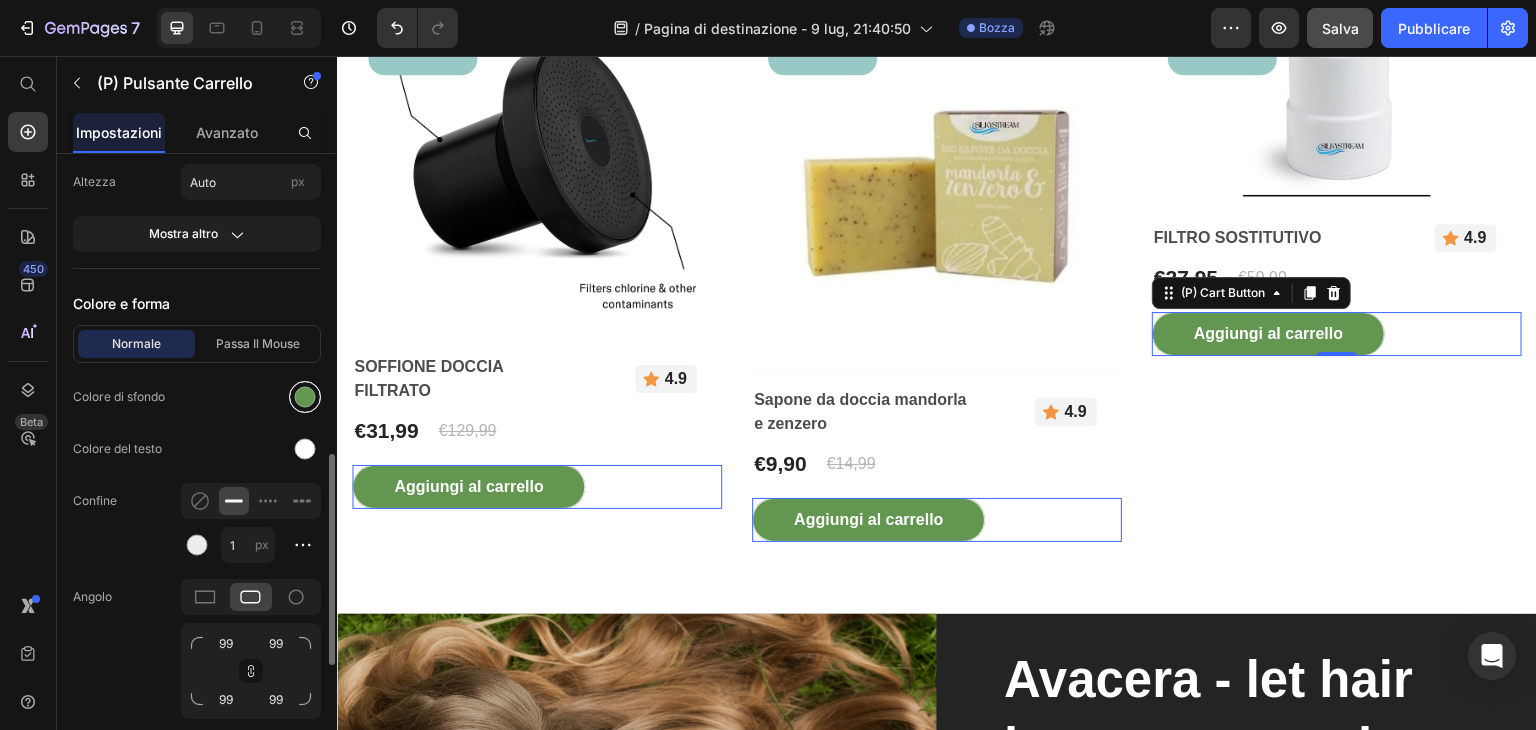 click at bounding box center [305, 397] 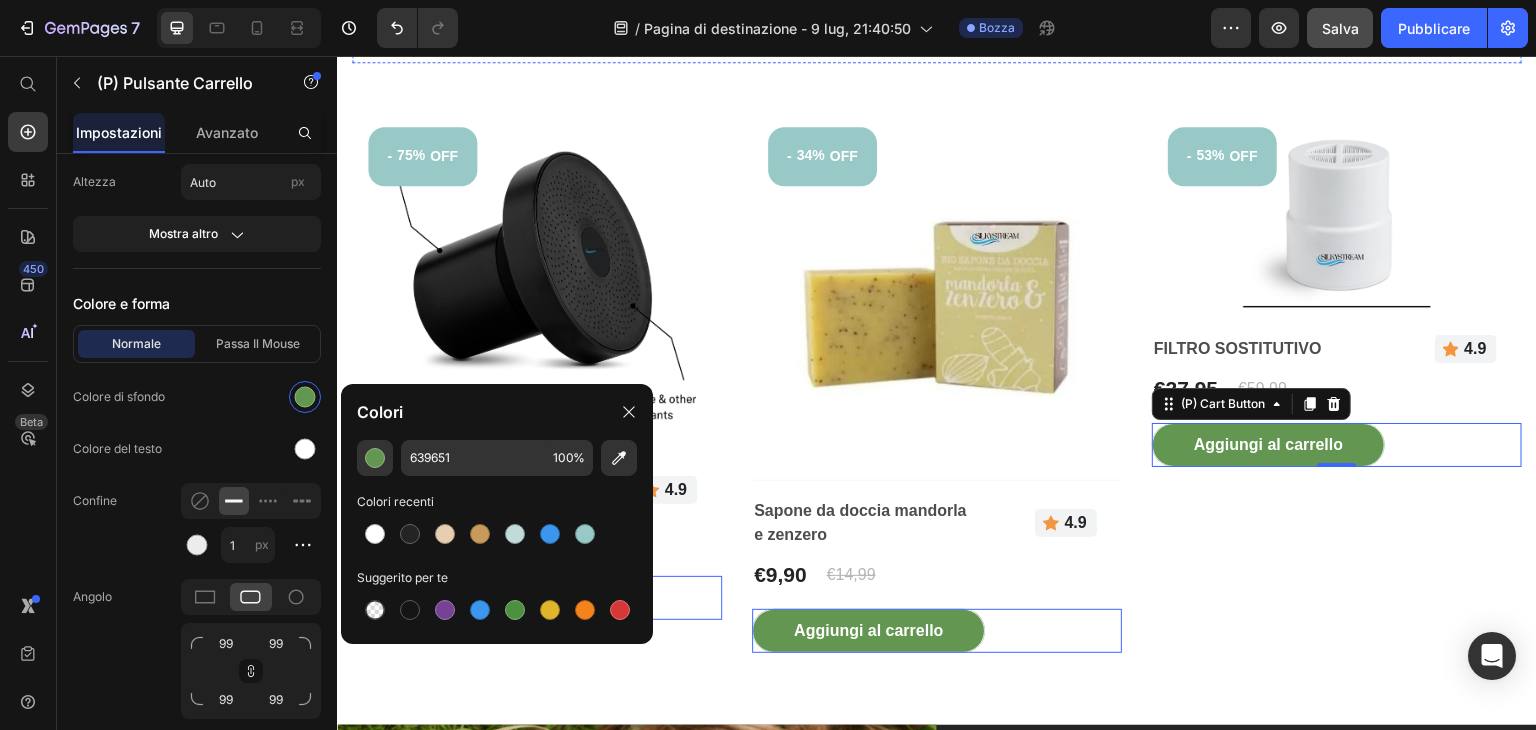 scroll, scrollTop: 2595, scrollLeft: 0, axis: vertical 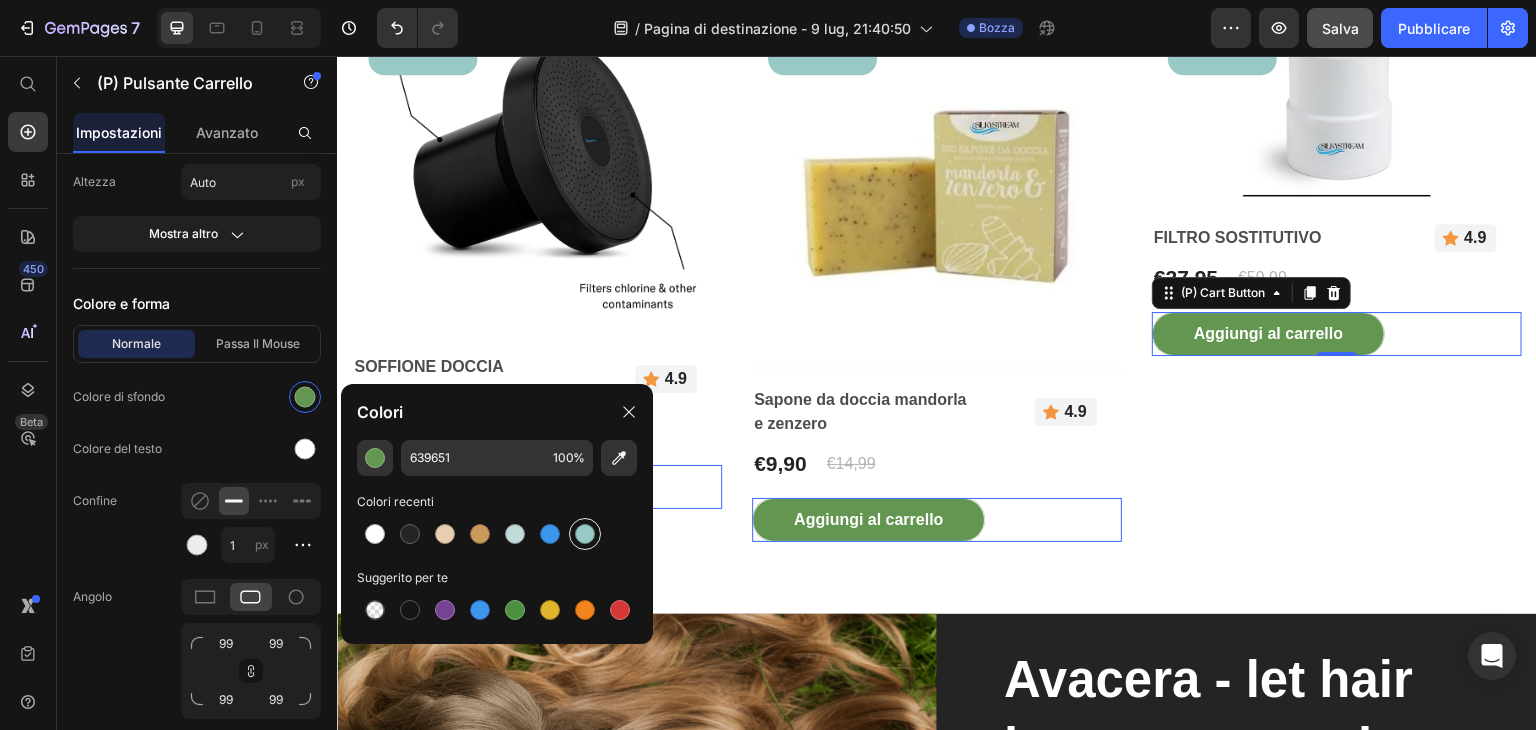 click at bounding box center (585, 534) 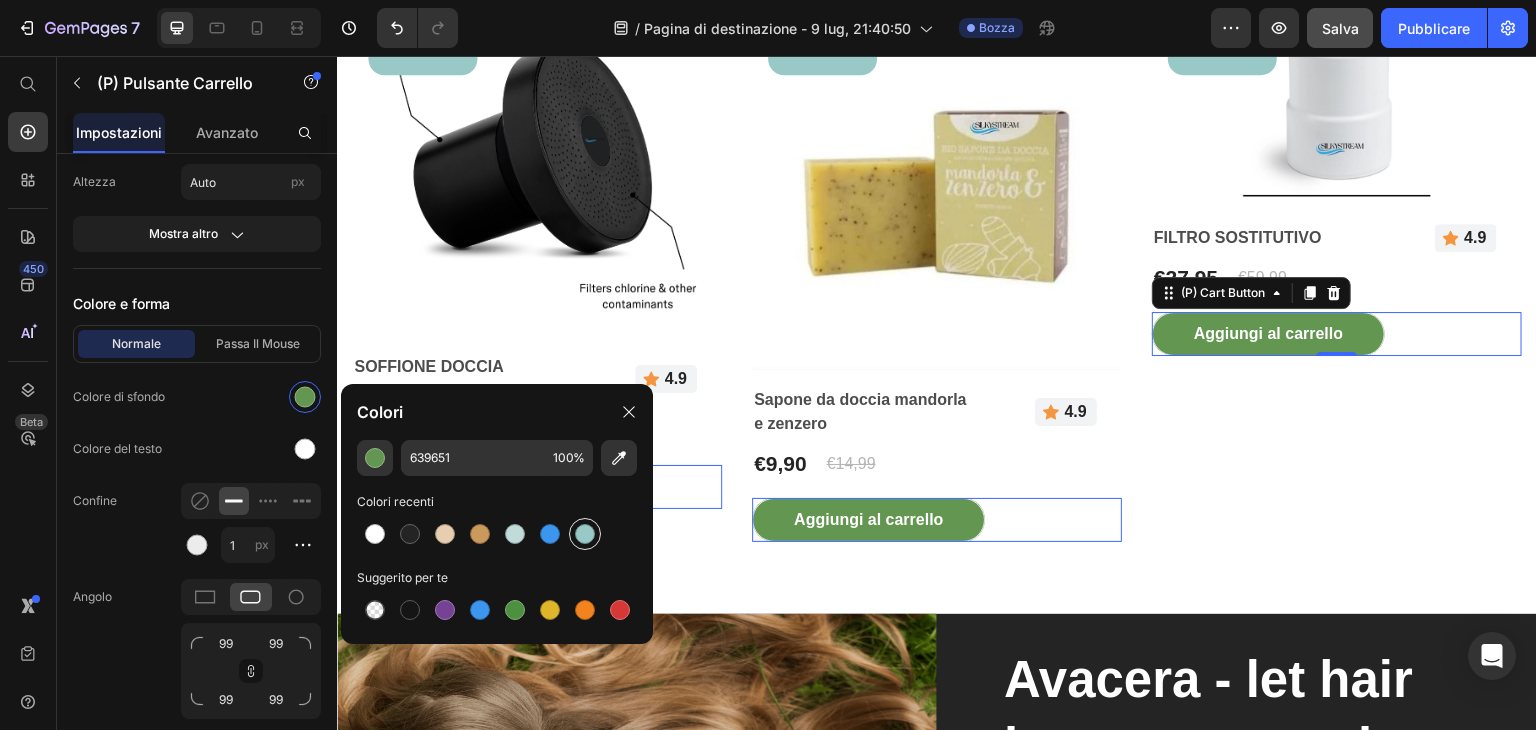 type on "99C9C7" 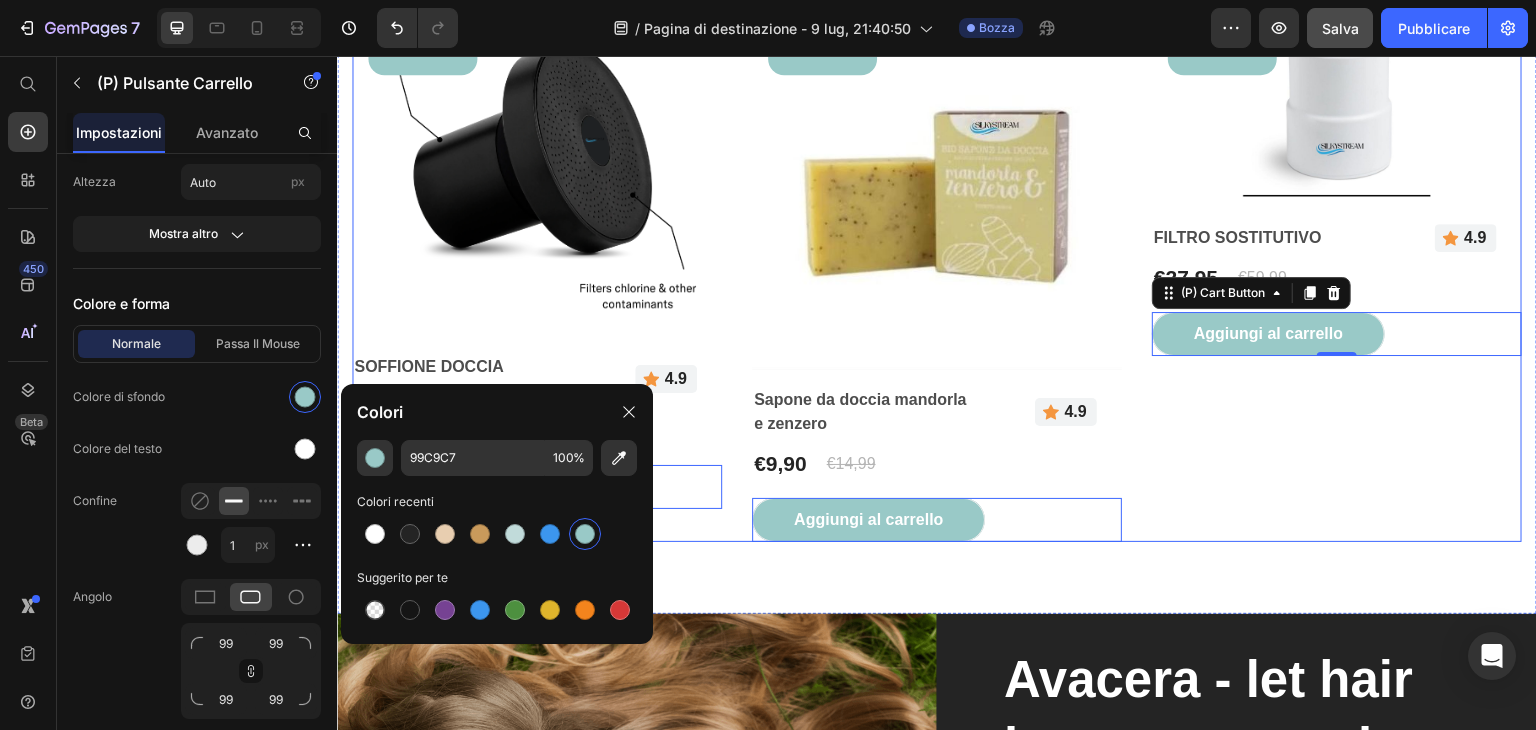 click on "- 53% OFF (P) Tag Product Images FILTRO SOSTITUTIVO (P) Title Icon 4.9 Text block Row Row €27,95 (P) Price €59,99 (P) Price Row Aggiungi al carrello (P) Cart Button   0 Row" at bounding box center (1337, 271) 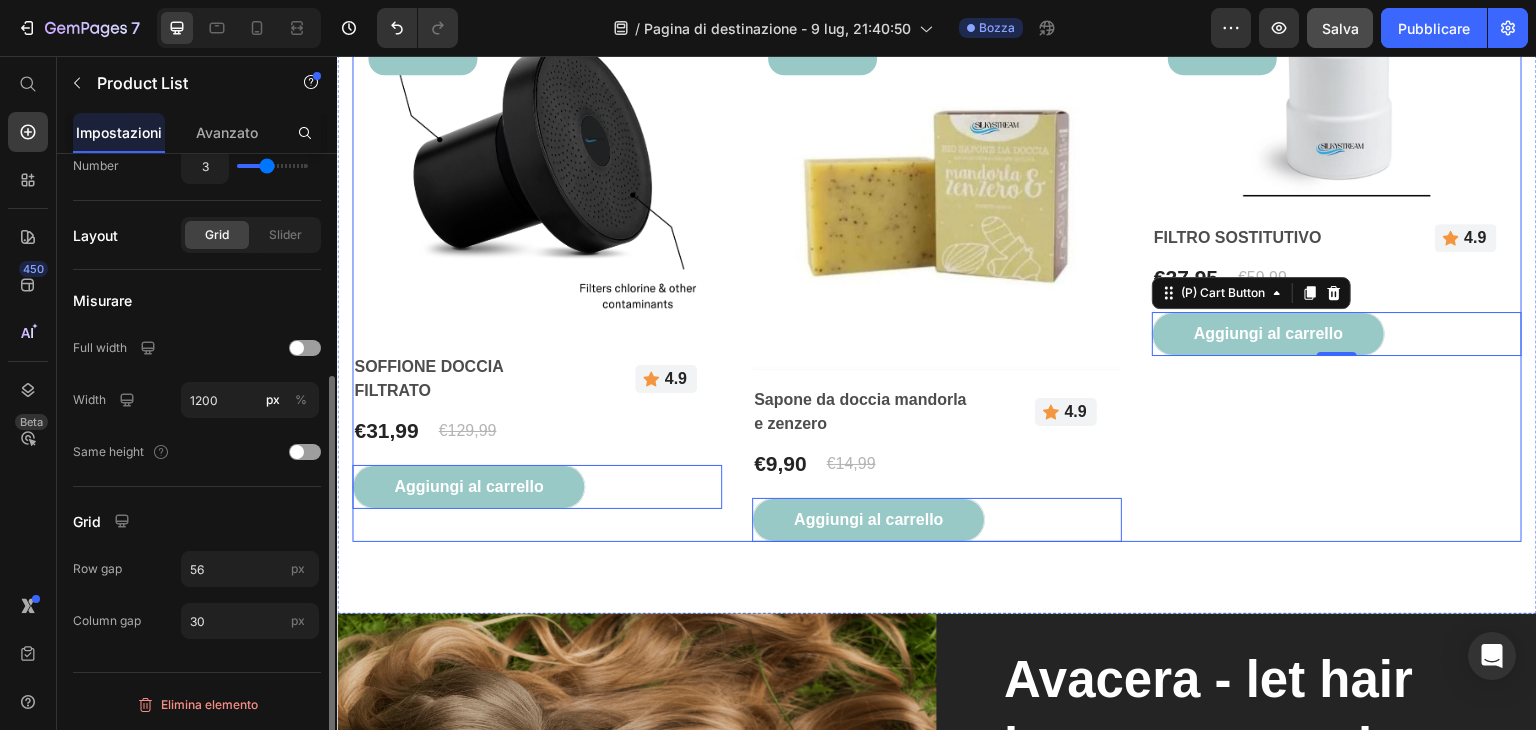 scroll, scrollTop: 0, scrollLeft: 0, axis: both 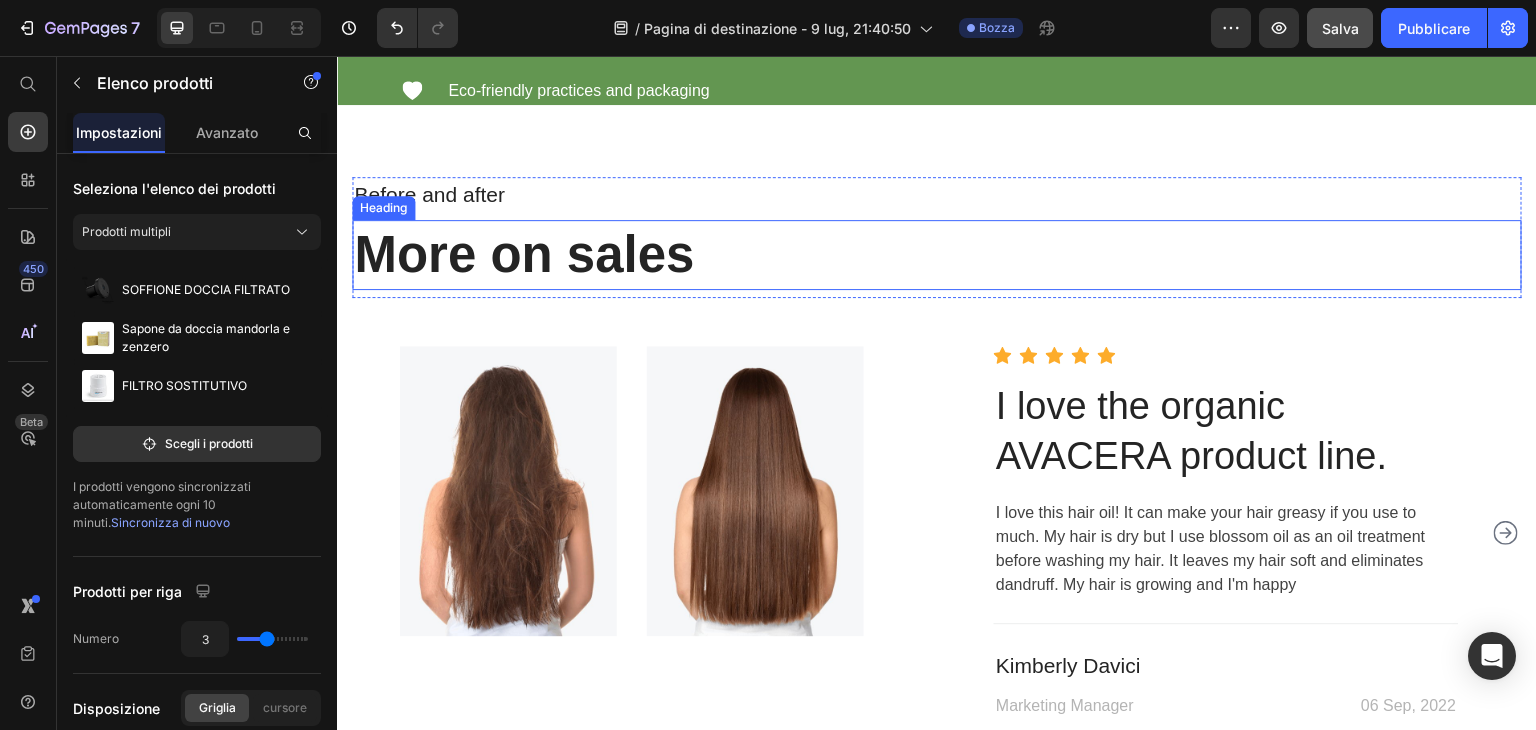 click on "More on sales" at bounding box center [937, 255] 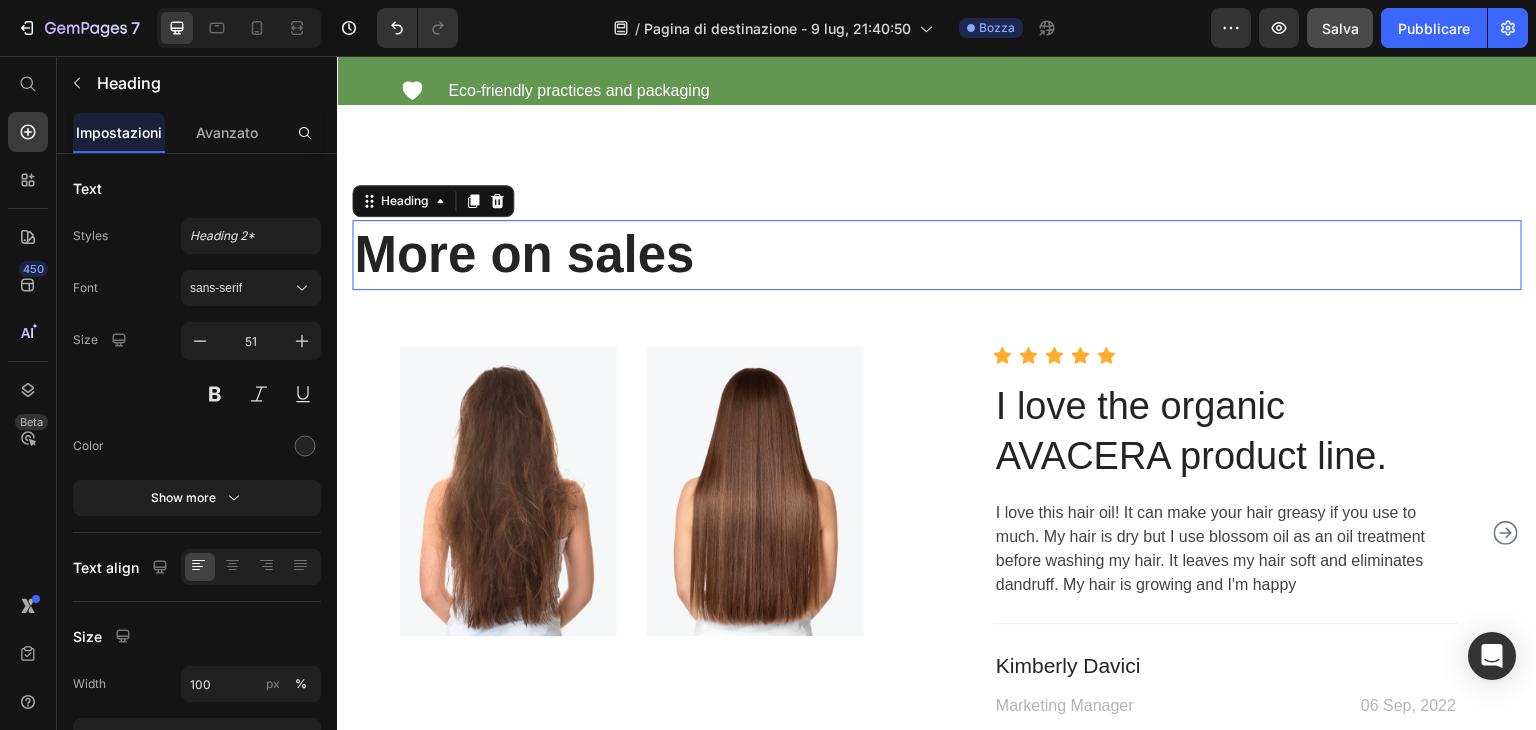 click on "More on sales" at bounding box center (937, 255) 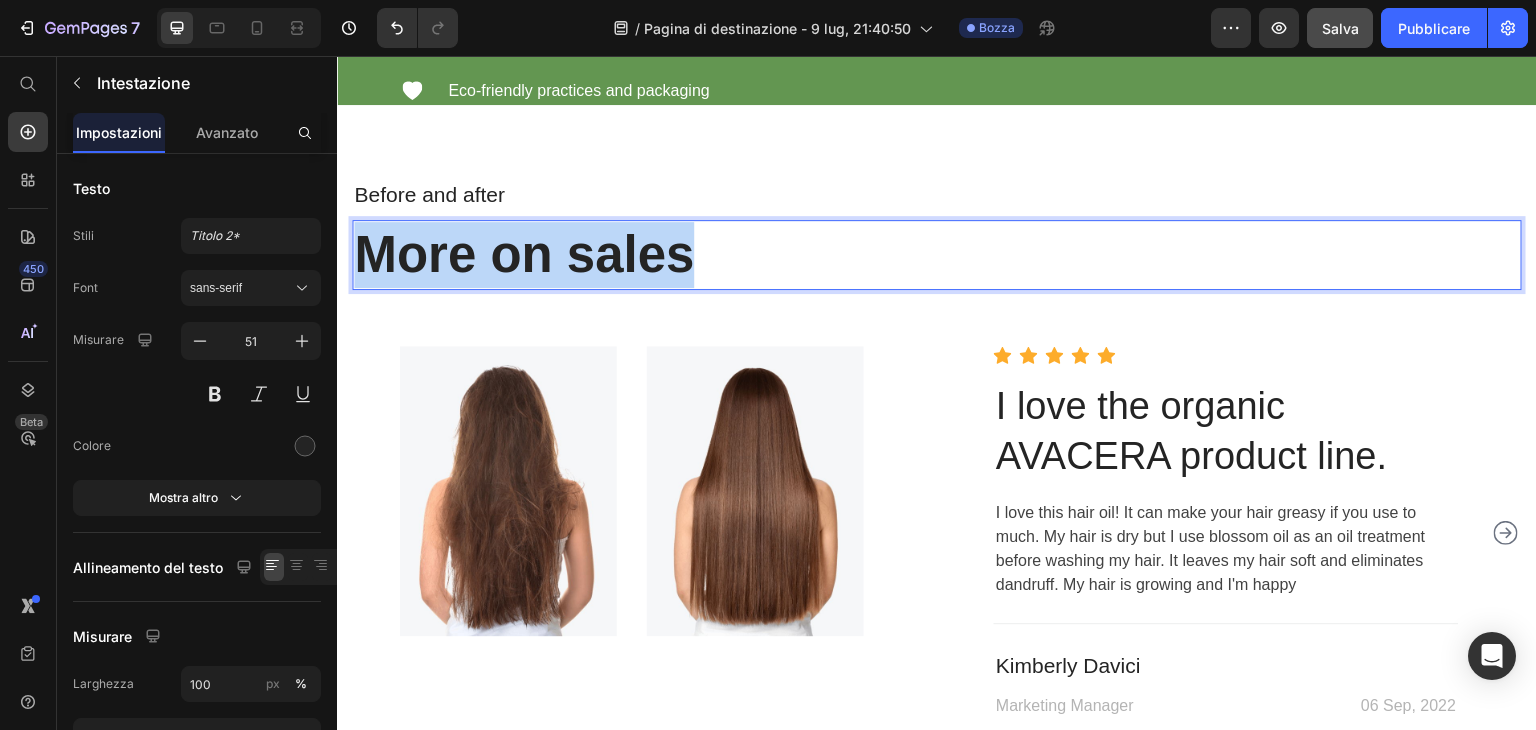 click on "More on sales" at bounding box center [937, 255] 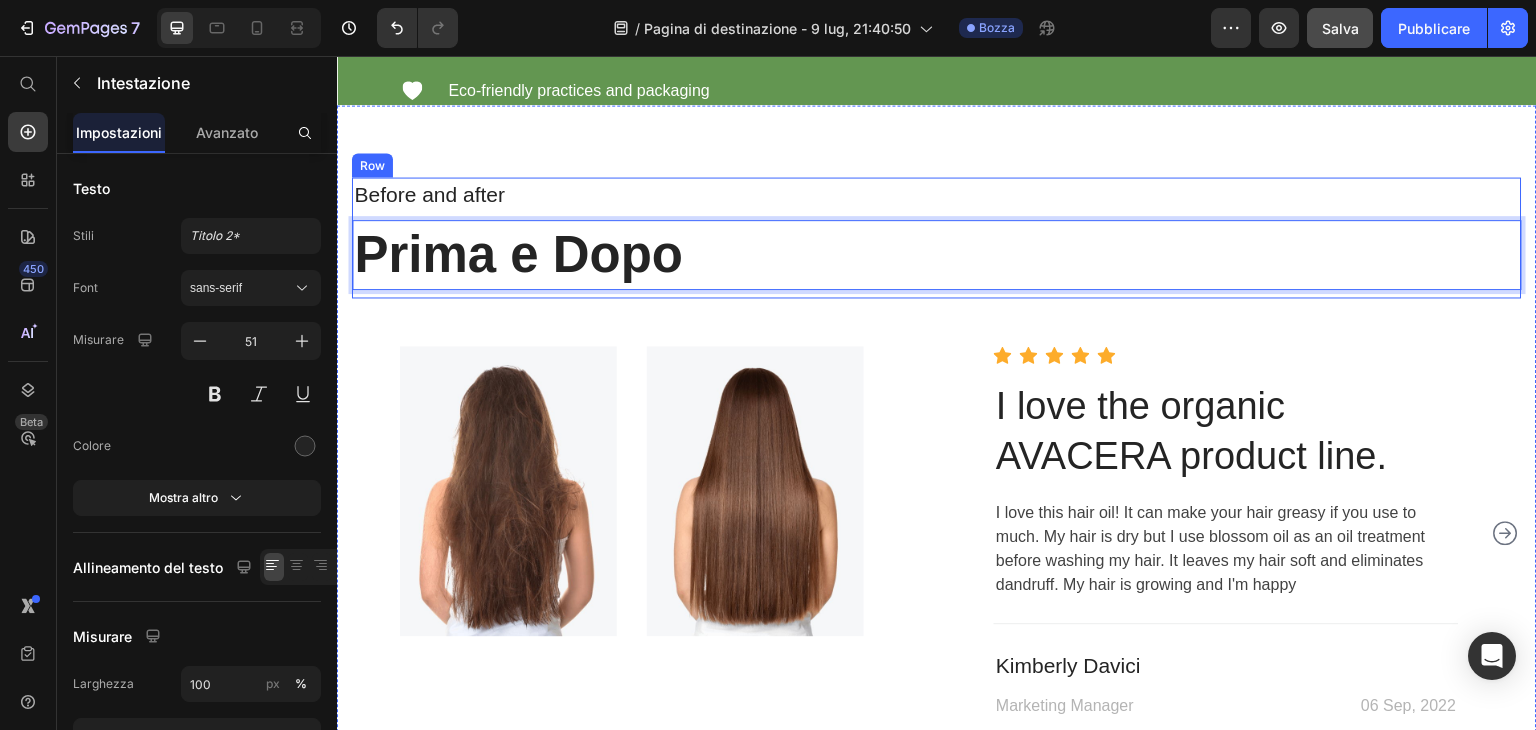 click on "C:\fakepath\cliente vero.mp4" at bounding box center (937, 448) 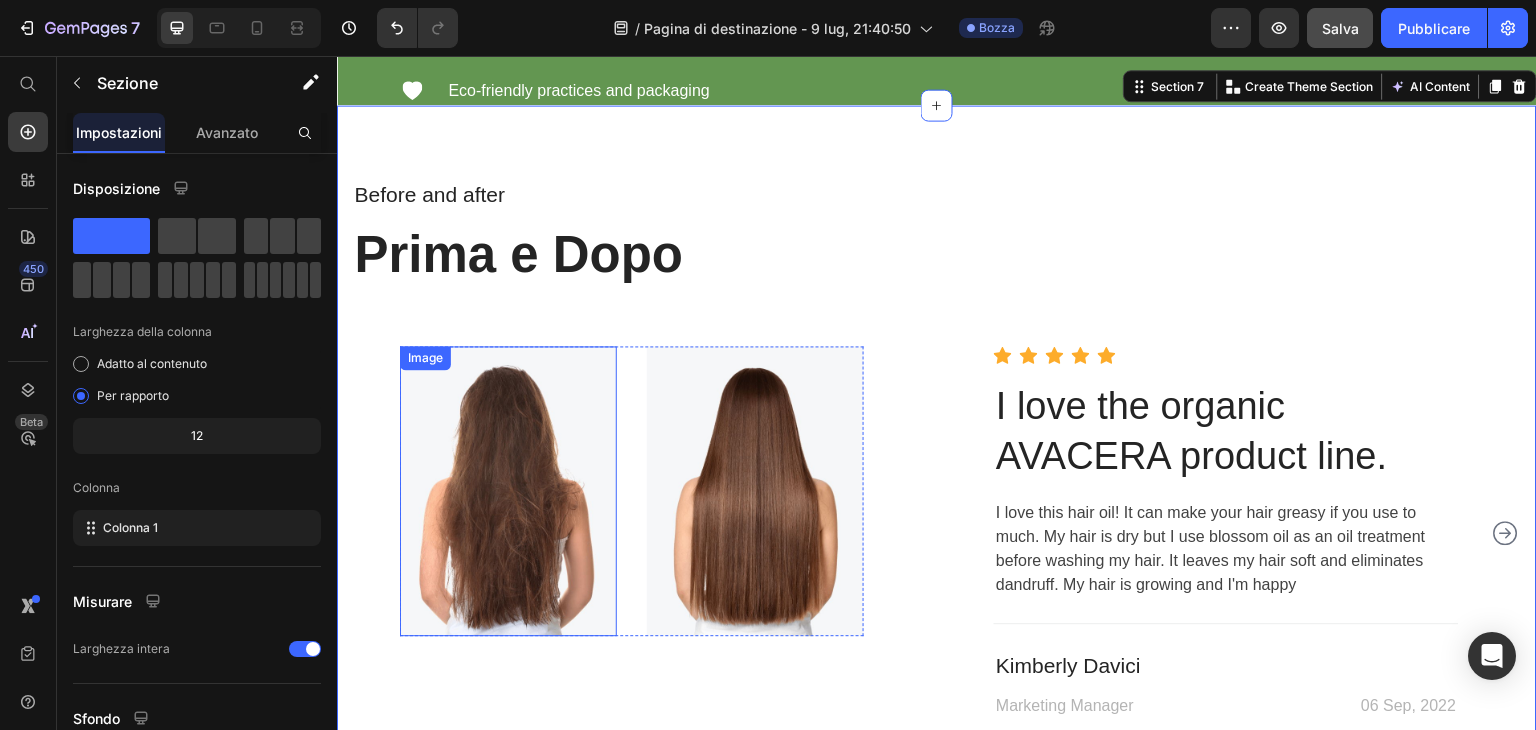scroll, scrollTop: 4095, scrollLeft: 0, axis: vertical 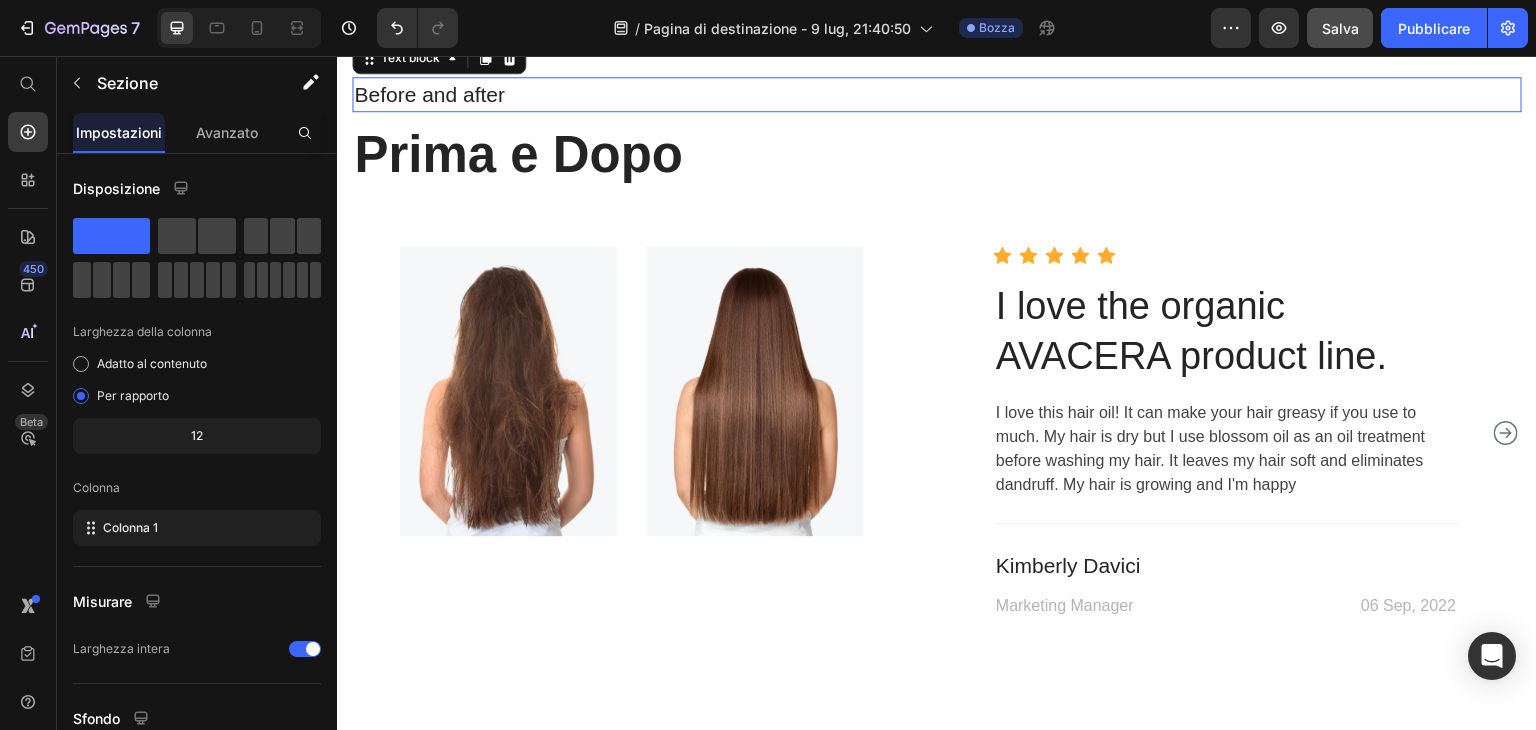 click on "Before and after" at bounding box center (937, 95) 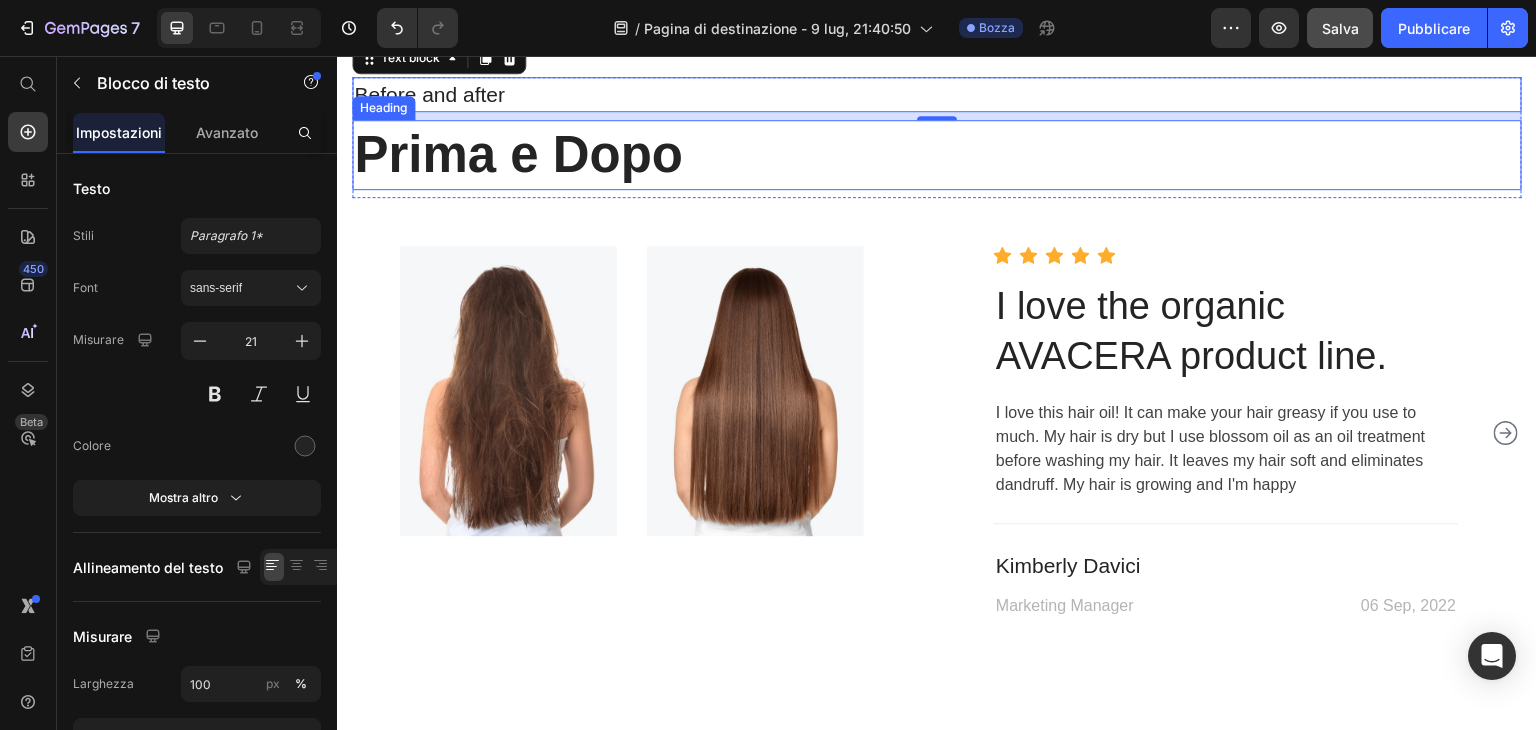 click on "Prima e Dopo" at bounding box center [937, 155] 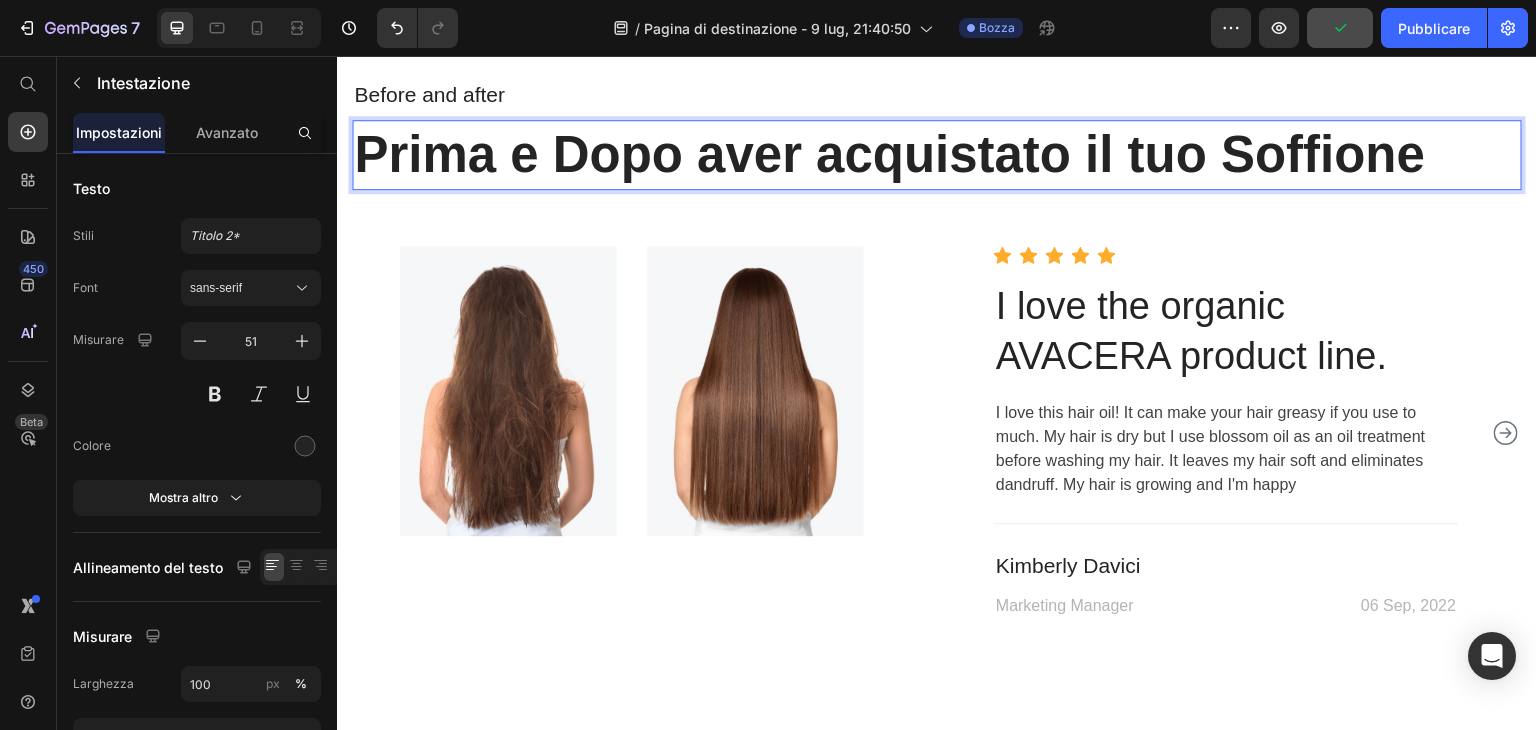 click on "Prima e Dopo aver acquistato il tuo Soffione" at bounding box center (937, 155) 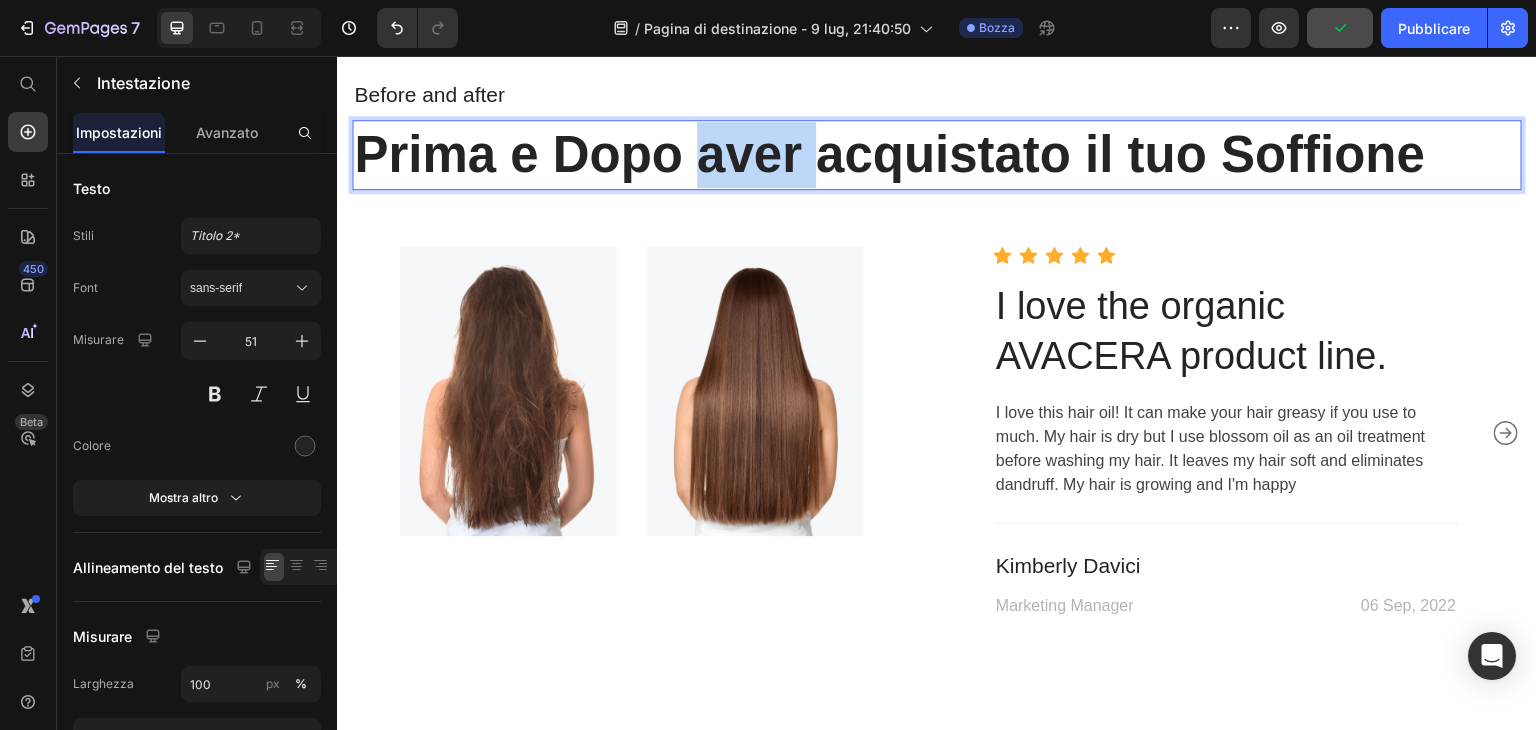 click on "Prima e Dopo aver acquistato il tuo Soffione" at bounding box center (937, 155) 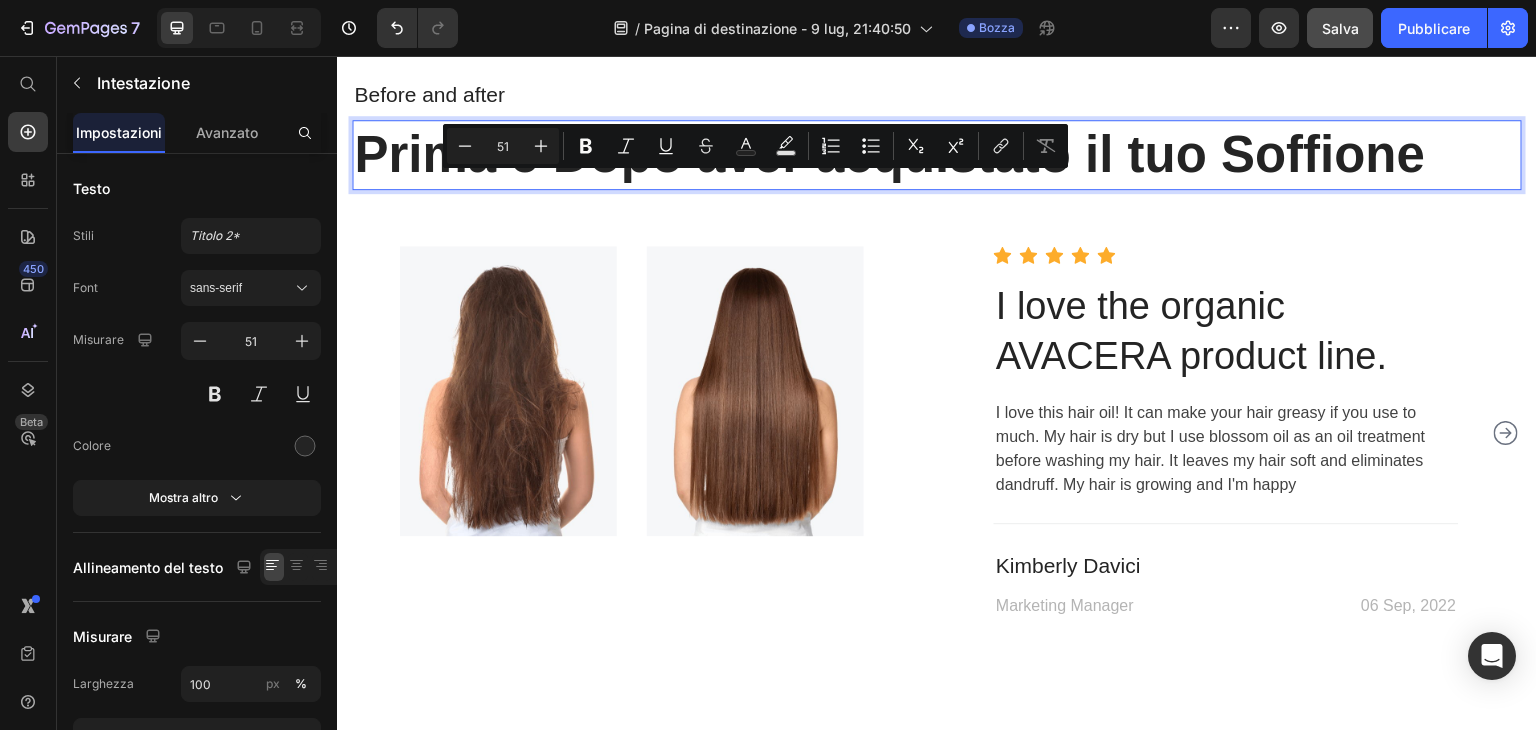 click on "Prima e Dopo aver acquistato il tuo Soffione" at bounding box center [937, 155] 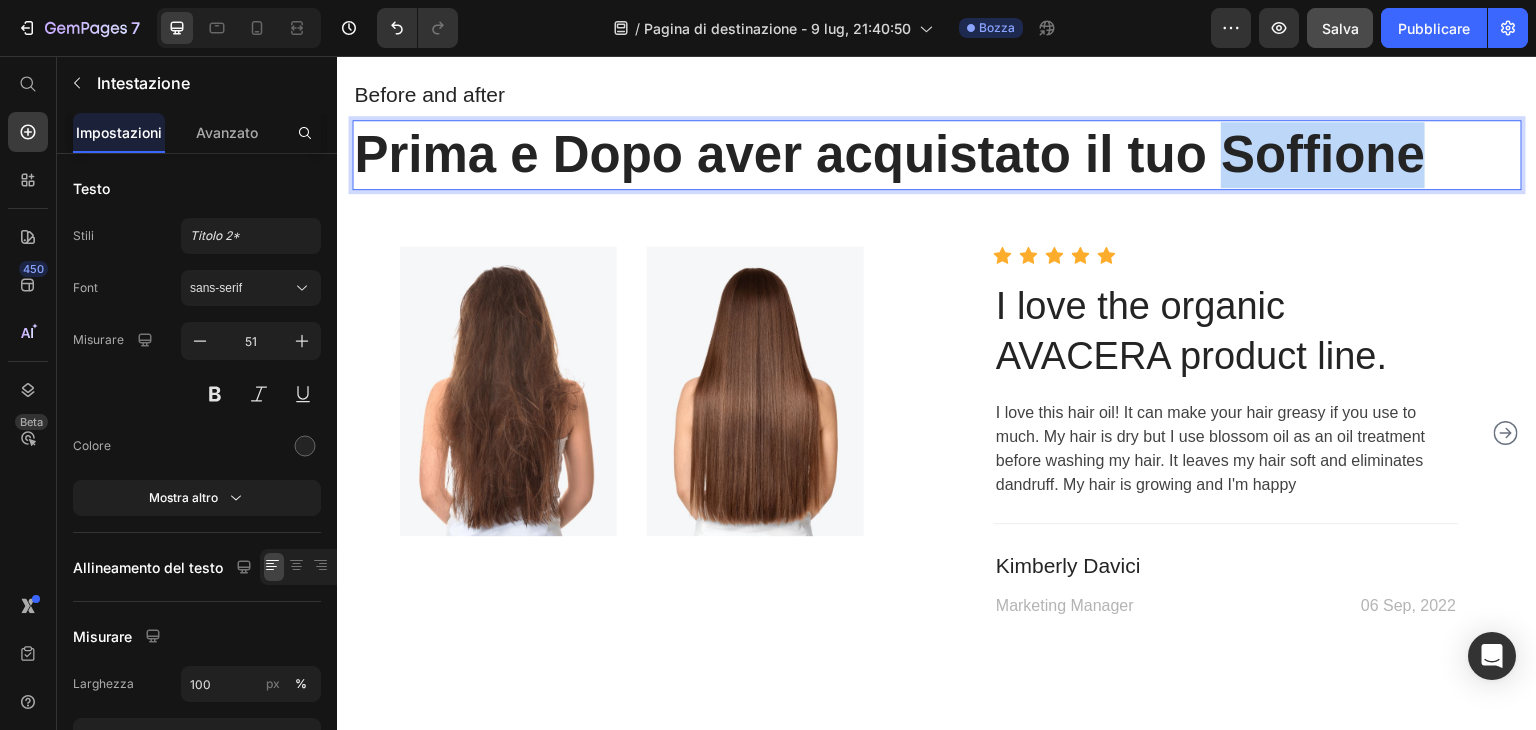 click on "Prima e Dopo aver acquistato il tuo Soffione" at bounding box center (937, 155) 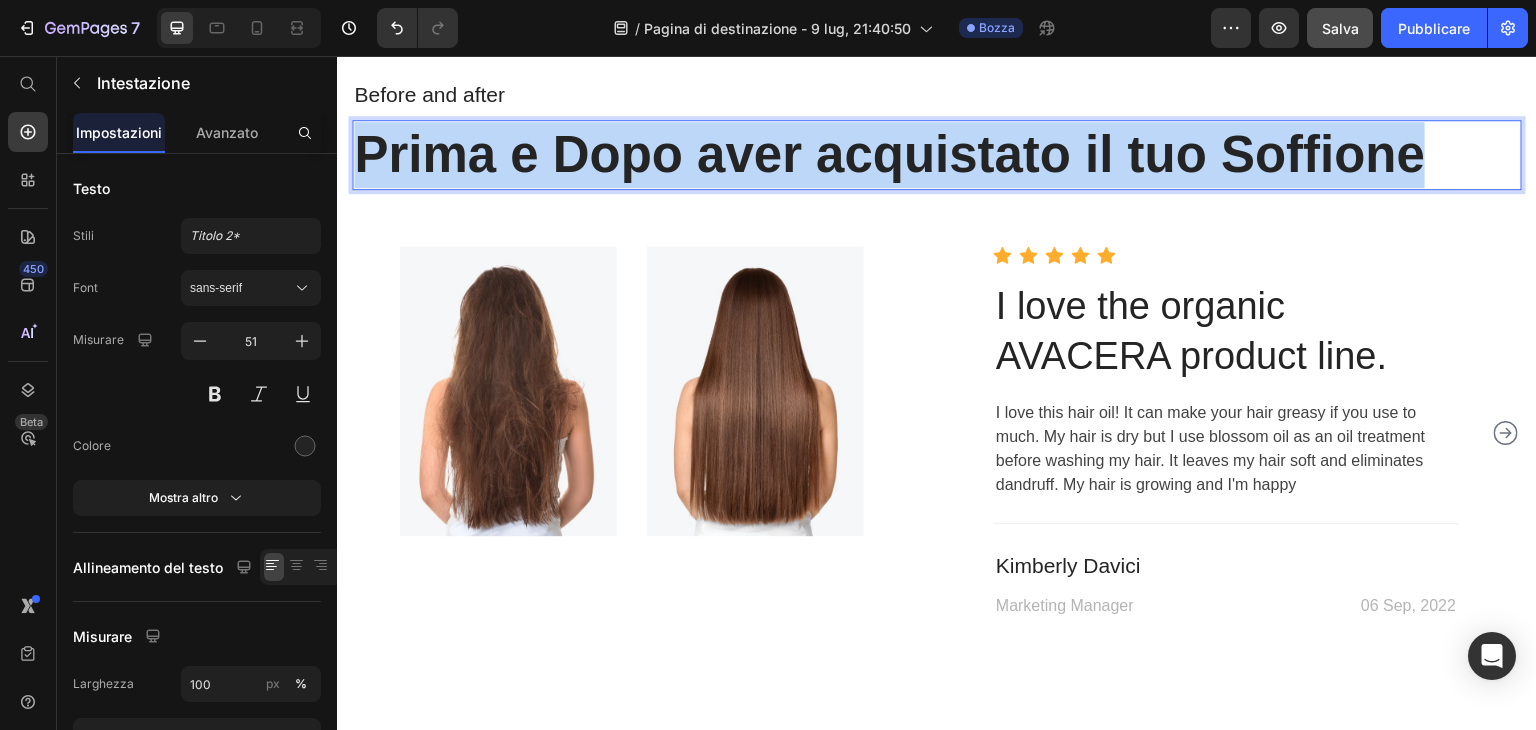 click on "Prima e Dopo aver acquistato il tuo Soffione" at bounding box center (937, 155) 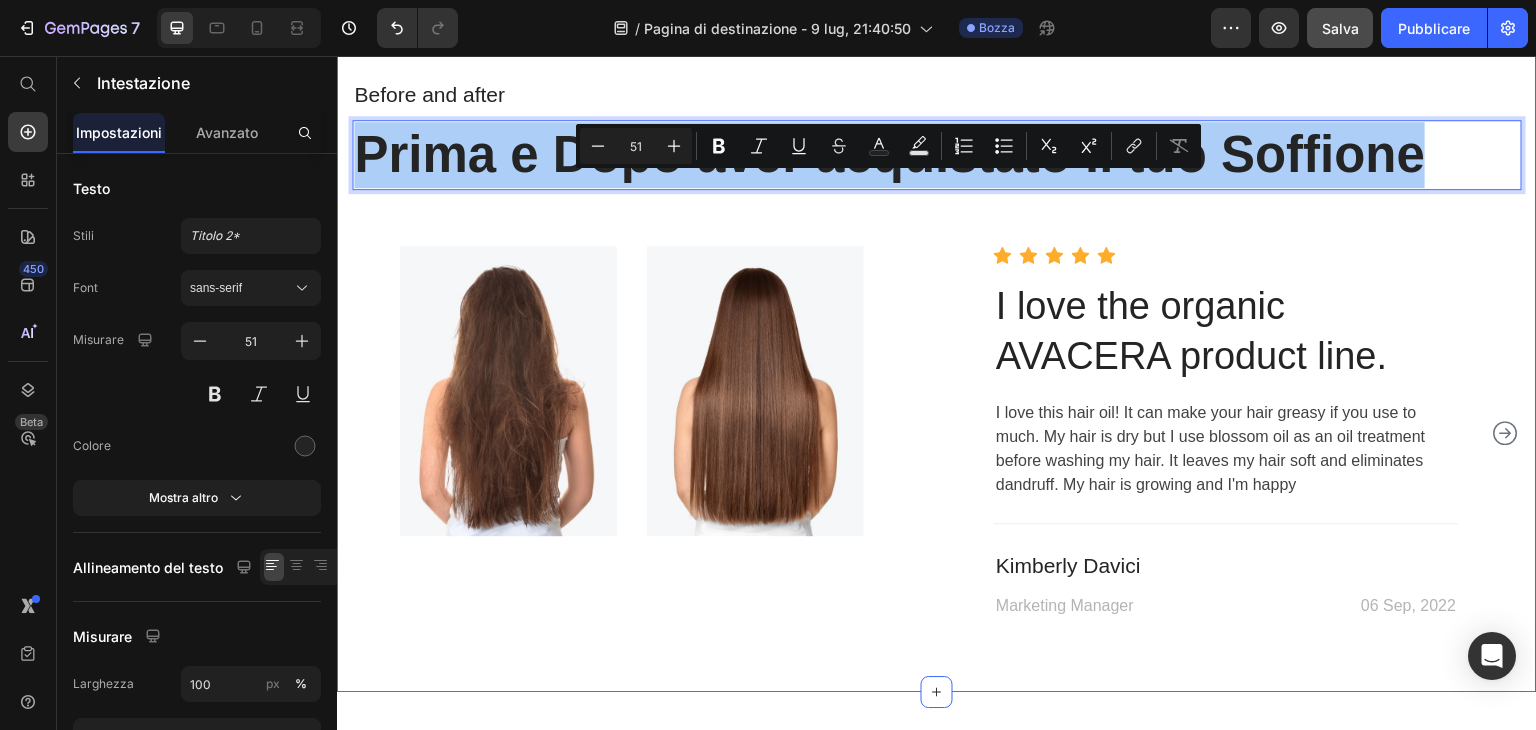 click on "Before and after Text block Prima e Dopo aver acquistato il tuo Soffione Heading   8 Row
Image Image Row                Icon                Icon                Icon                Icon                Icon Icon List Hoz I love the organic AVACERA product line. Heading I love this hair oil! It can make your hair greasy if you use to much. My hair is dry but I use blossom oil as an oil treatment before washing my hair. It leaves my hair soft and eliminates dandruff. My hair is growing and I'm happy Text block                Title Line [FIRST] [LAST] Text block Marketing Manager Text block [DATE] Text block Row Row Image Image Row                Icon                Icon                Icon                Icon                Icon Icon List Hoz I love the organic AVACERA product line. Heading Text block                Title Line [FIRST] [LAST] Text block Marketing Manager Text block [DATE] Text block Row Row
Carousel" at bounding box center (937, 348) 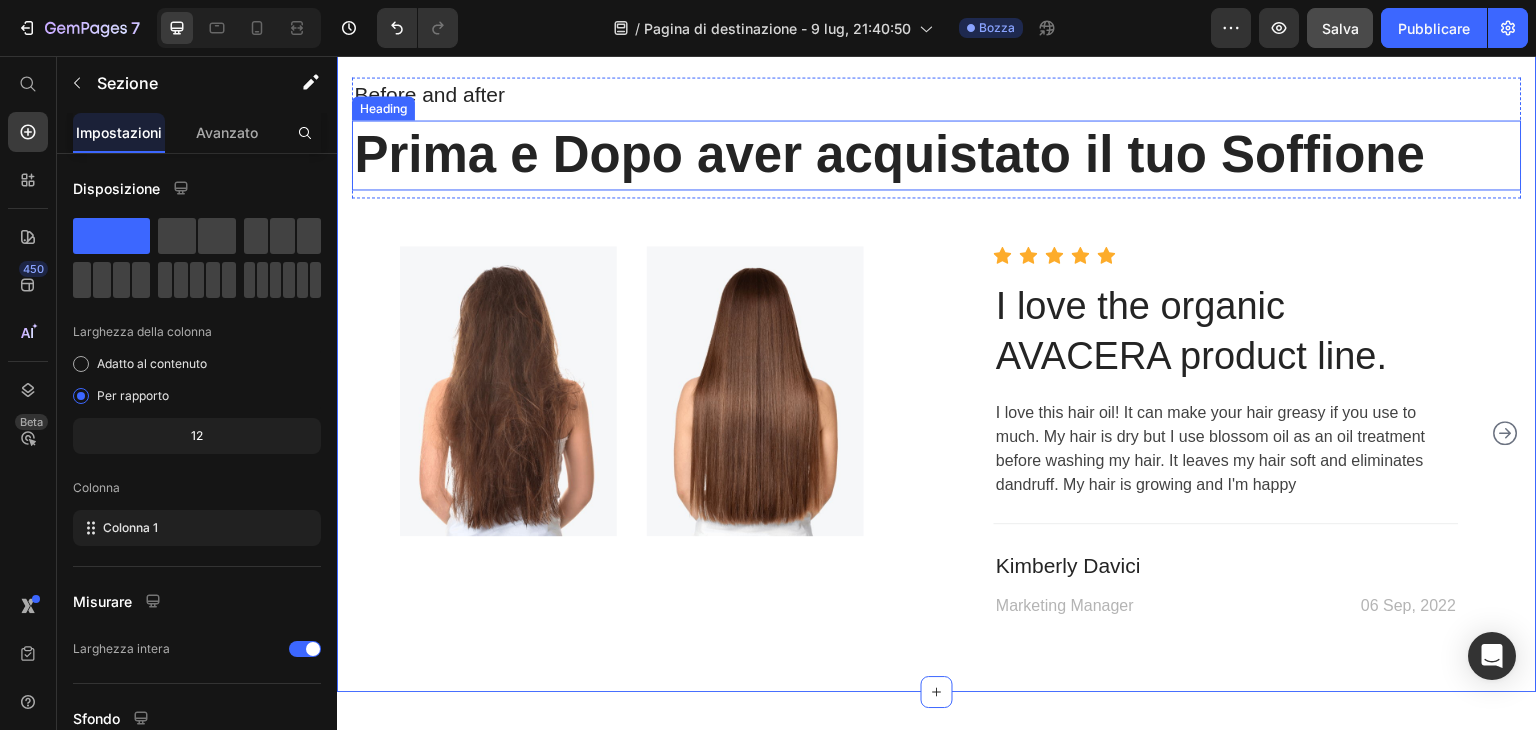click on "Prima e Dopo aver acquistato il tuo Soffione" at bounding box center (937, 155) 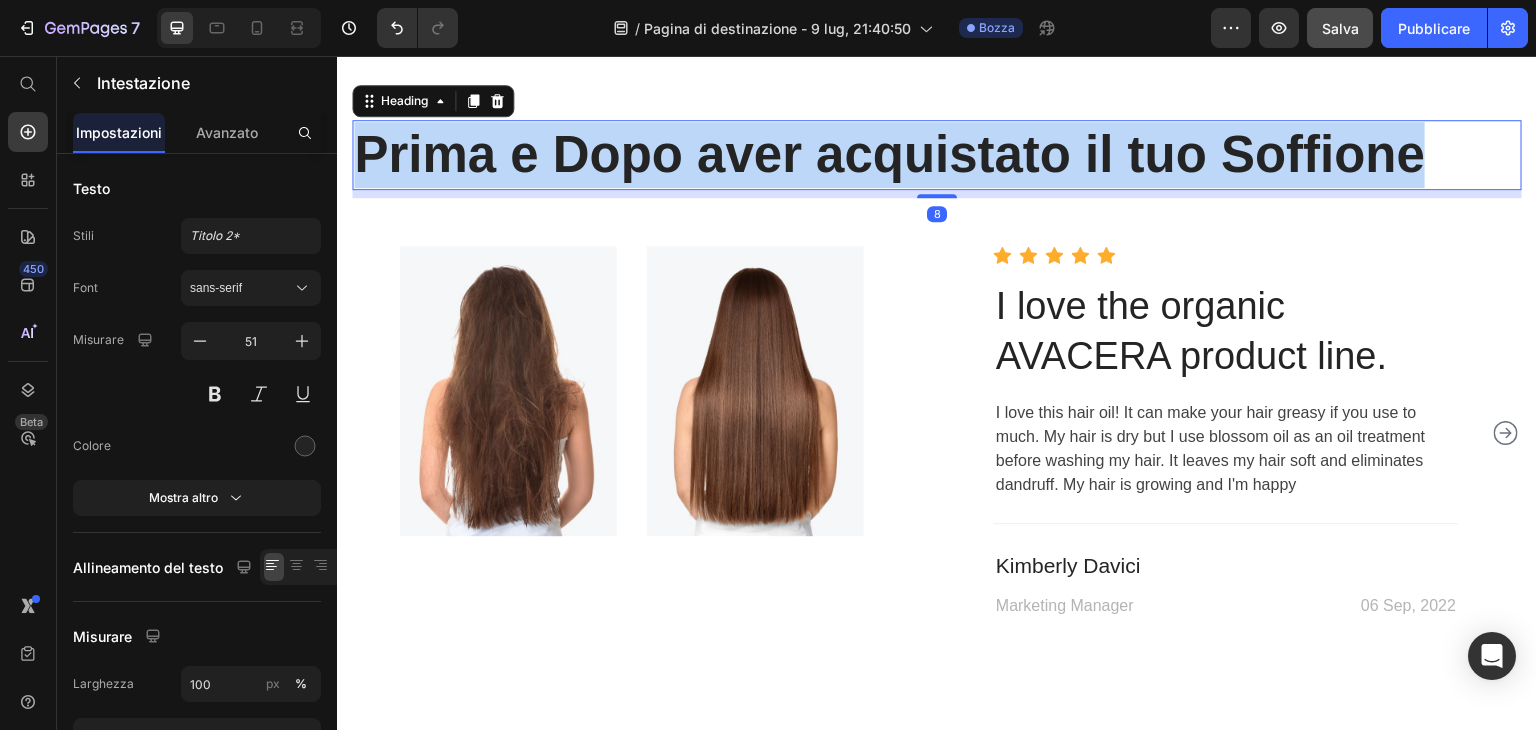 click on "Prima e Dopo aver acquistato il tuo Soffione" at bounding box center [937, 155] 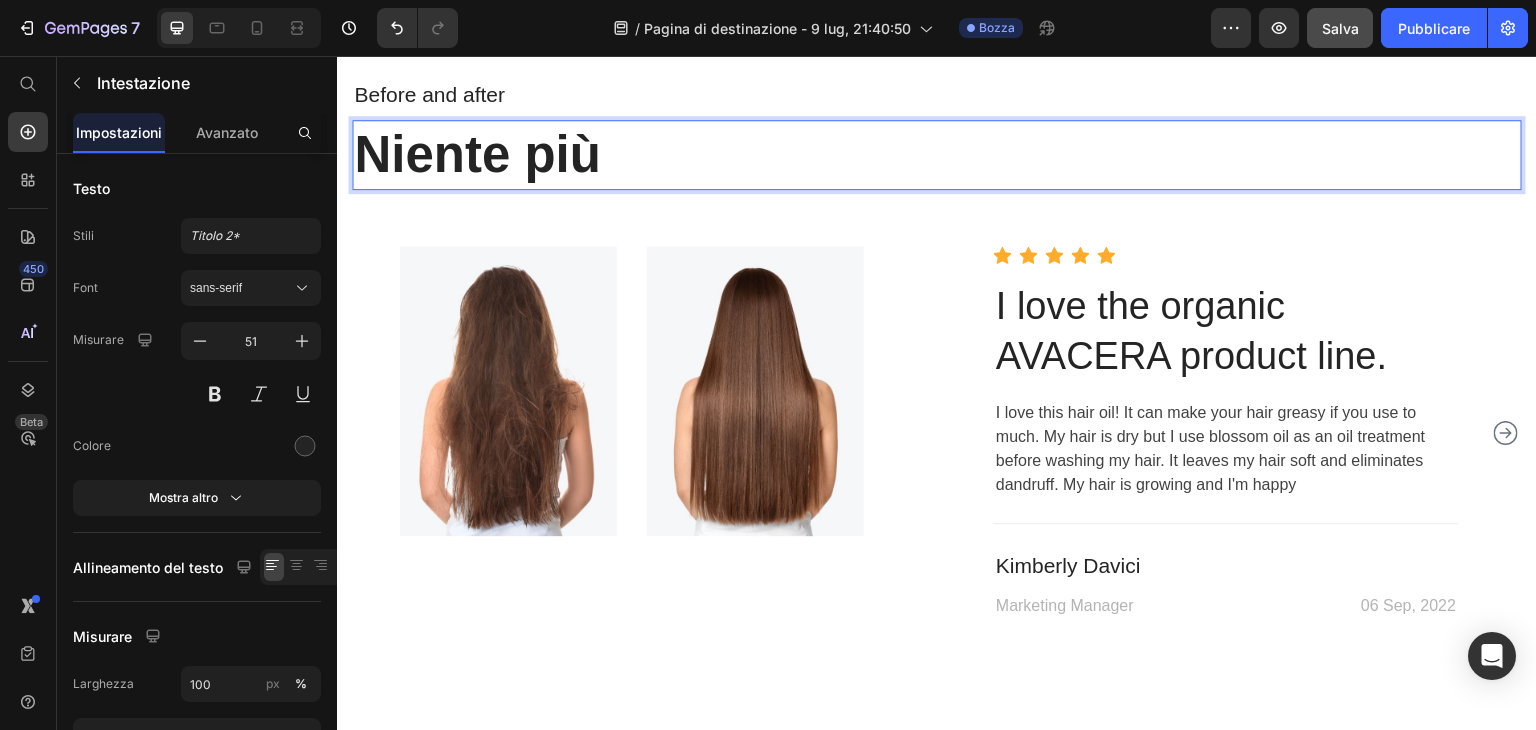 click on "Niente più" at bounding box center [937, 155] 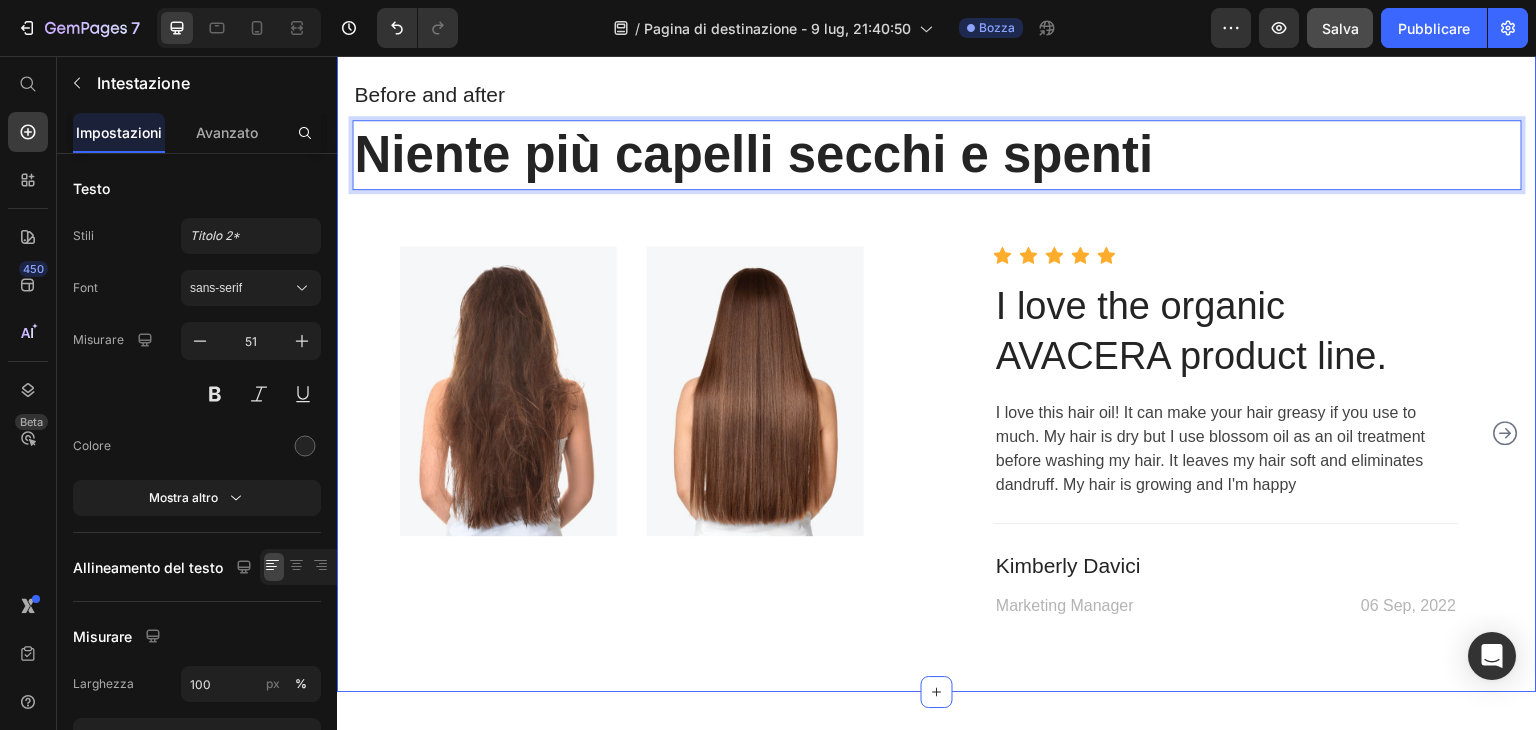click on "Before and after Text block Niente più capelli secchi e spenti Heading   8 Row
Image Image Row                Icon                Icon                Icon                Icon                Icon Icon List Hoz I love the organic AVACERA product line. Heading I love this hair oil! It can make your hair greasy if you use to much. My hair is dry but I use blossom oil as an oil treatment before washing my hair. It leaves my hair soft and eliminates dandruff. My hair is growing and I'm happy Text block                Title Line [FIRST] [LAST] Text block Marketing Manager Text block [DATE] Text block Row Row Image Image Row                Icon                Icon                Icon                Icon                Icon Icon List Hoz I love the organic AVACERA product line. Heading Text block                Title Line [FIRST] [LAST] Text block Marketing Manager Text block [DATE] Text block Row Row
Carousel Section 7" at bounding box center [937, 348] 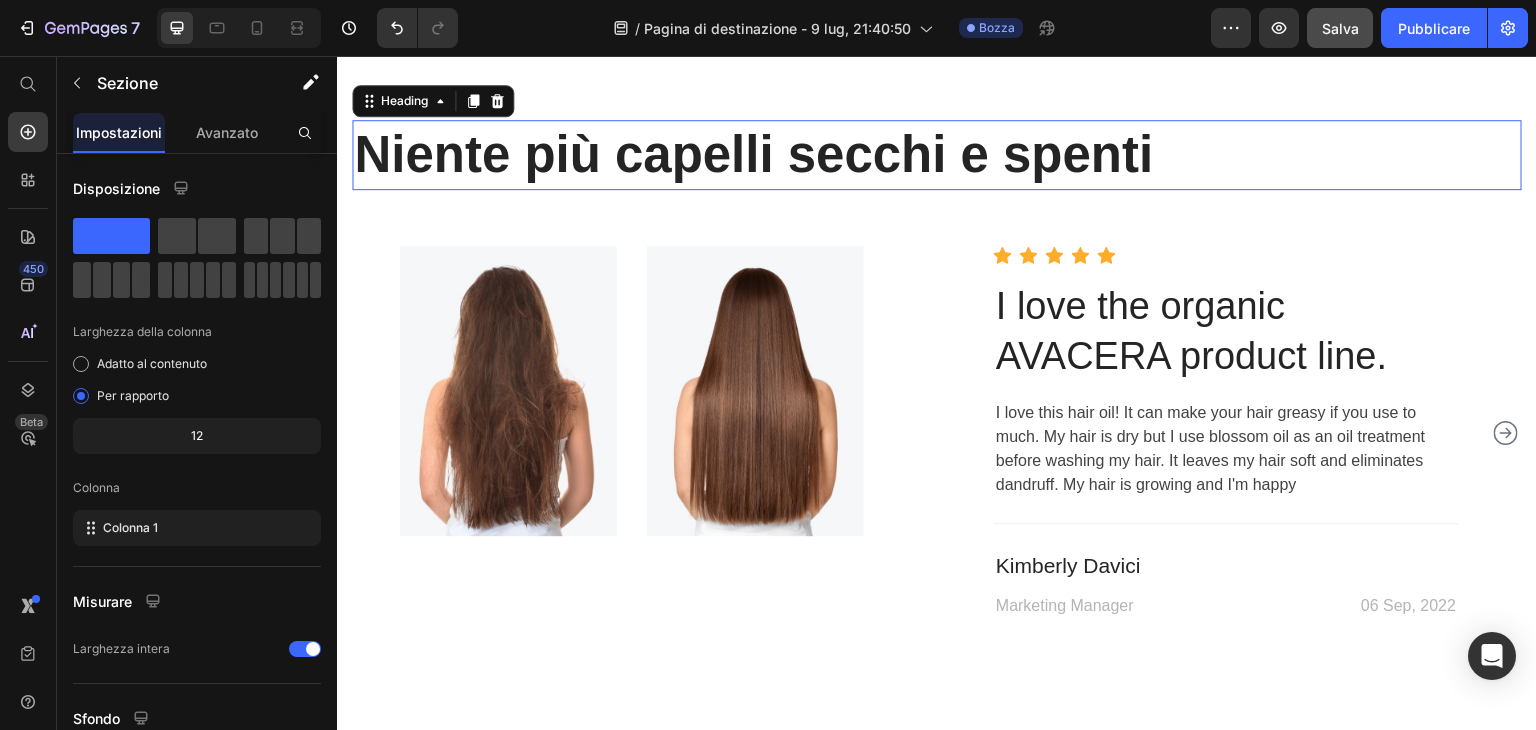 click on "Niente più capelli secchi e spenti" at bounding box center (937, 155) 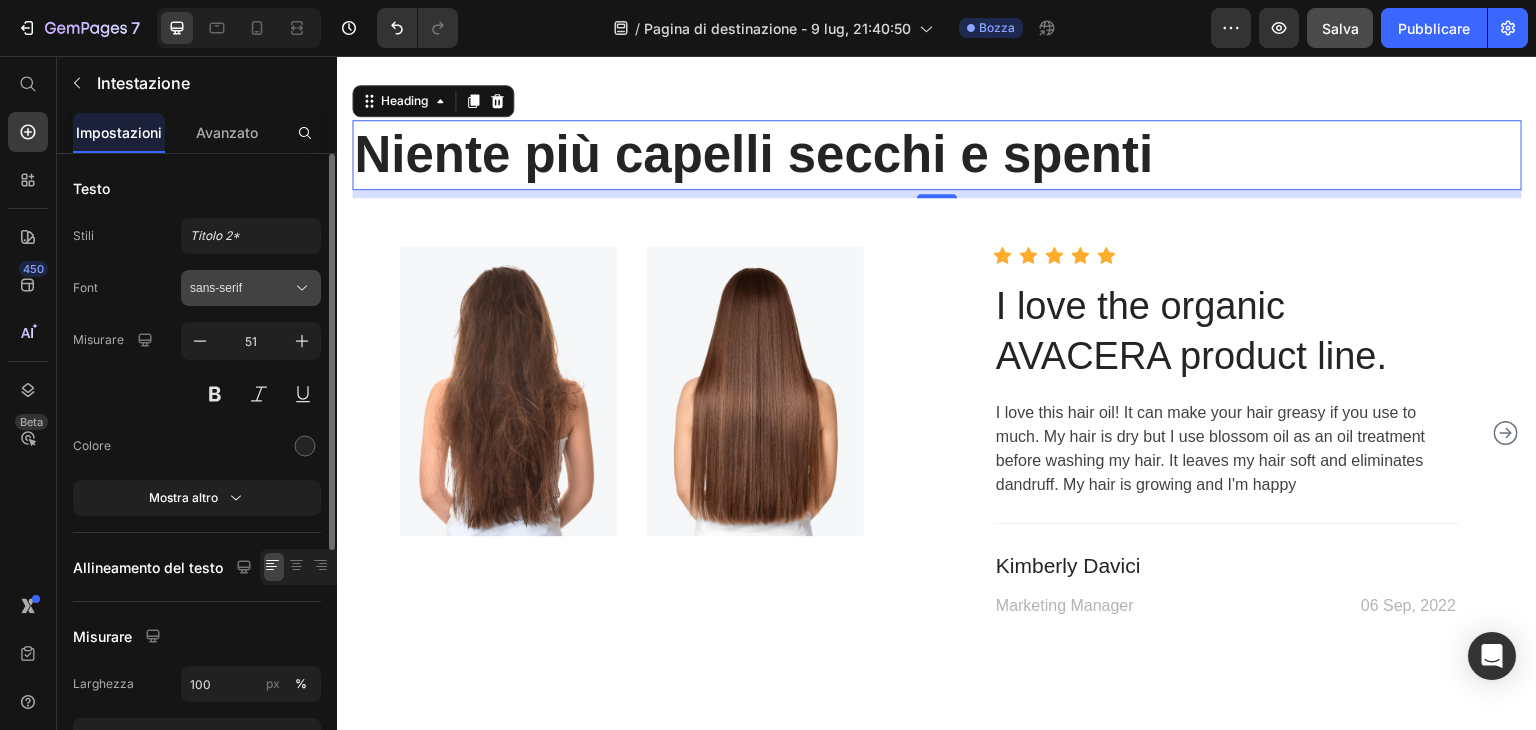 click on "sans-serif" at bounding box center (241, 288) 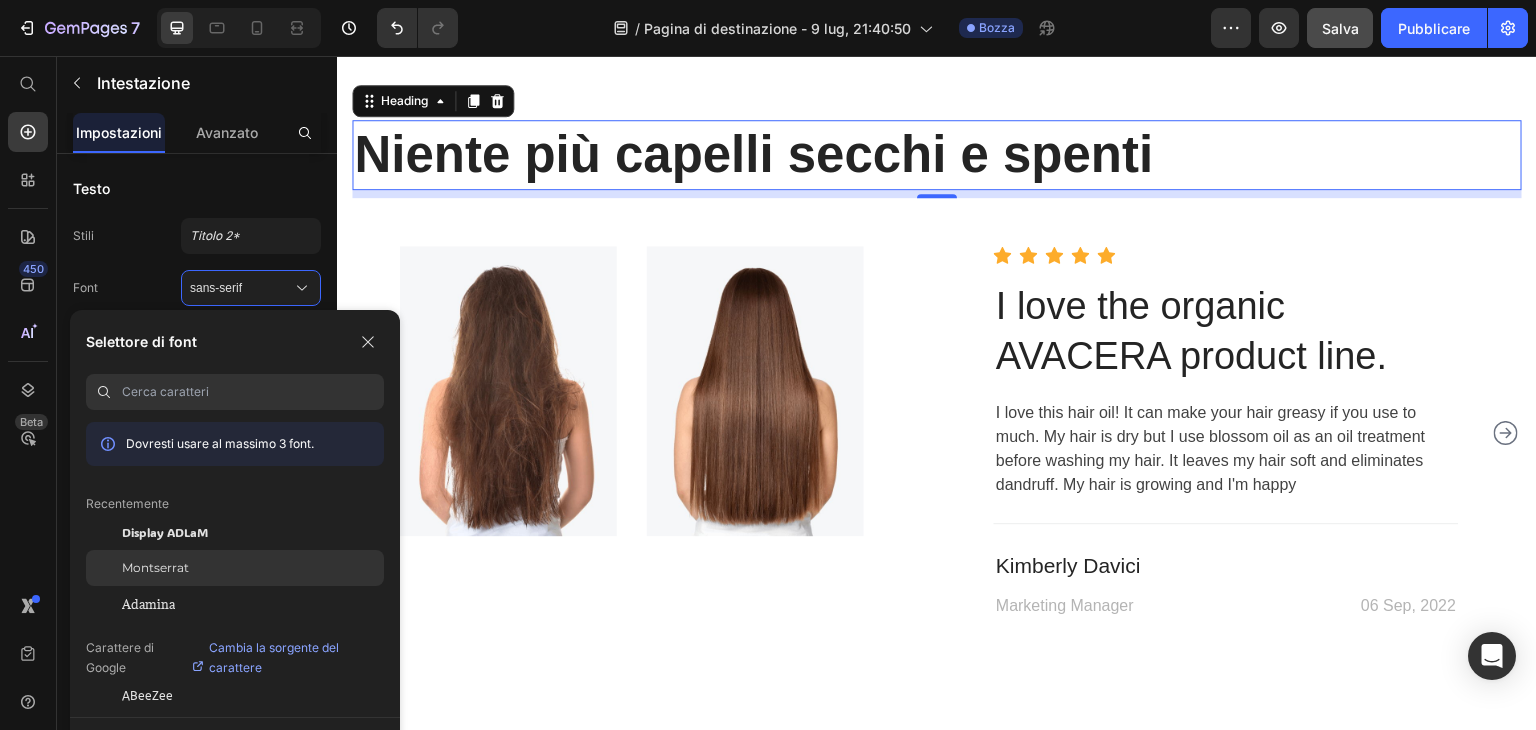 click on "Montserrat" 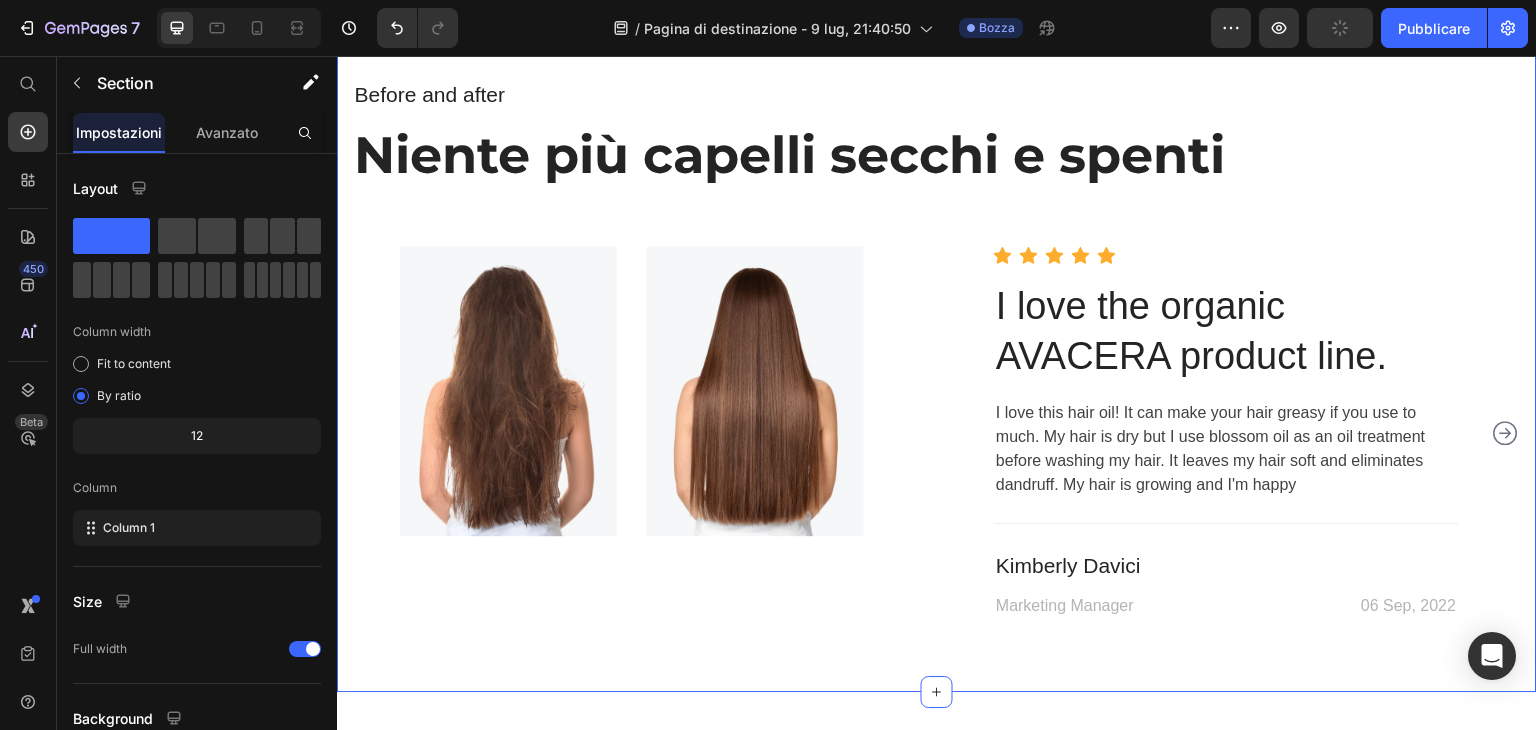 click on "Before and after Text block Niente più capelli secchi e spenti Heading   8 Row
Image Image Row                Icon                Icon                Icon                Icon                Icon Icon List Hoz I love the organic AVACERA product line. Heading I love this hair oil! It can make your hair greasy if you use to much. My hair is dry but I use blossom oil as an oil treatment before washing my hair. It leaves my hair soft and eliminates dandruff. My hair is growing and I'm happy Text block                Title Line [FIRST] [LAST] Text block Marketing Manager Text block [DATE] Text block Row Row Image Image Row                Icon                Icon                Icon                Icon                Icon Icon List Hoz I love the organic AVACERA product line. Heading Text block                Title Line [FIRST] [LAST] Text block Marketing Manager Text block [DATE] Text block Row Row
Carousel Section 7" at bounding box center (937, 348) 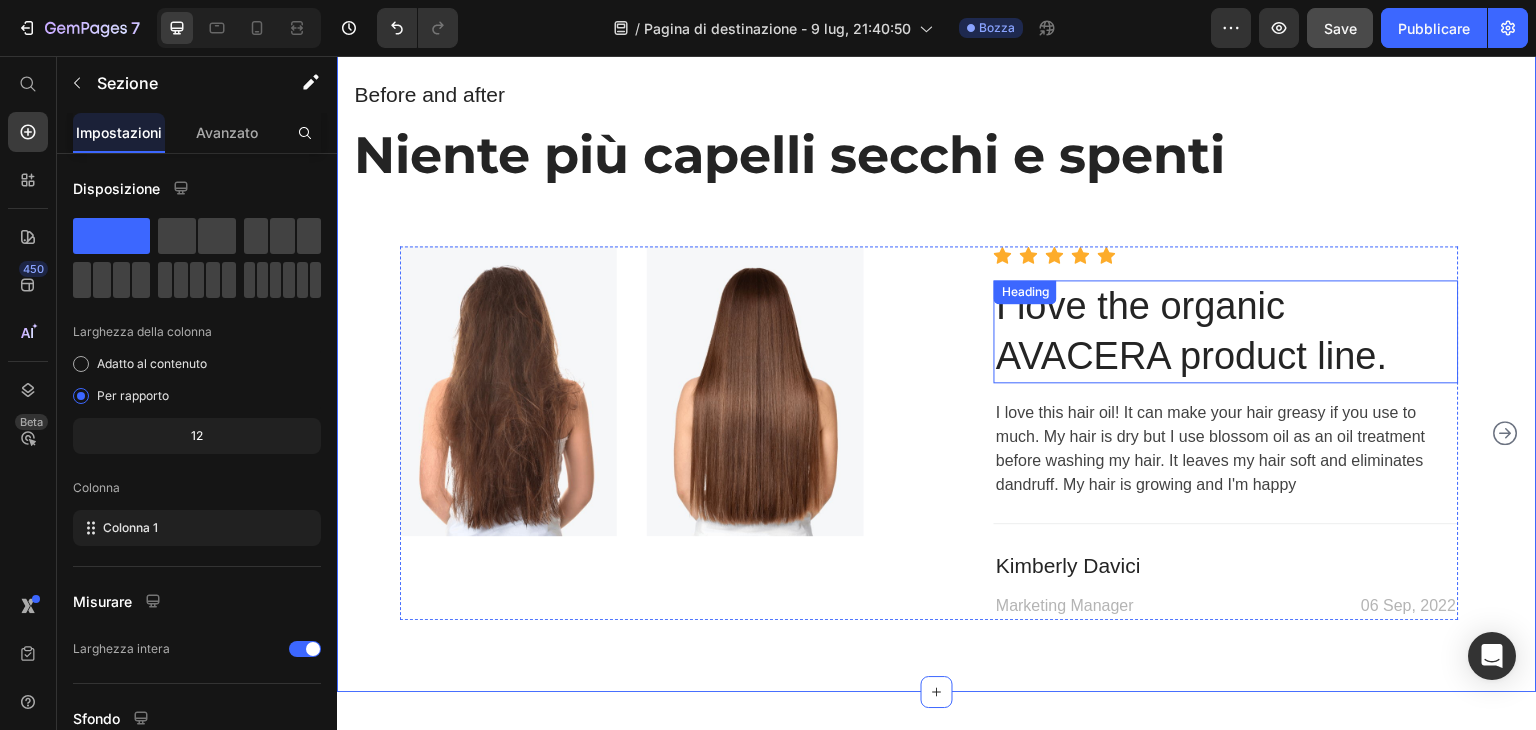 click on "I love the organic AVACERA product line." at bounding box center [1226, 331] 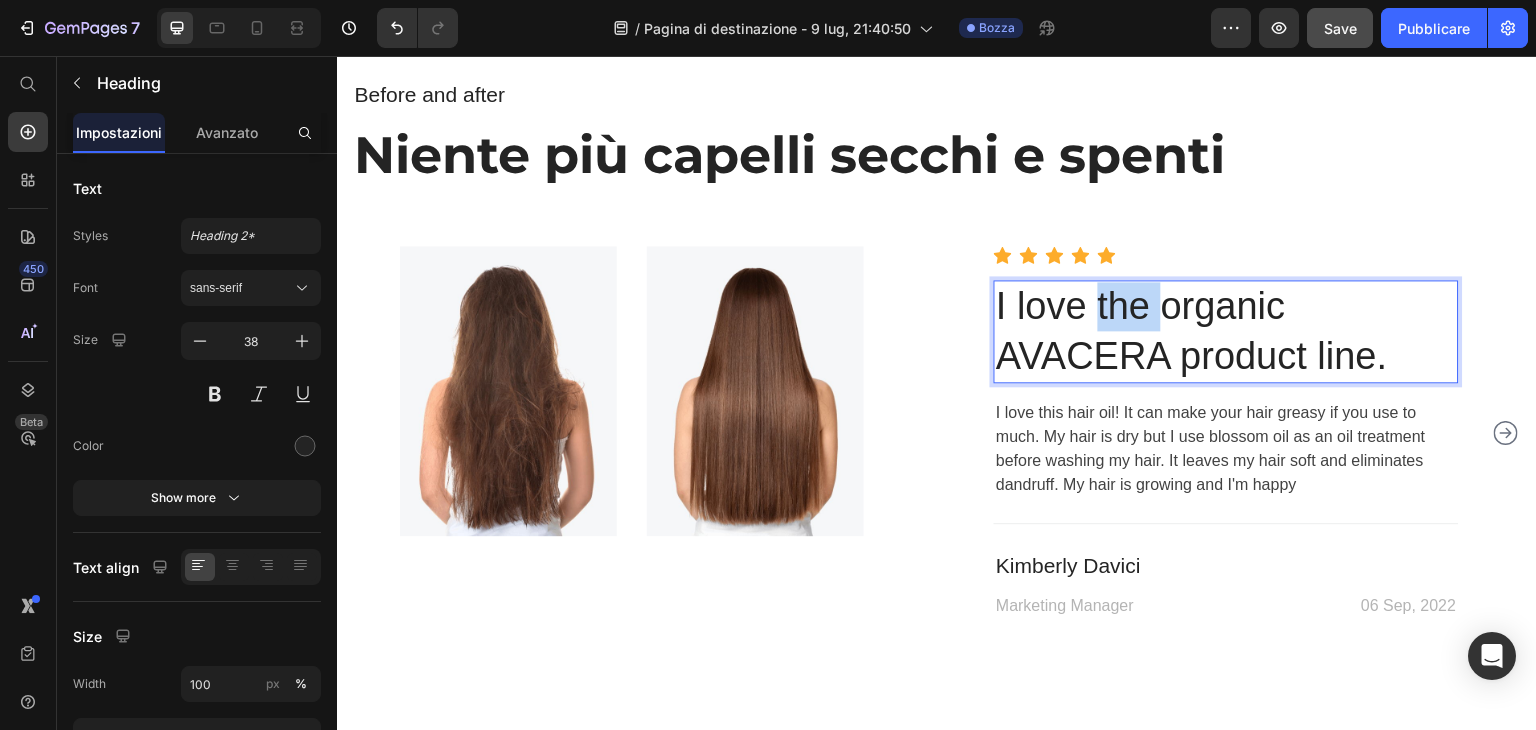 click on "I love the organic AVACERA product line." at bounding box center (1226, 331) 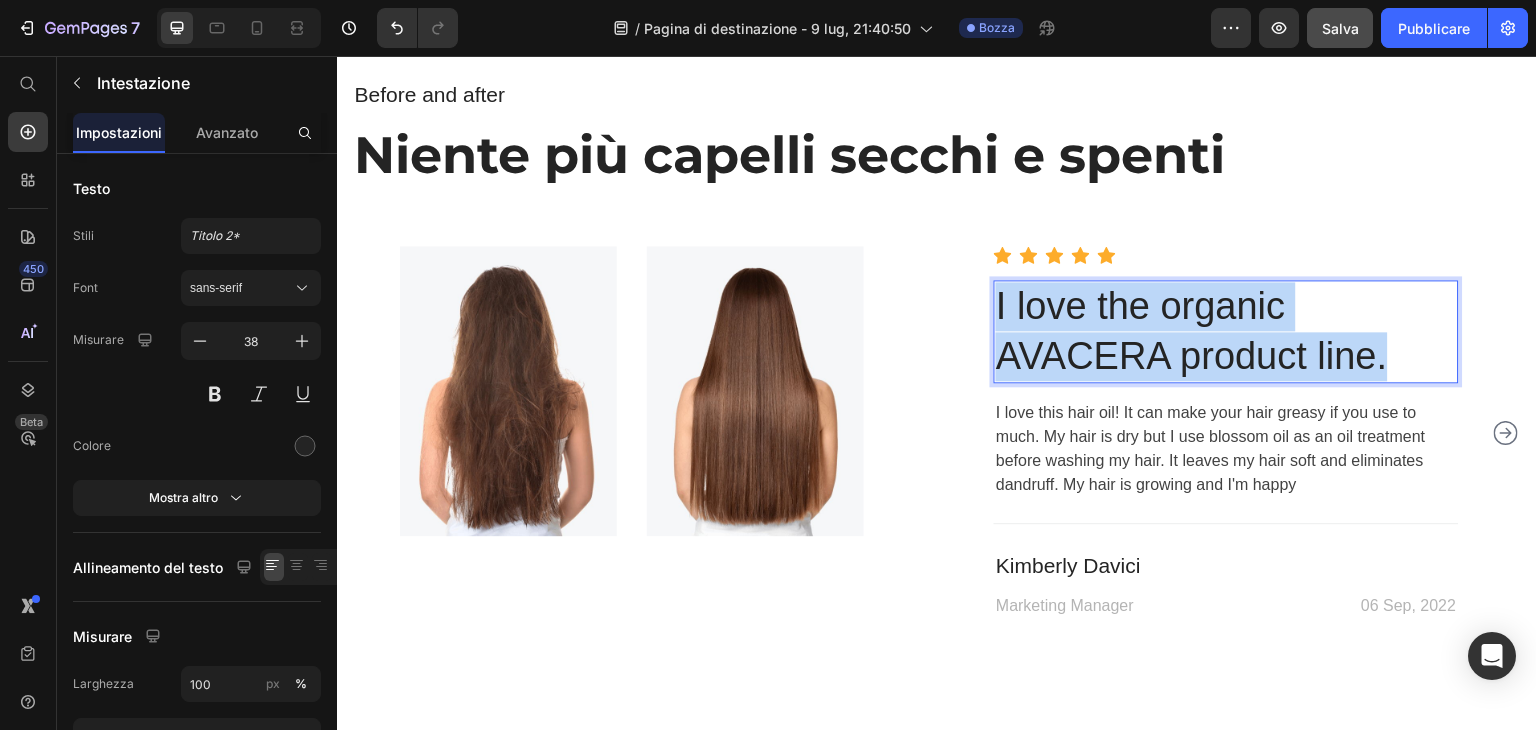 click on "I love the organic AVACERA product line." at bounding box center (1226, 331) 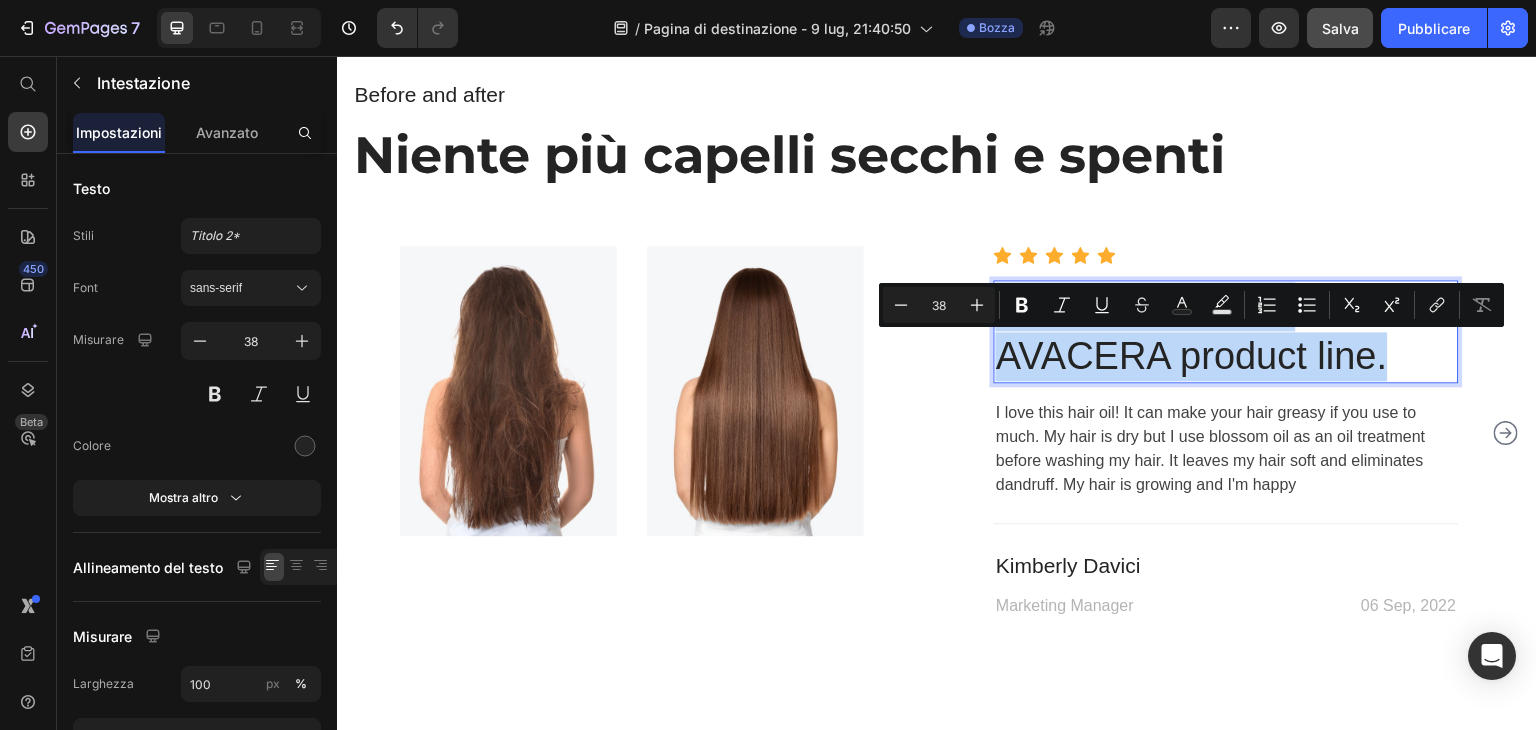 copy on "I love the organic AVACERA product line." 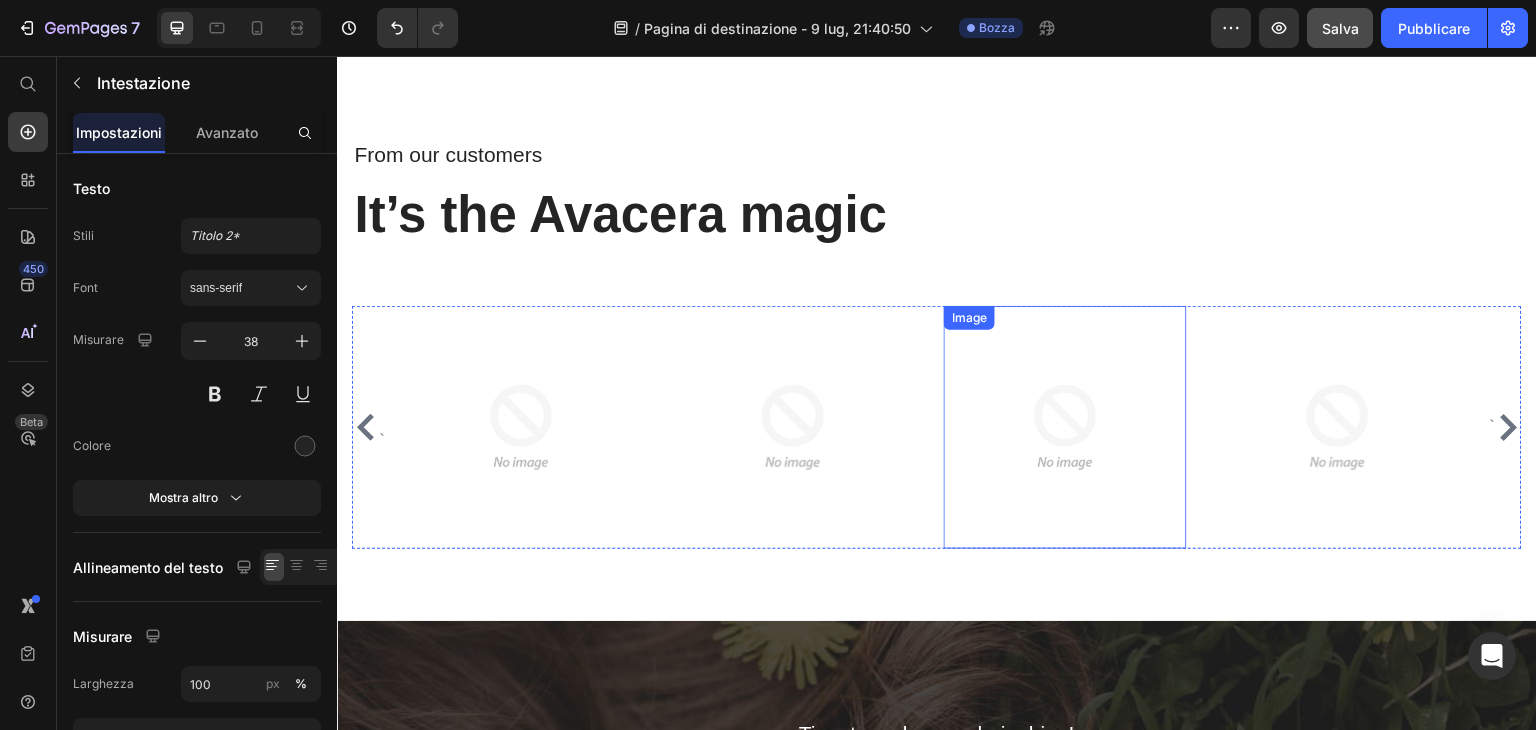 scroll, scrollTop: 4795, scrollLeft: 0, axis: vertical 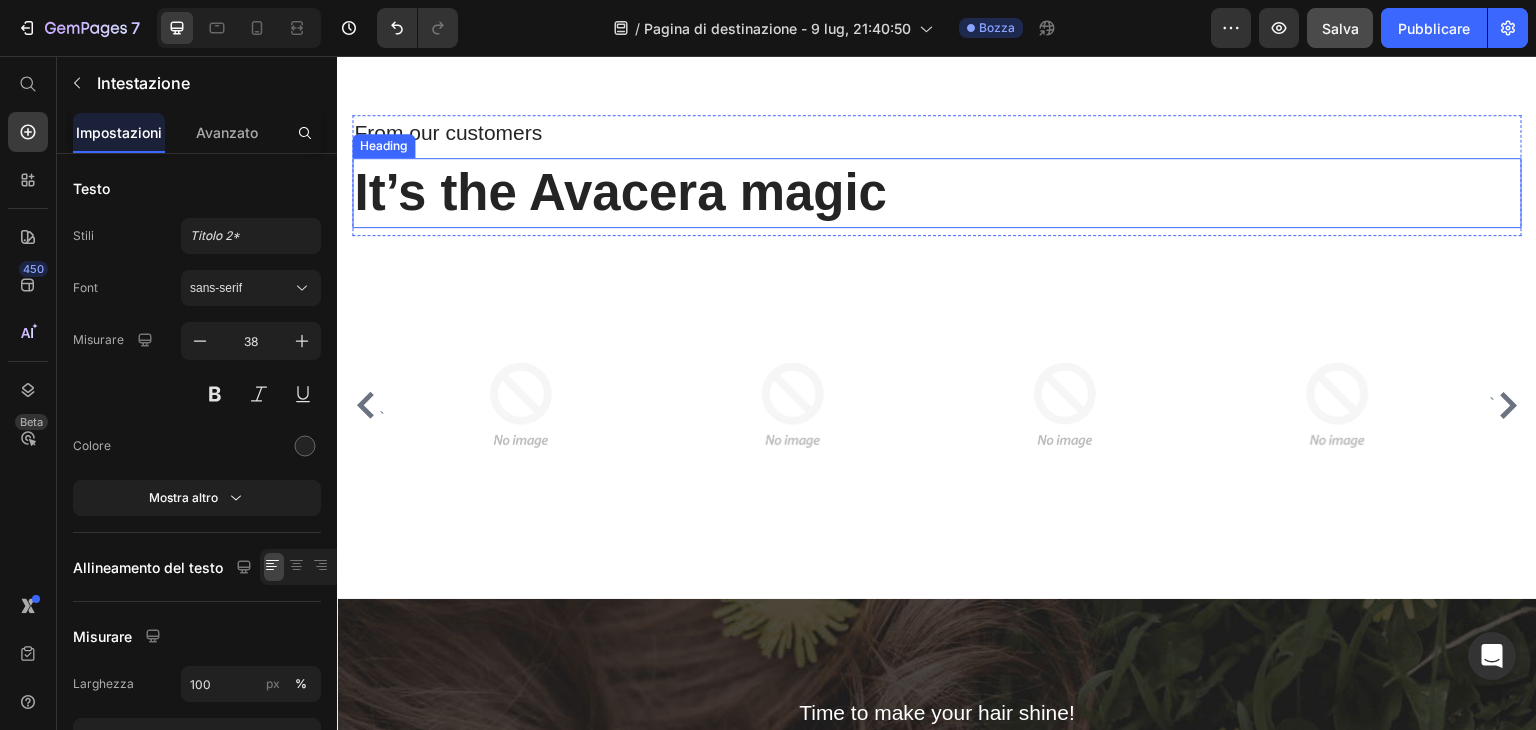 click on "It’s the Avacera magic" at bounding box center [937, 193] 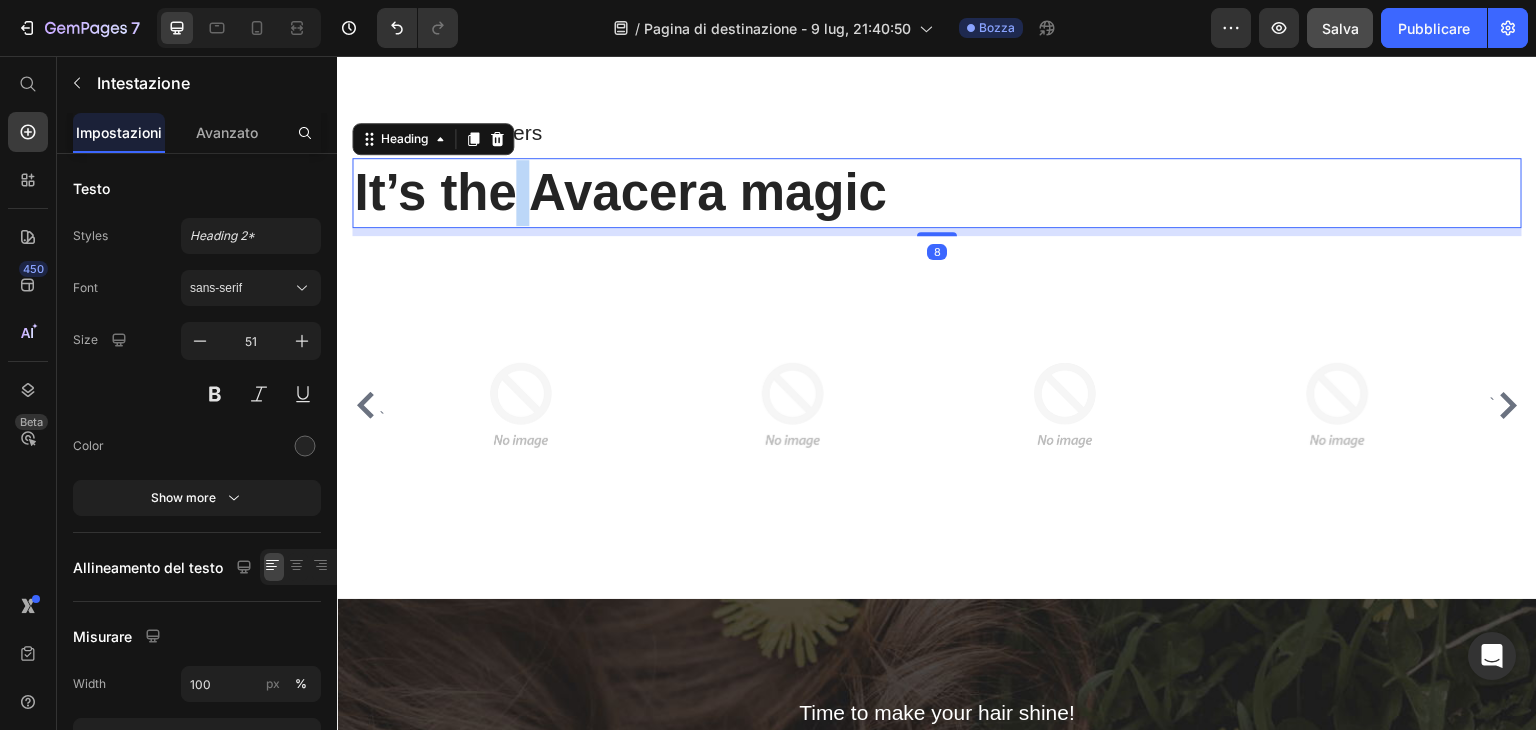 click on "It’s the Avacera magic" at bounding box center [937, 193] 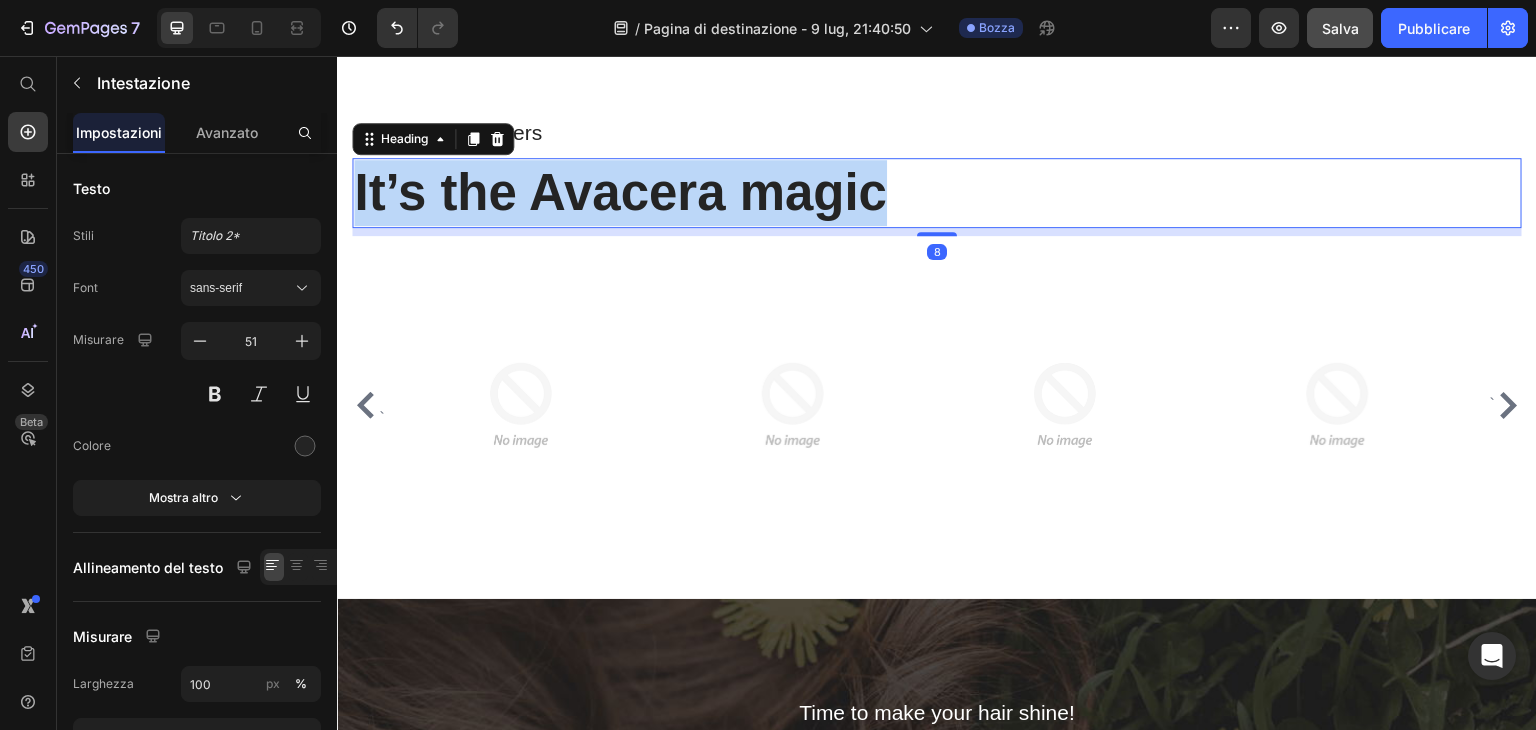 click on "It’s the Avacera magic" at bounding box center (937, 193) 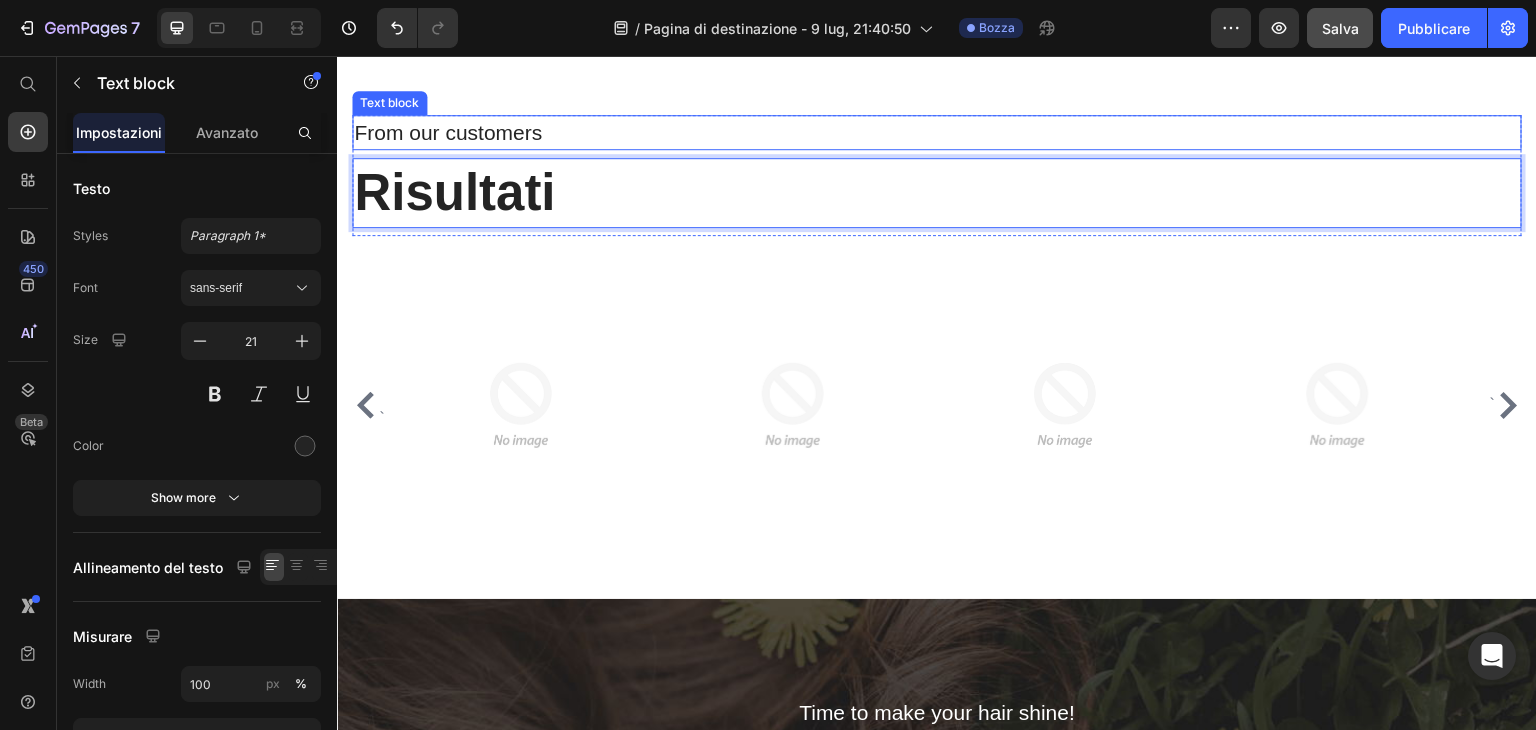 click on "From our customers" at bounding box center (937, 133) 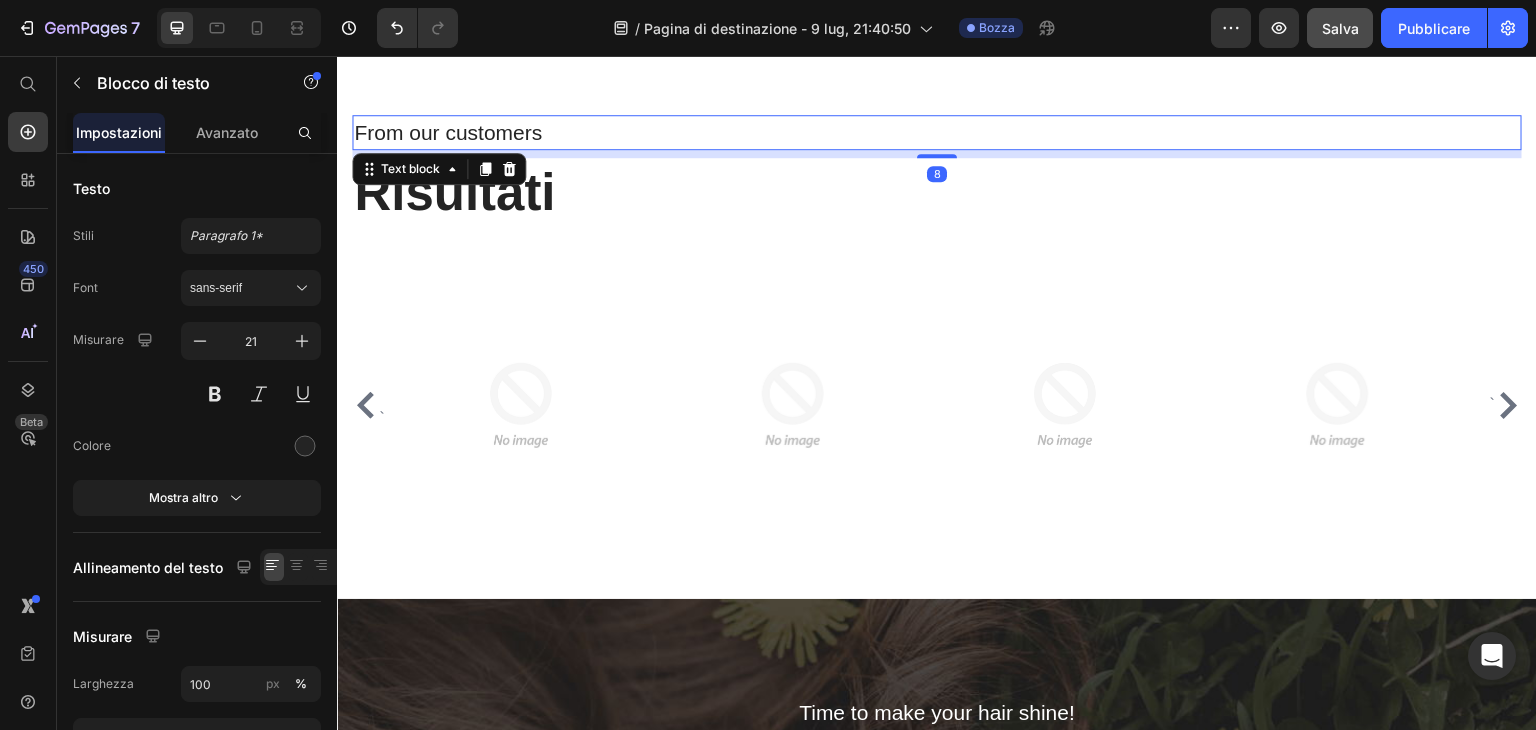 click on "From our customers" at bounding box center (937, 133) 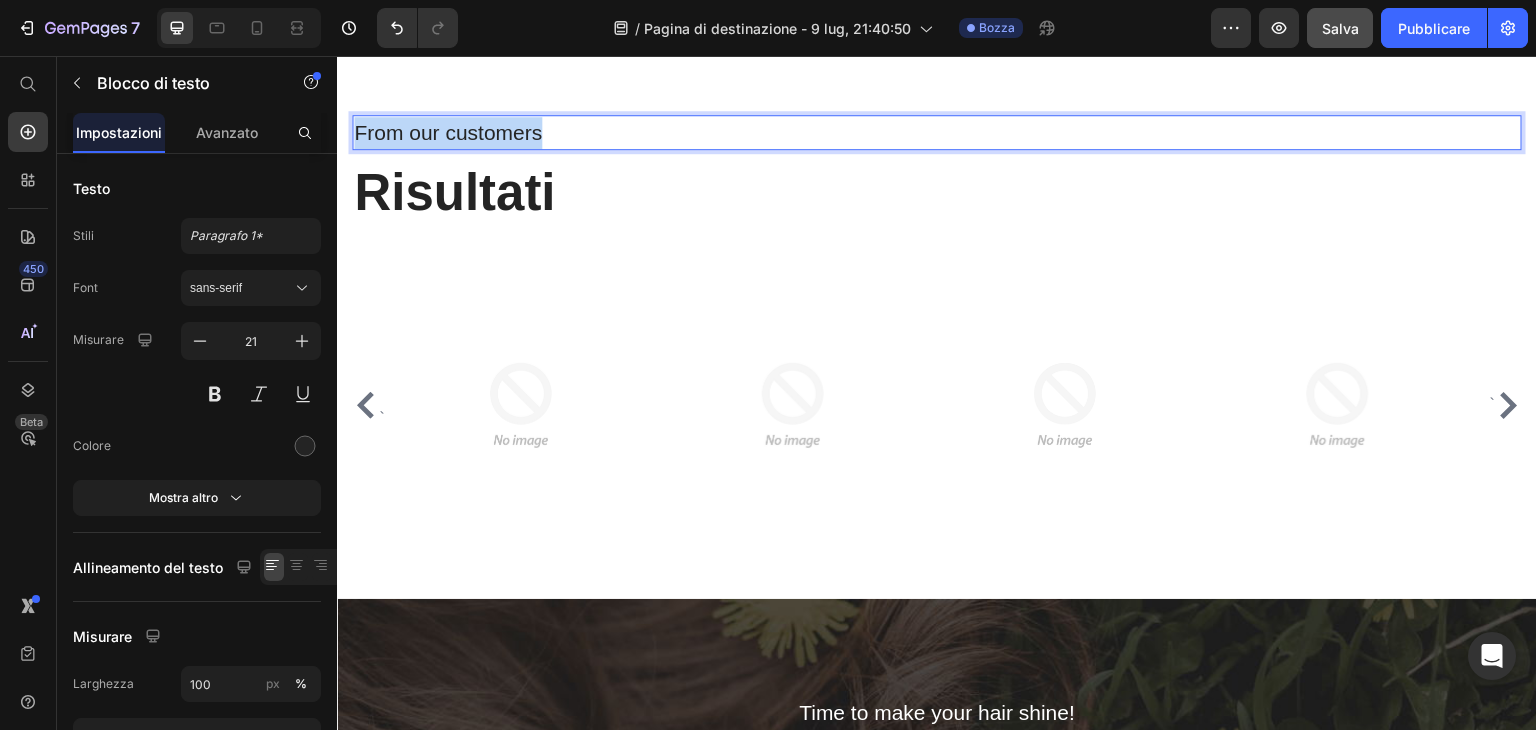 click on "From our customers" at bounding box center [937, 133] 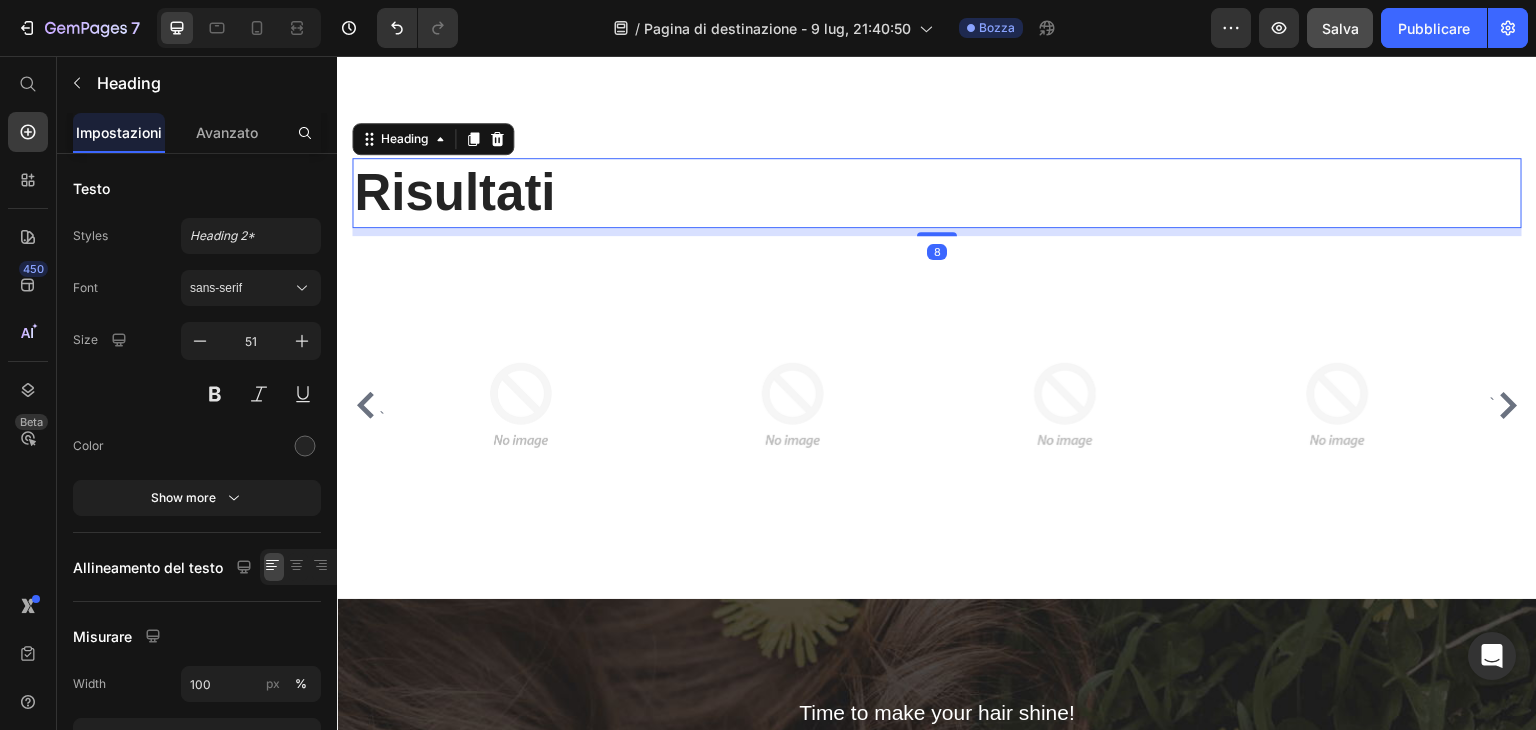 click on "Risultati" at bounding box center [937, 193] 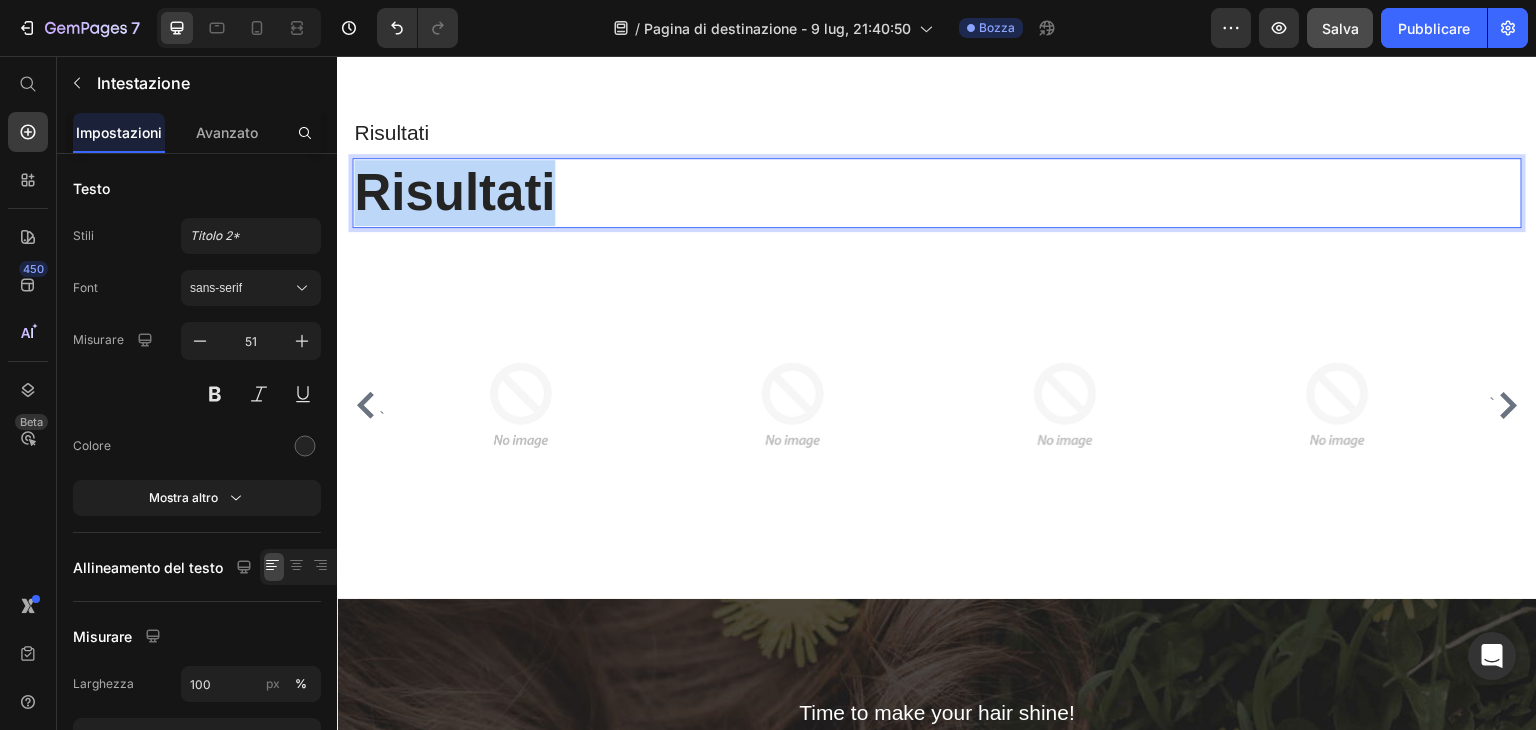 click on "Risultati" at bounding box center [937, 193] 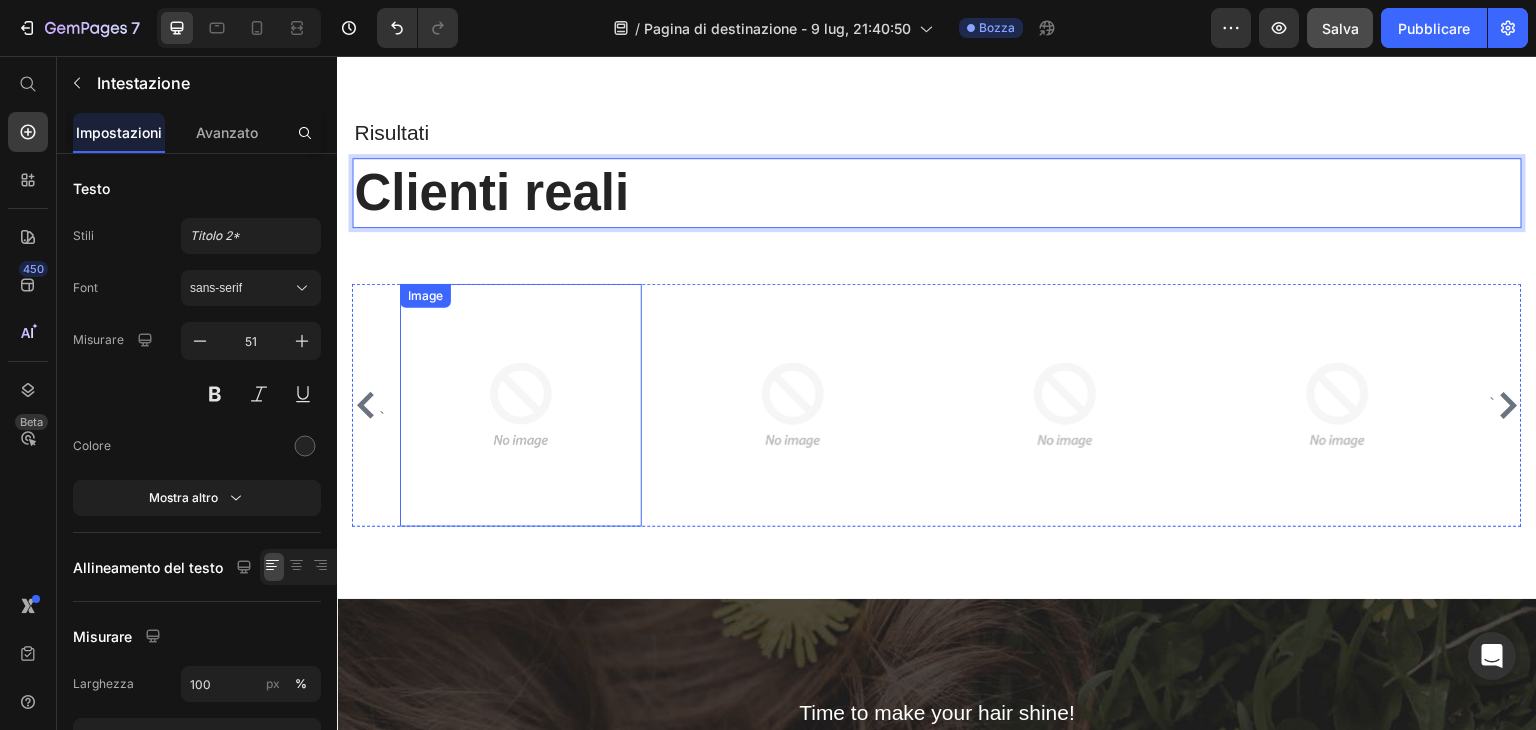 click at bounding box center [521, 405] 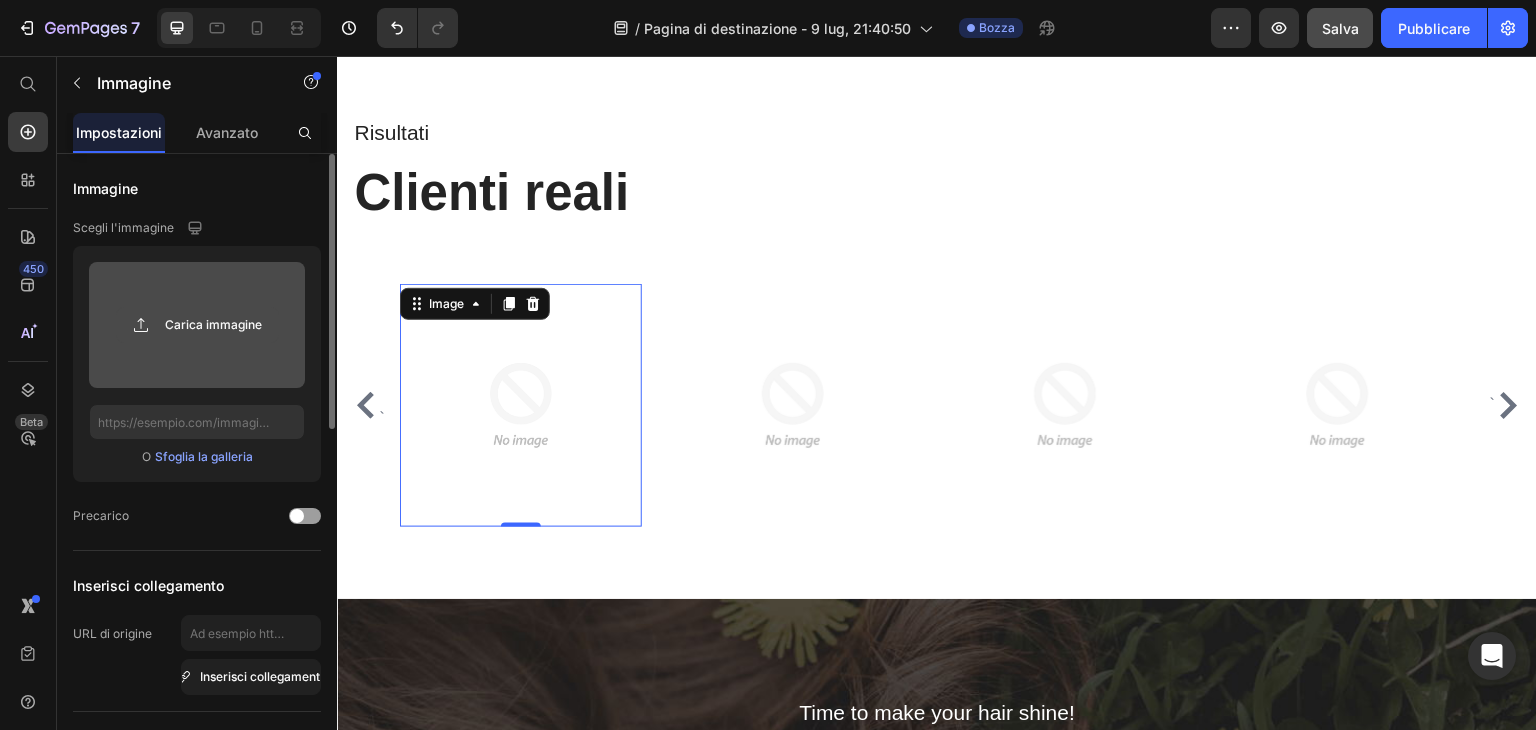 click 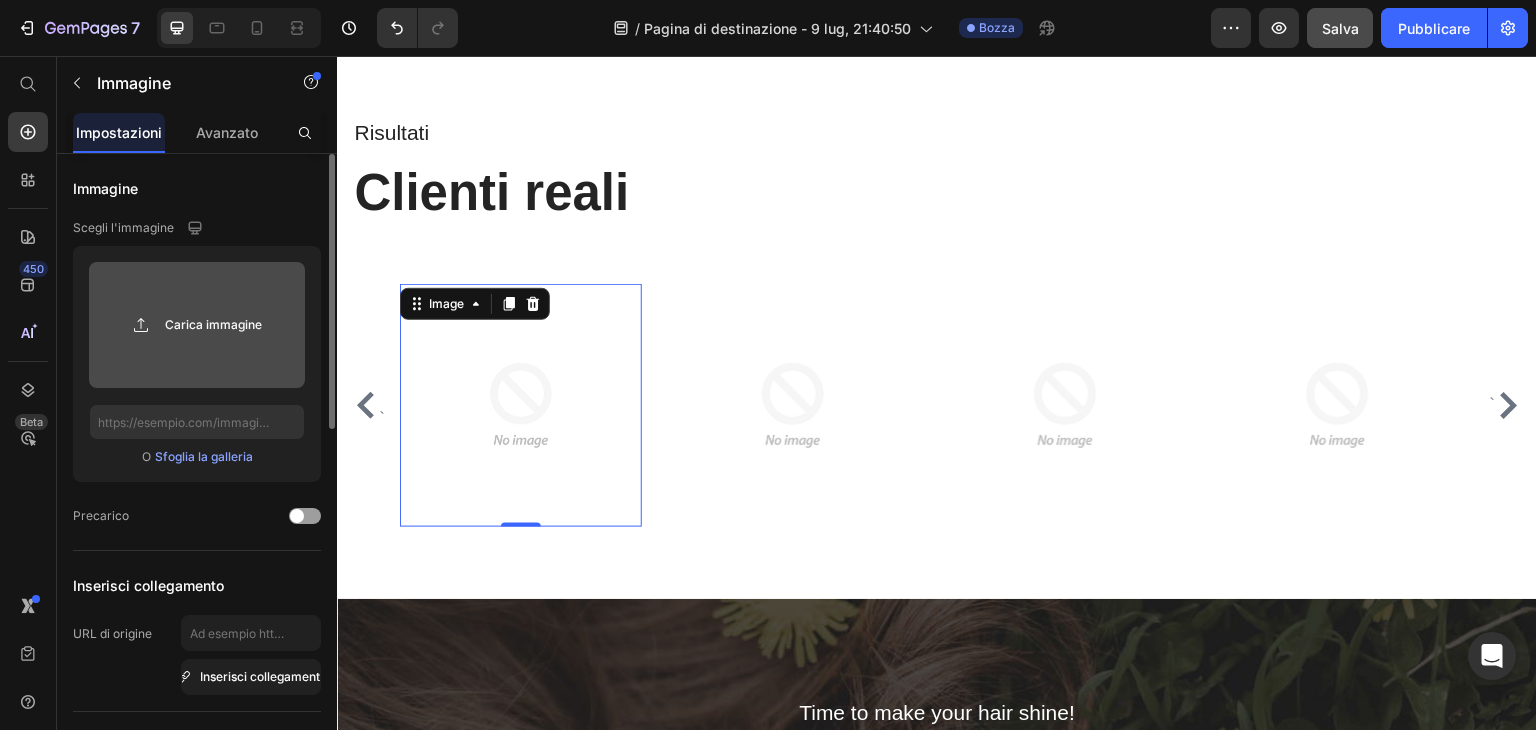 click 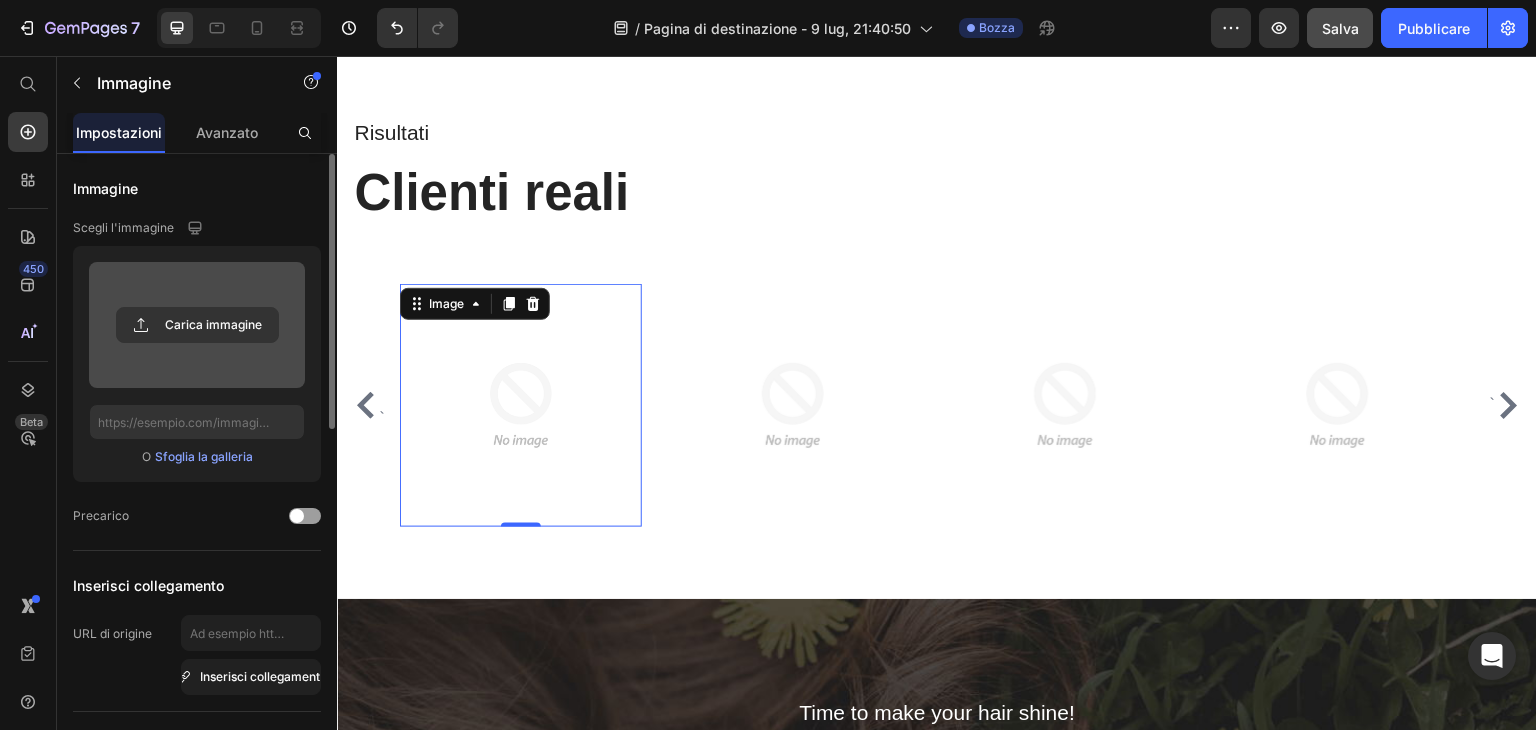 type on "C:\fakepath\cliente vero.mp4" 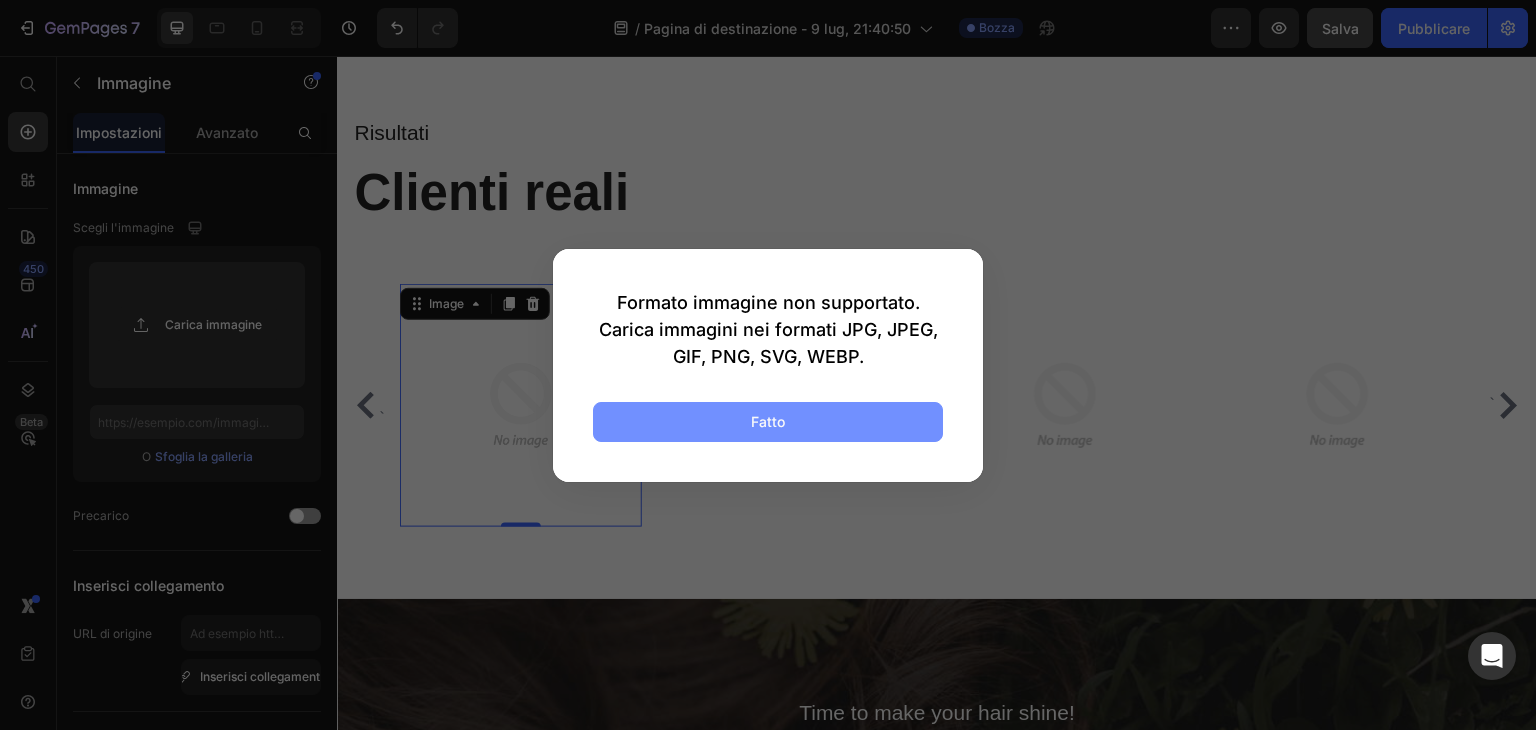 click on "Fatto" at bounding box center [768, 421] 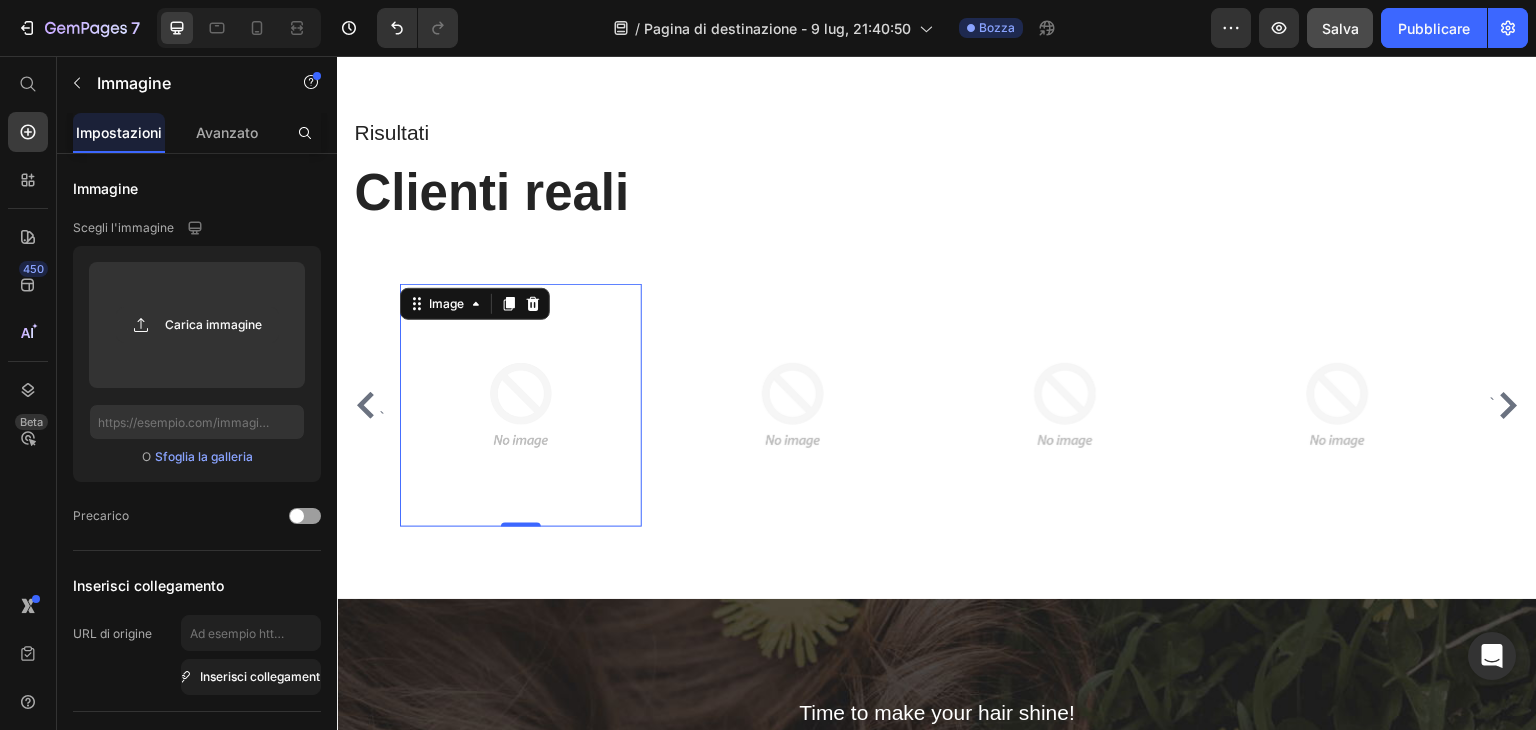 type on "C:\fakepath\cliente vero.mp4" 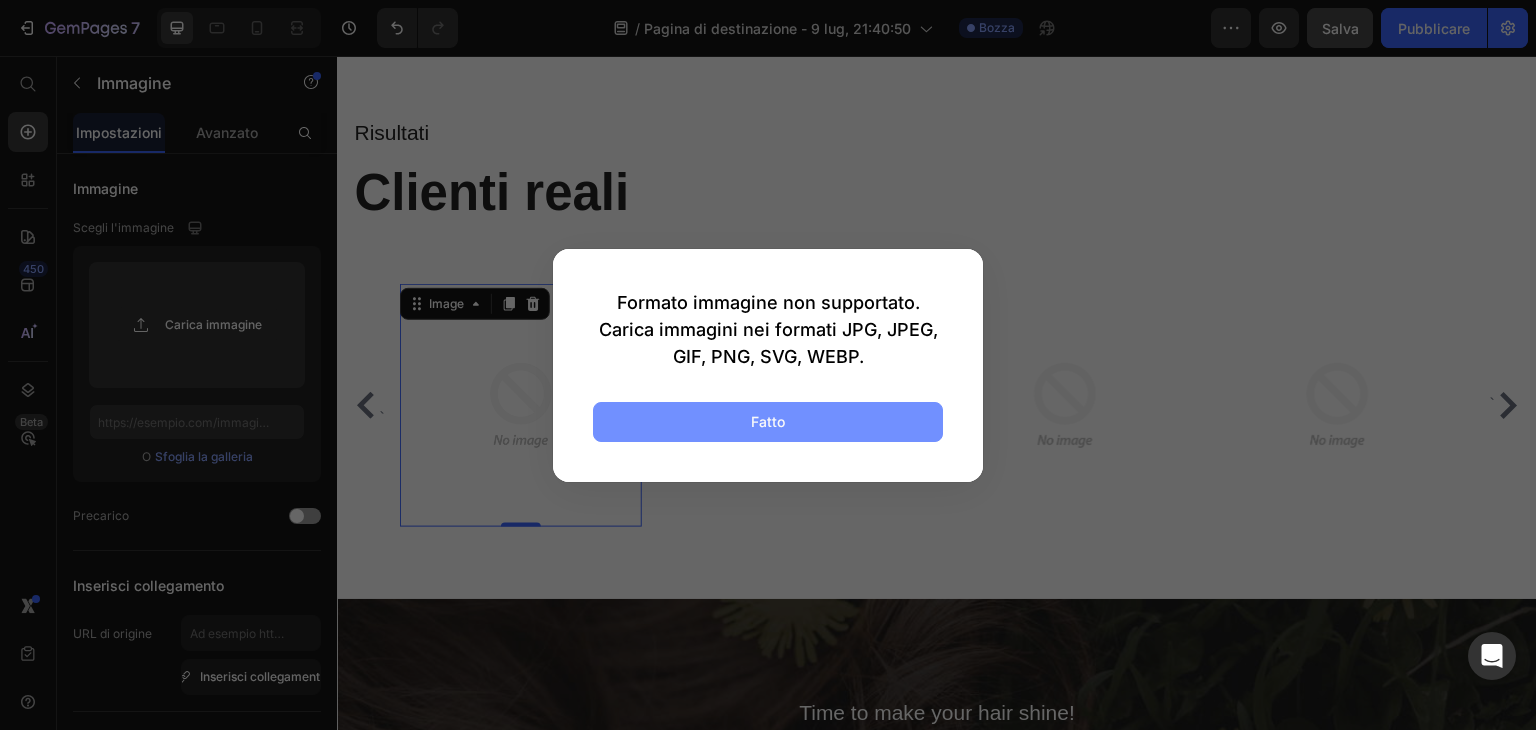 click on "Fatto" at bounding box center [768, 421] 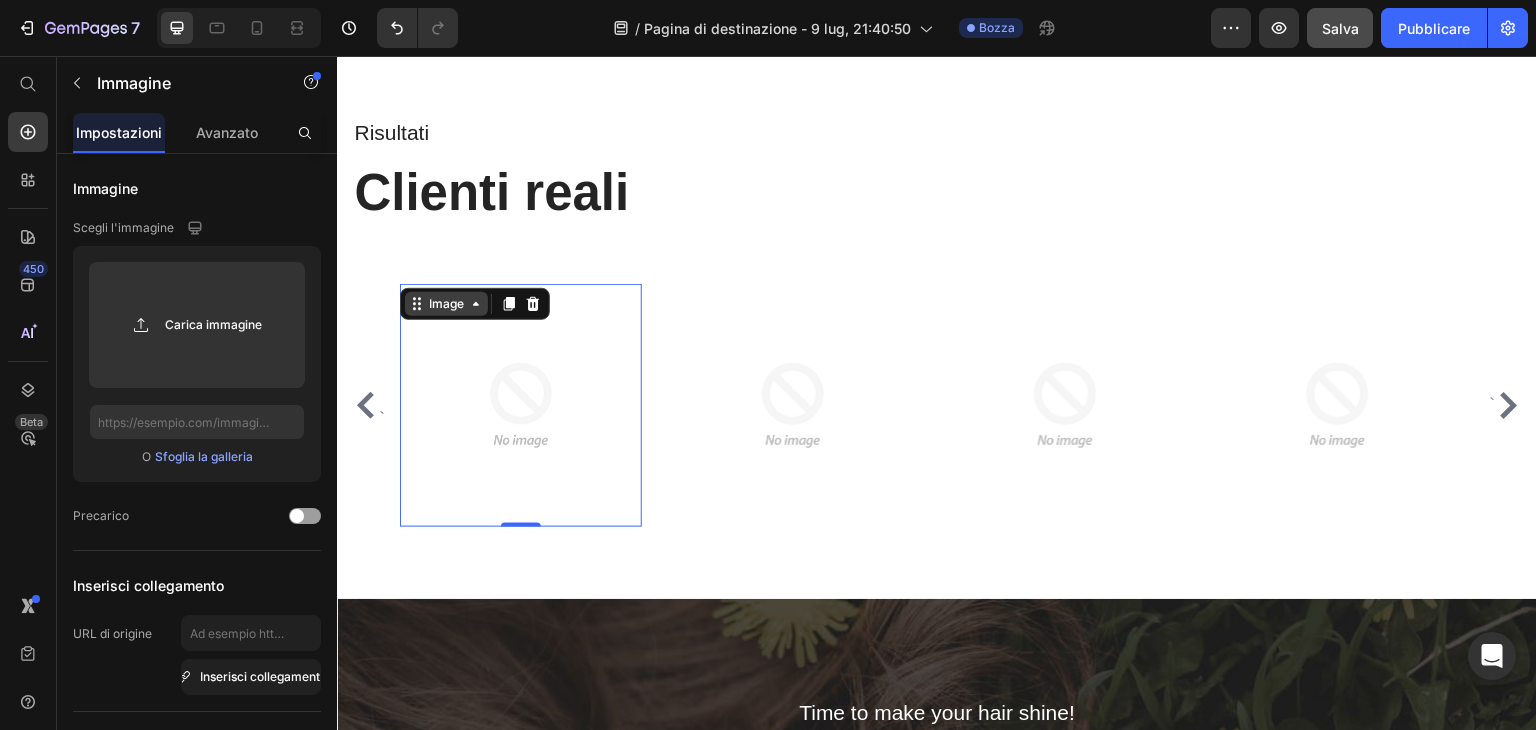 click 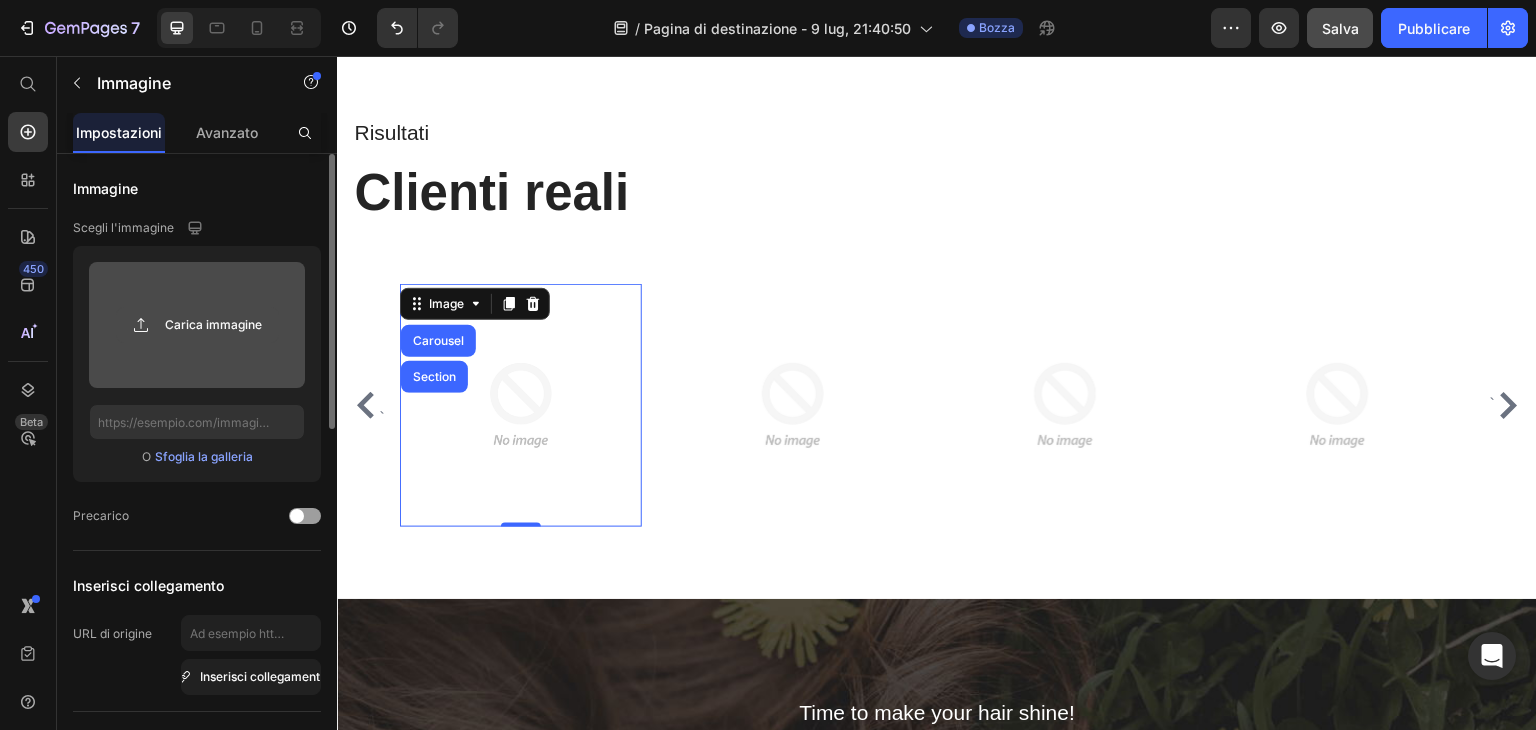 click 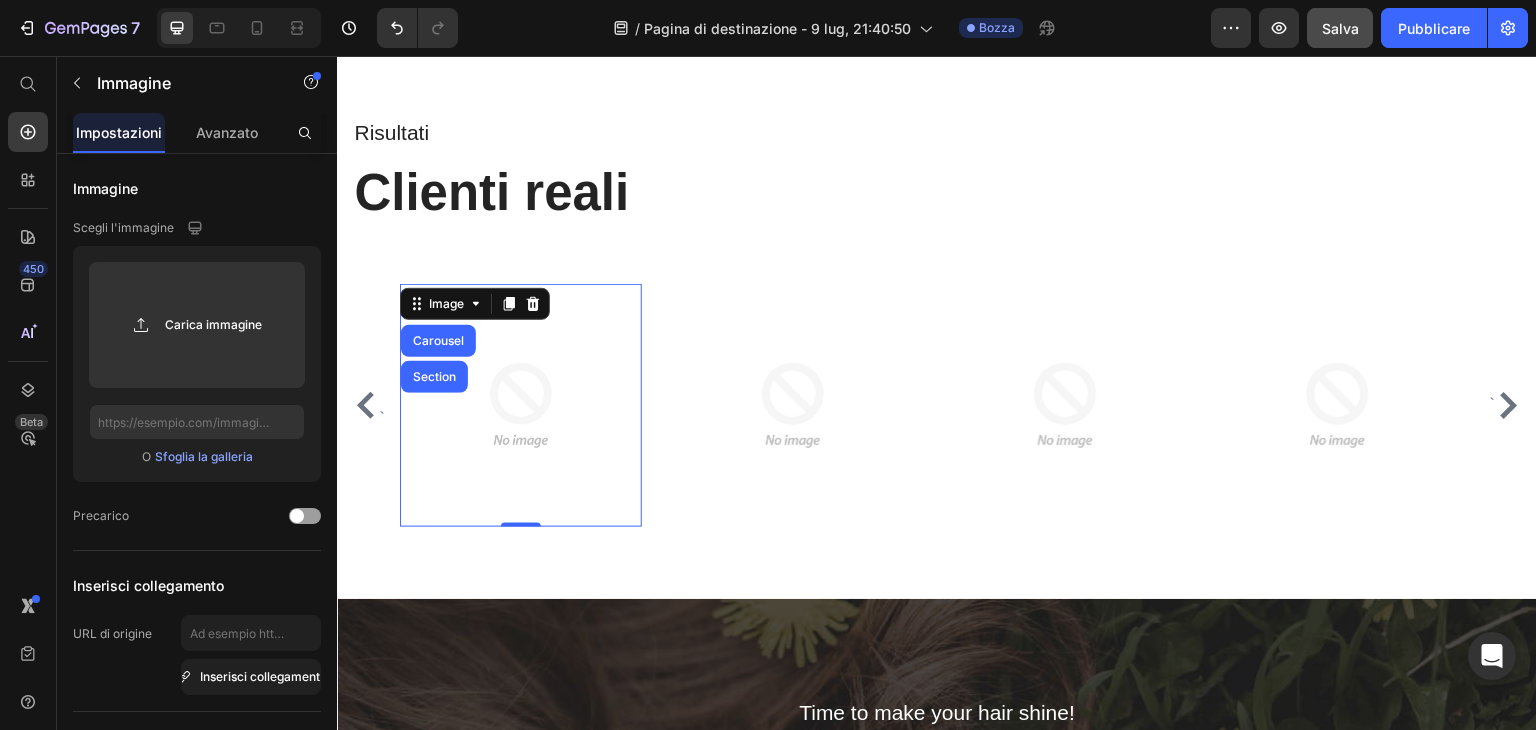 click at bounding box center [521, 405] 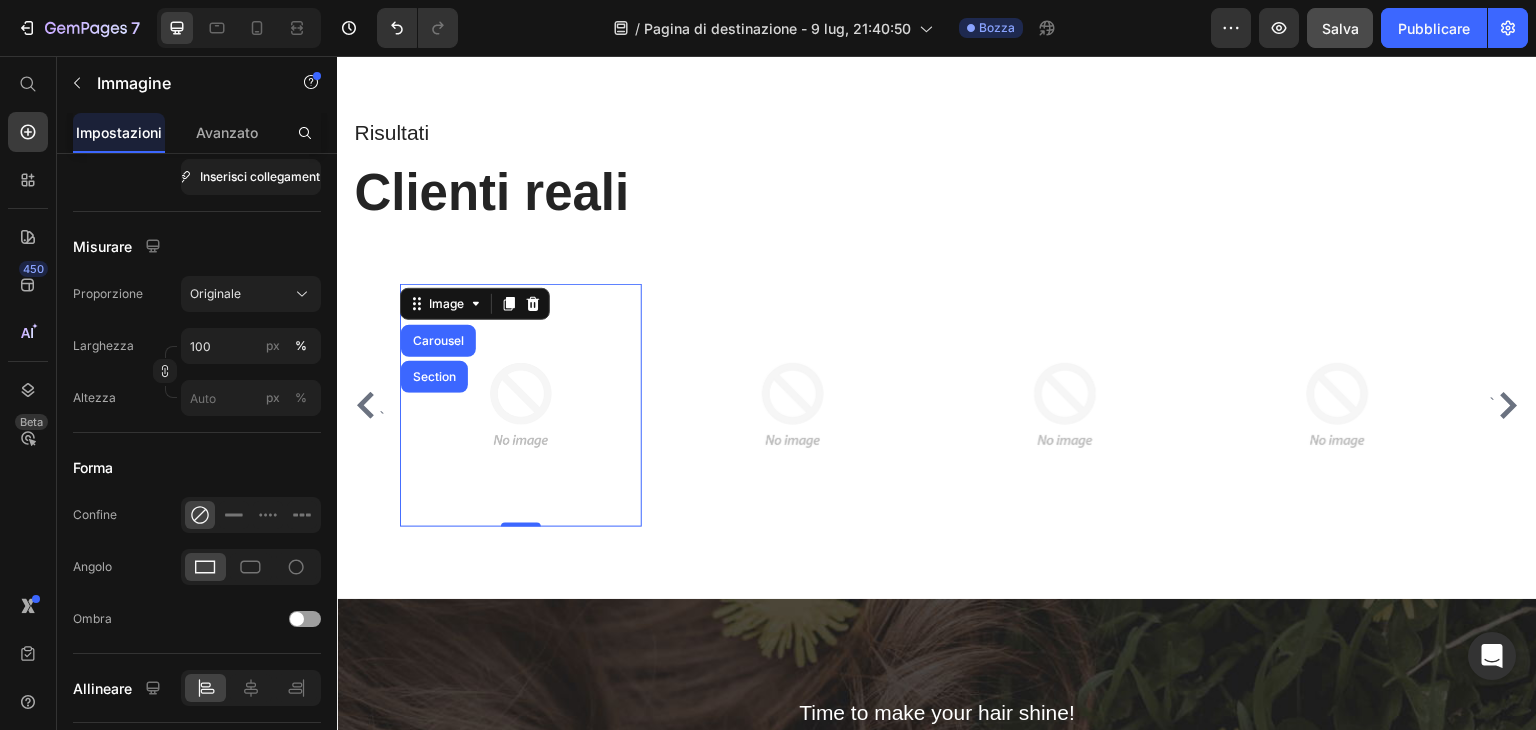 scroll, scrollTop: 816, scrollLeft: 0, axis: vertical 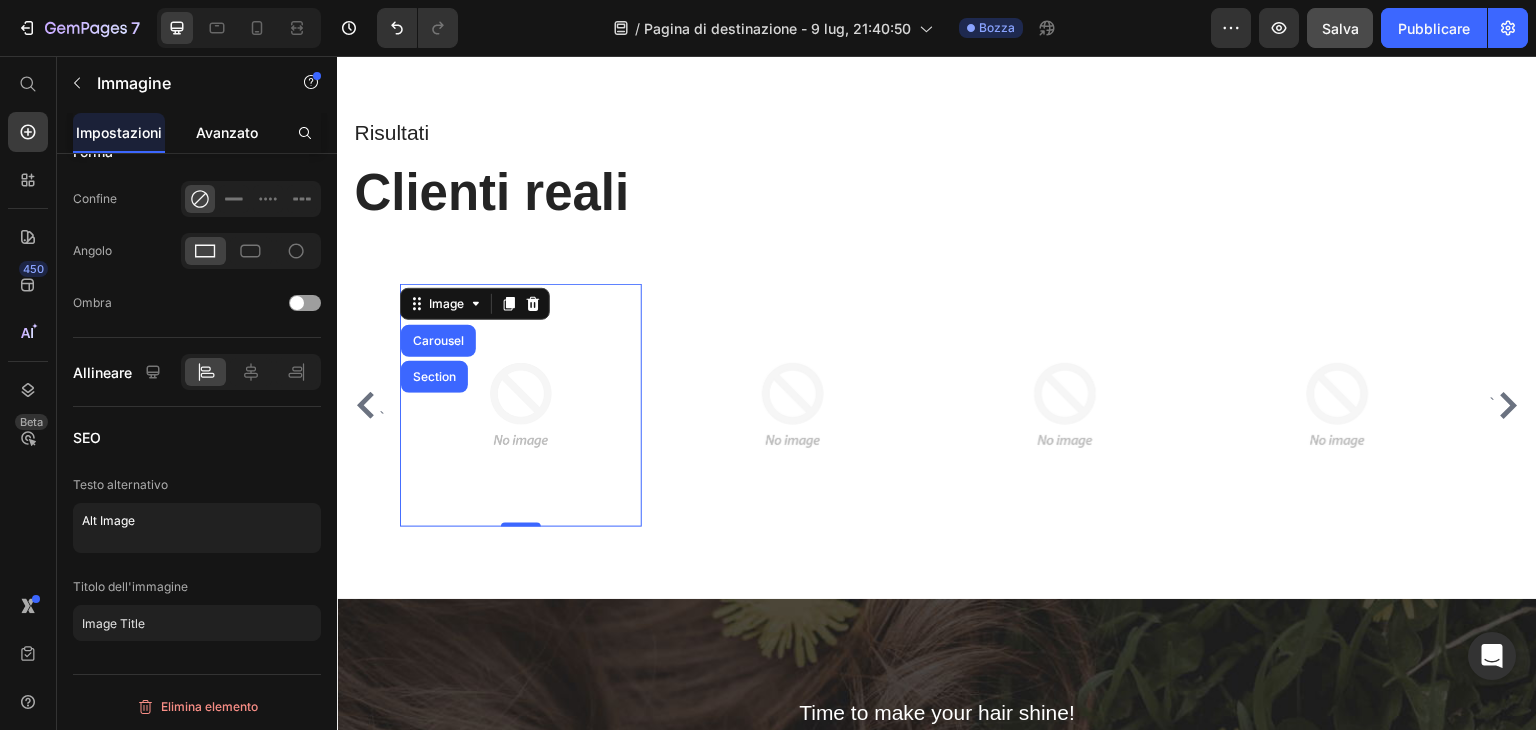 click on "Avanzato" 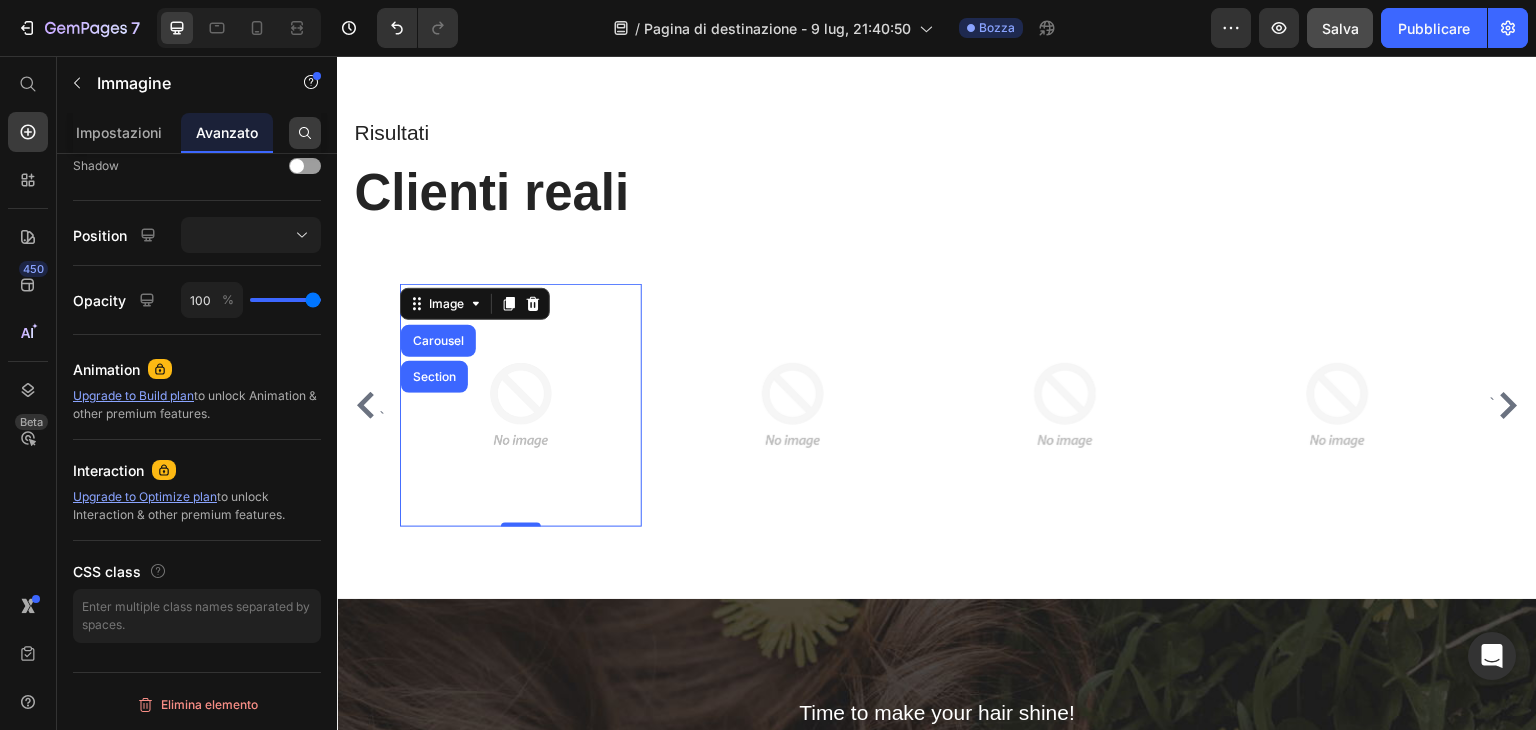 scroll, scrollTop: 0, scrollLeft: 0, axis: both 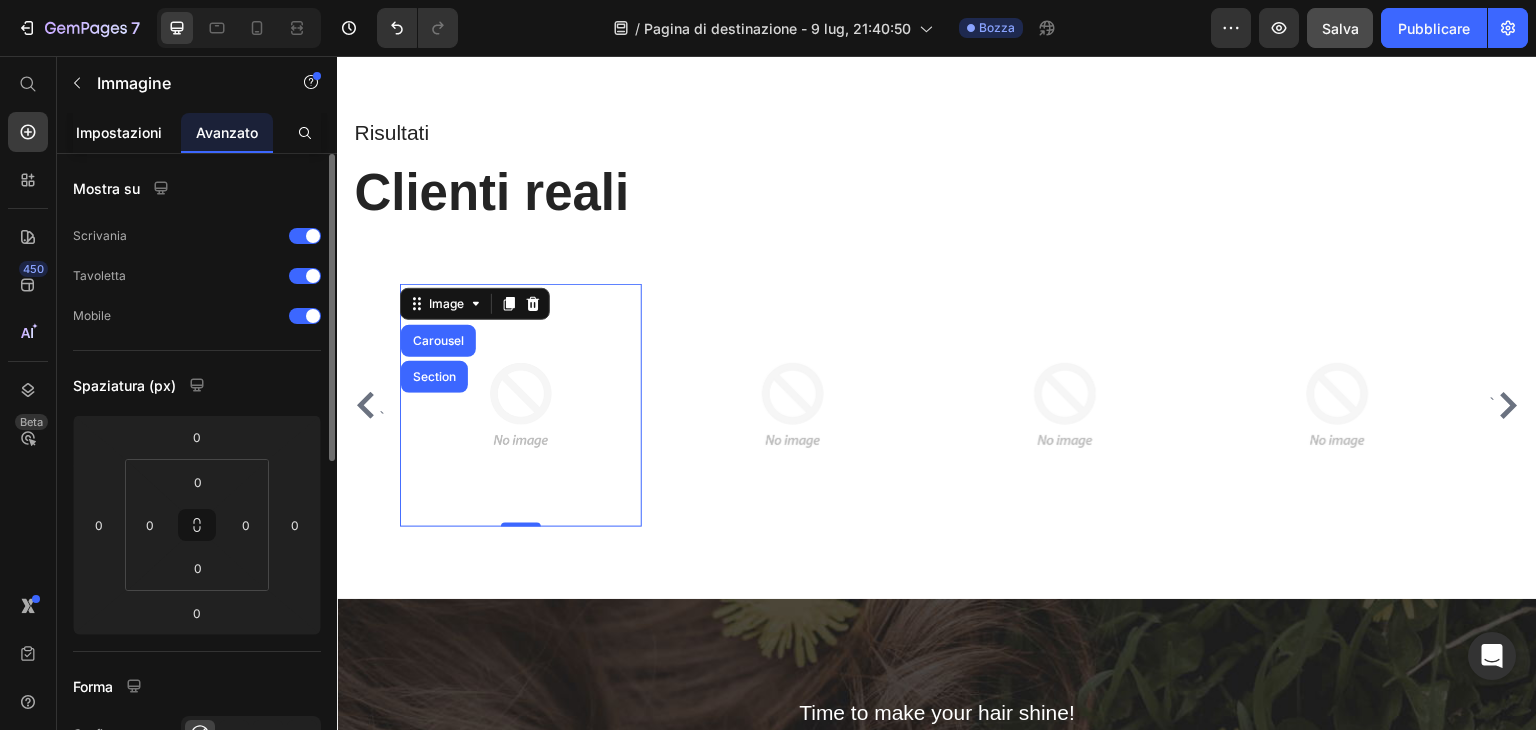 click on "Impostazioni" at bounding box center [119, 132] 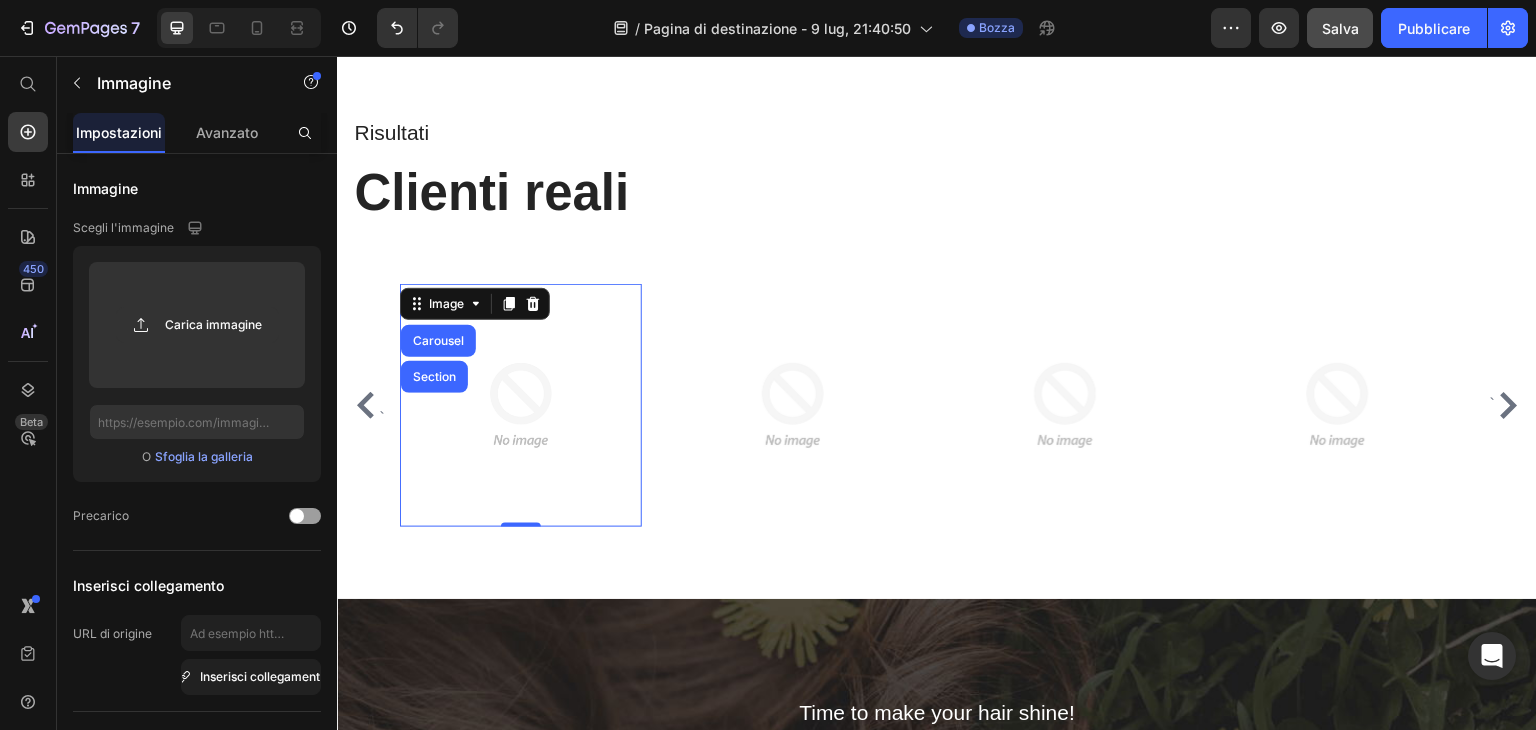 click at bounding box center [521, 405] 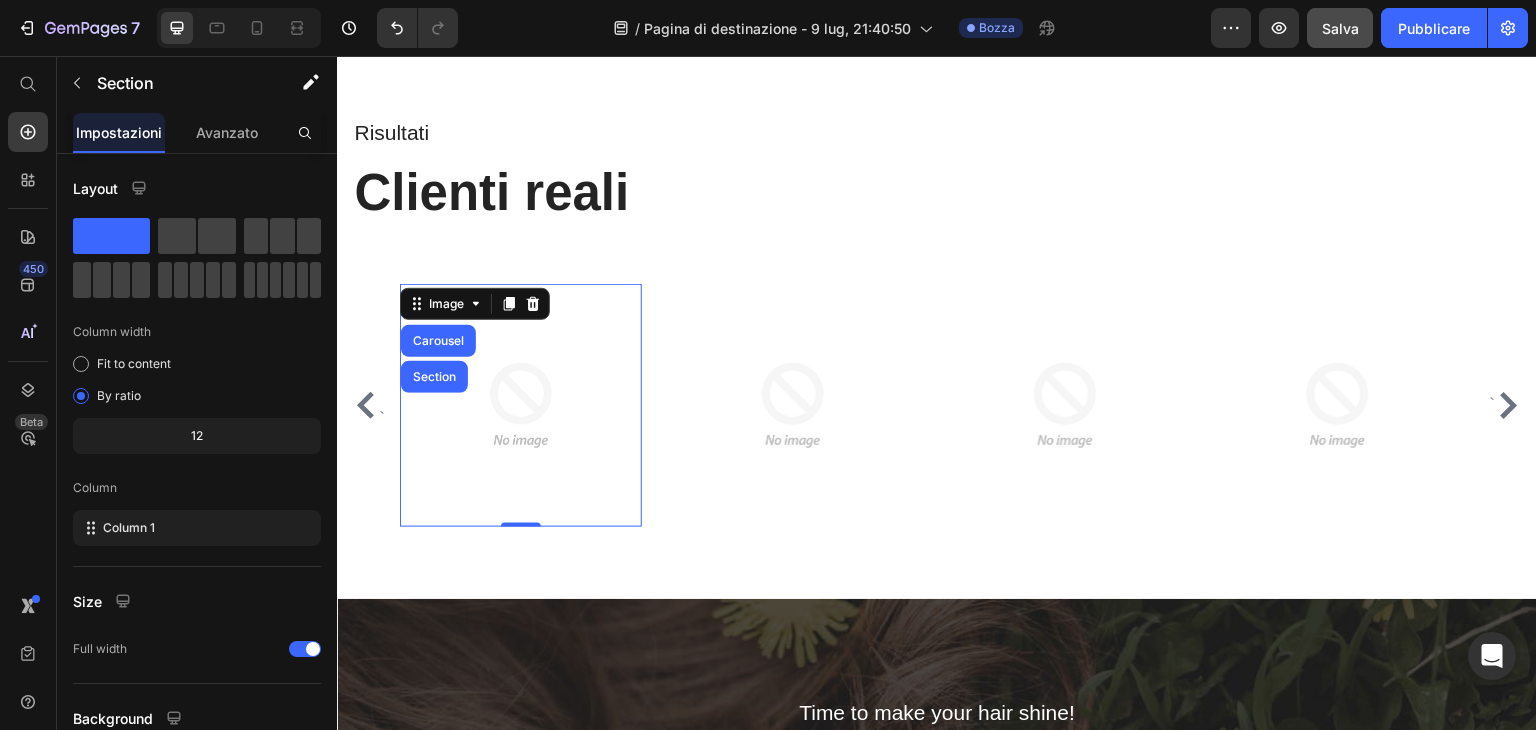 click on "Risultati Text block Clienti reali Heading Row ` Image Carousel Section   0 Image Image Image ` Carousel Section 8" at bounding box center (937, 321) 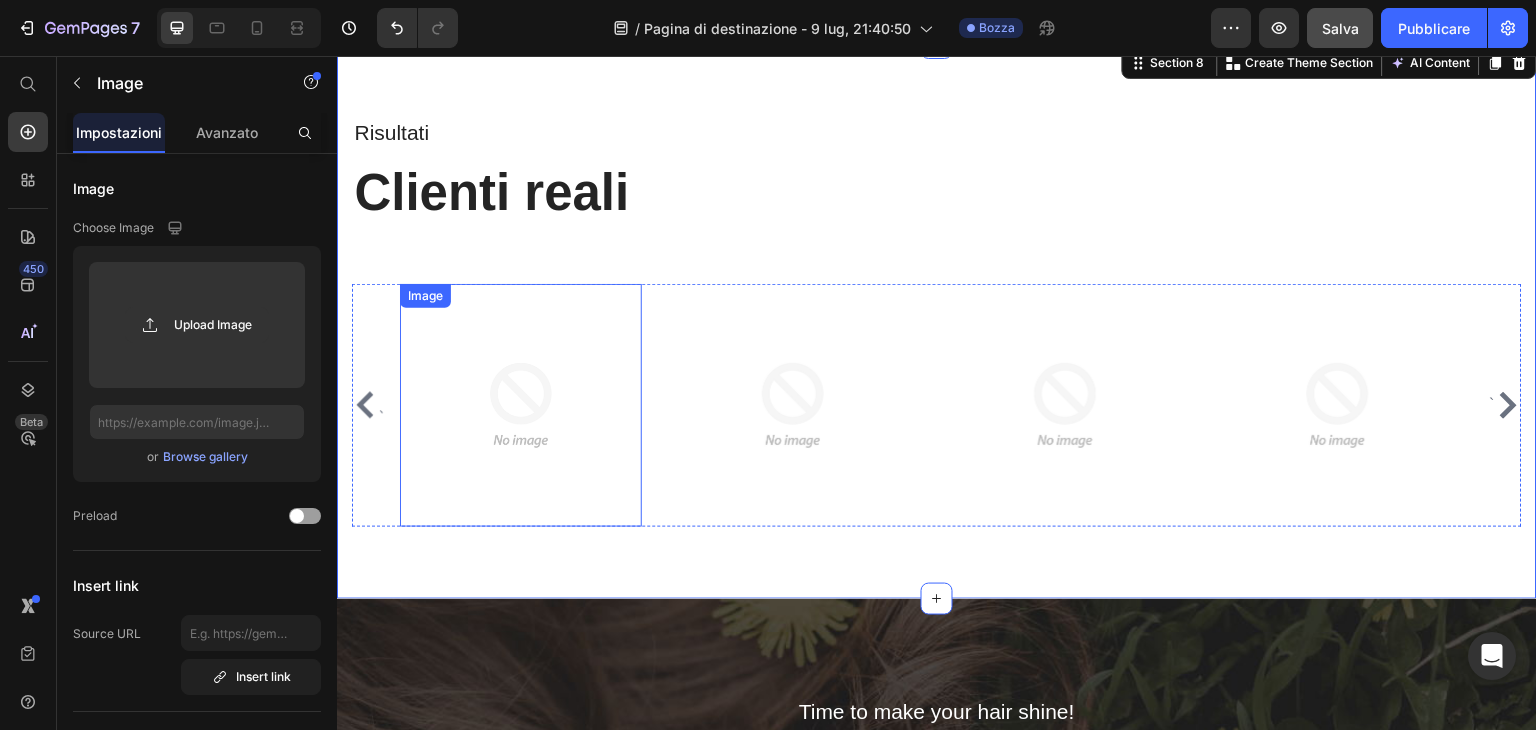 click at bounding box center (521, 405) 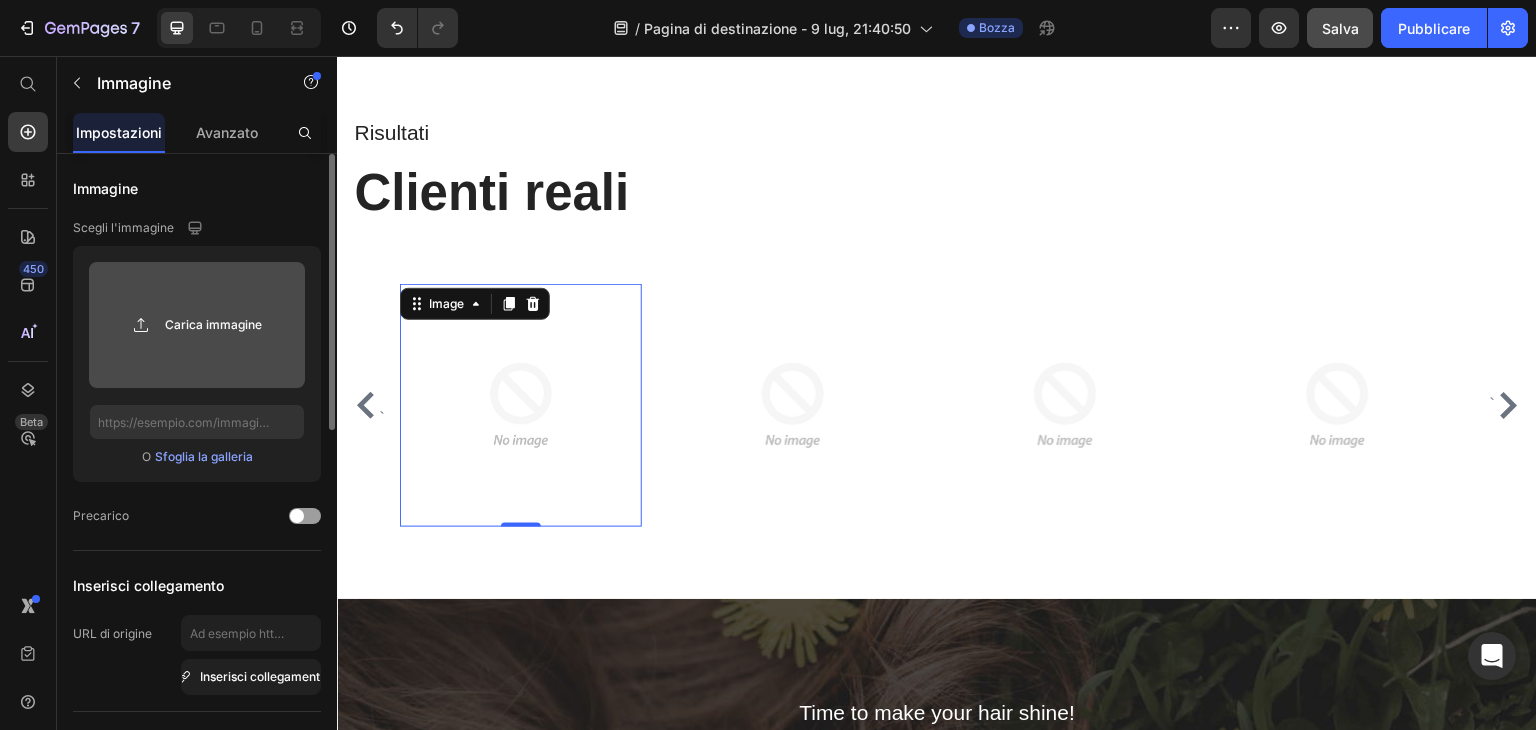 click 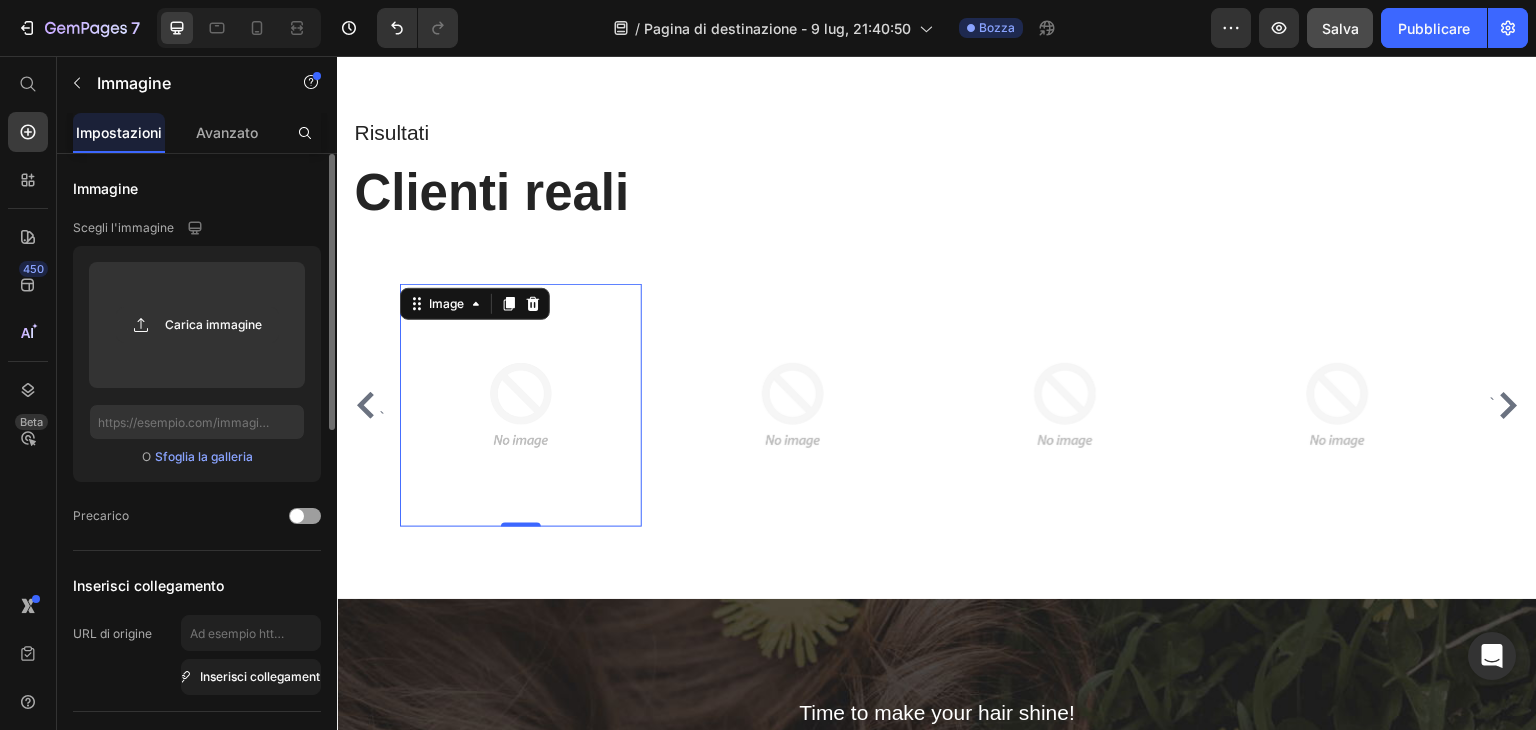click on "Scegli l'immagine" at bounding box center (123, 227) 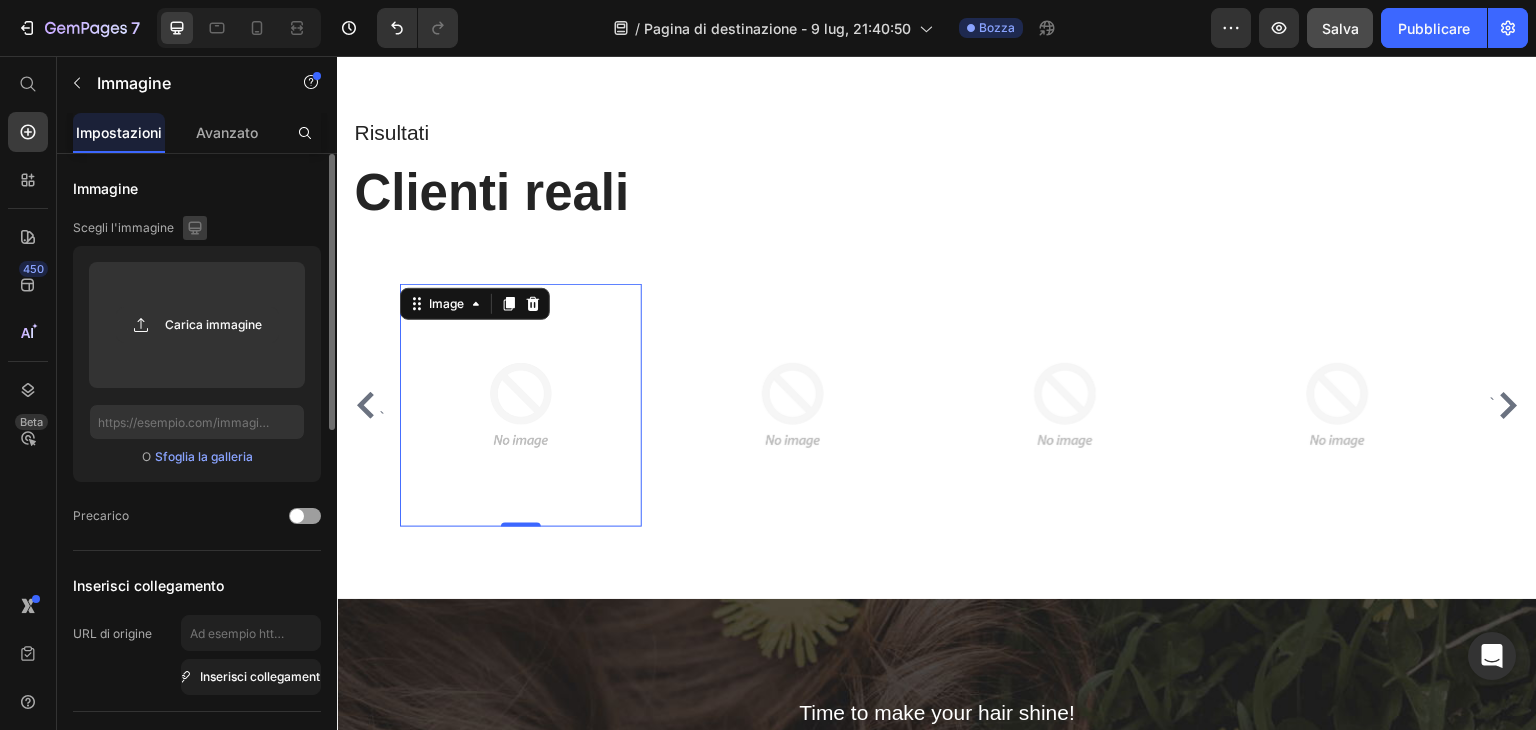 click 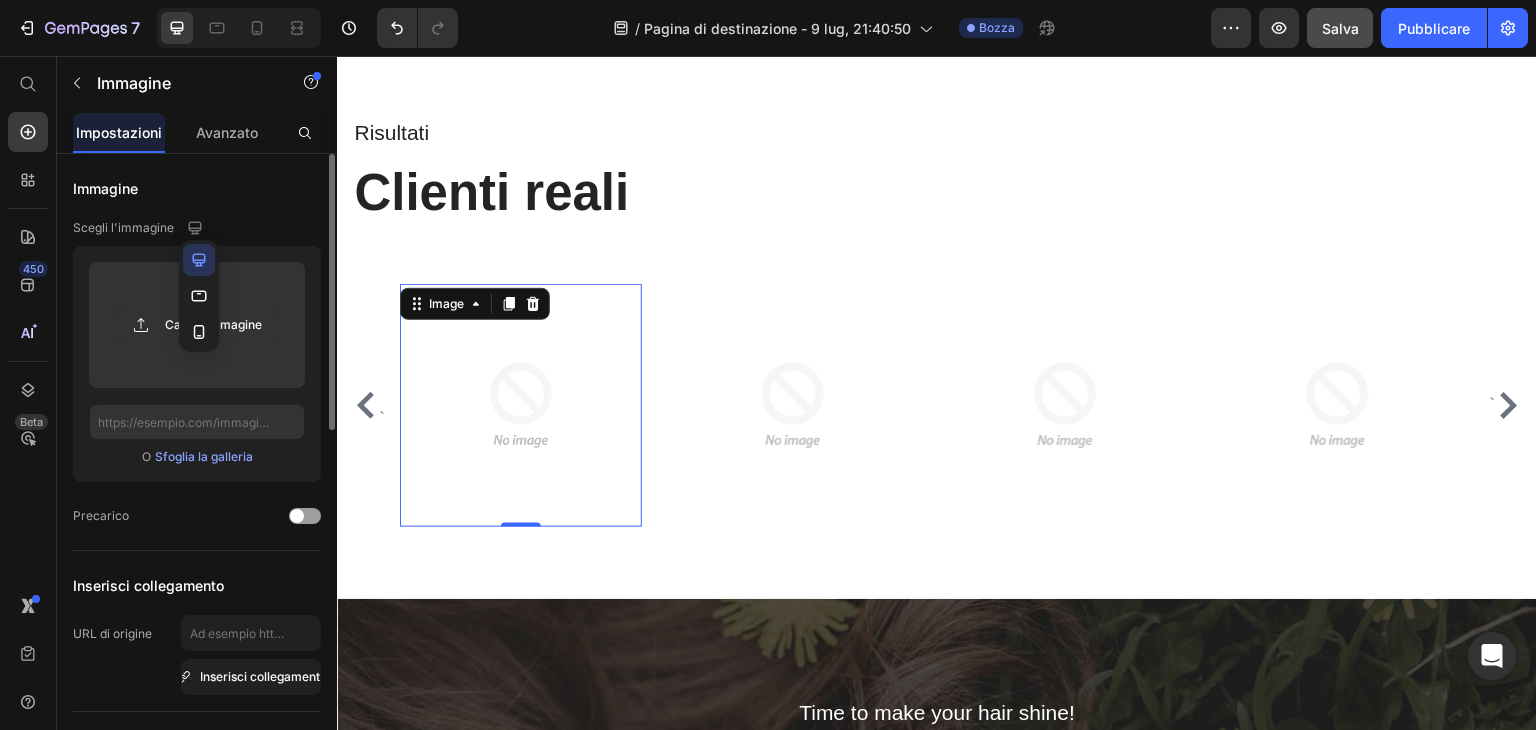click on "Scegli l'immagine" at bounding box center [197, 228] 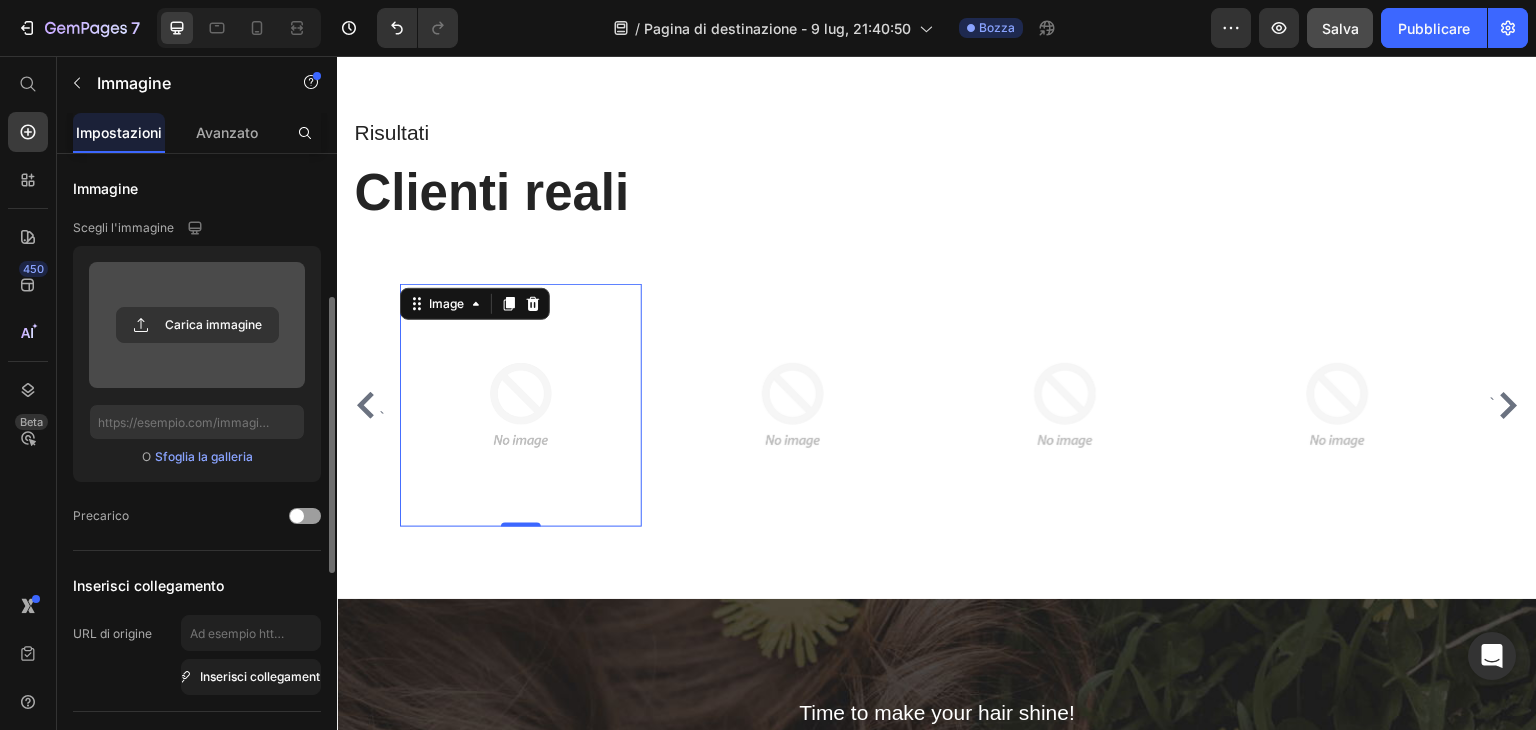scroll, scrollTop: 100, scrollLeft: 0, axis: vertical 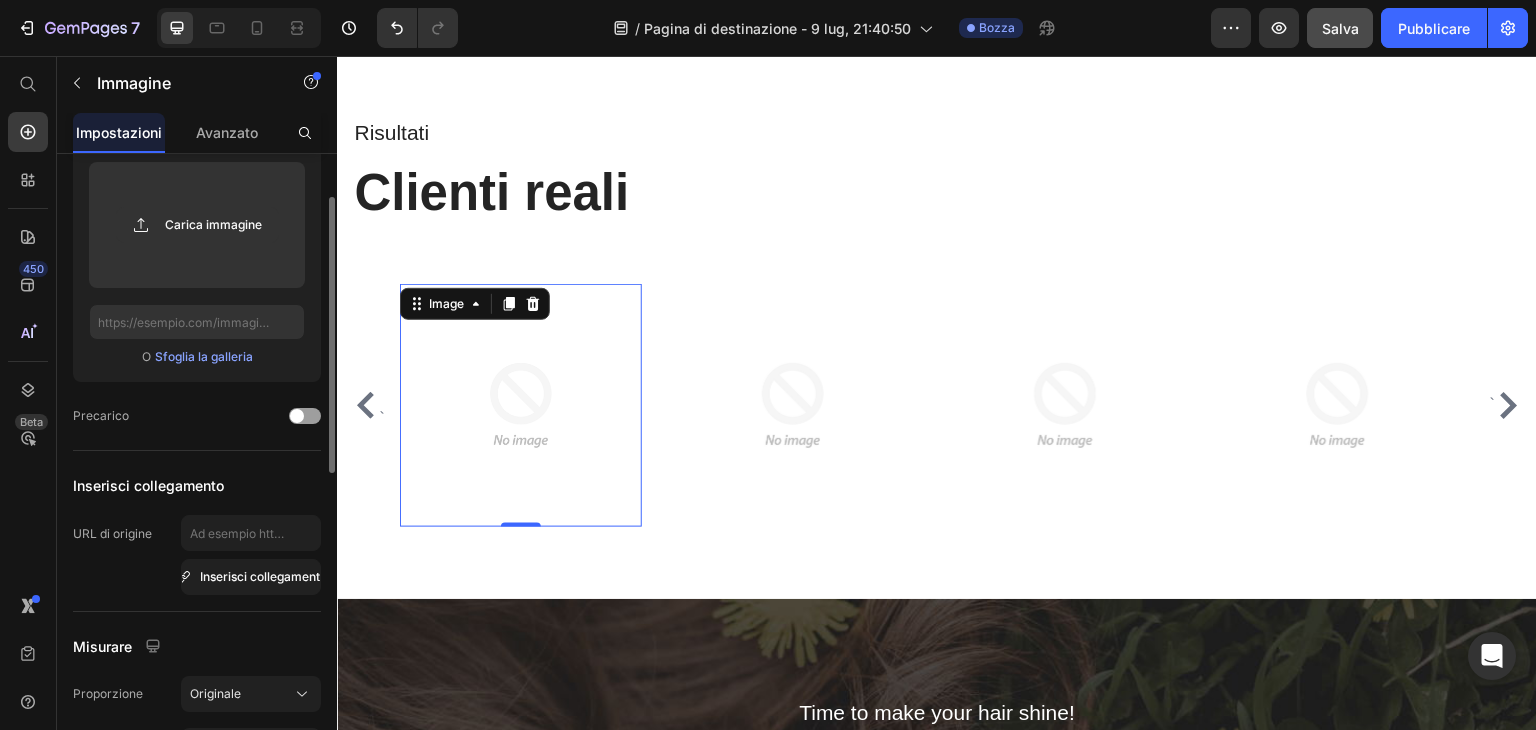 click on "Sfoglia la galleria" at bounding box center (204, 356) 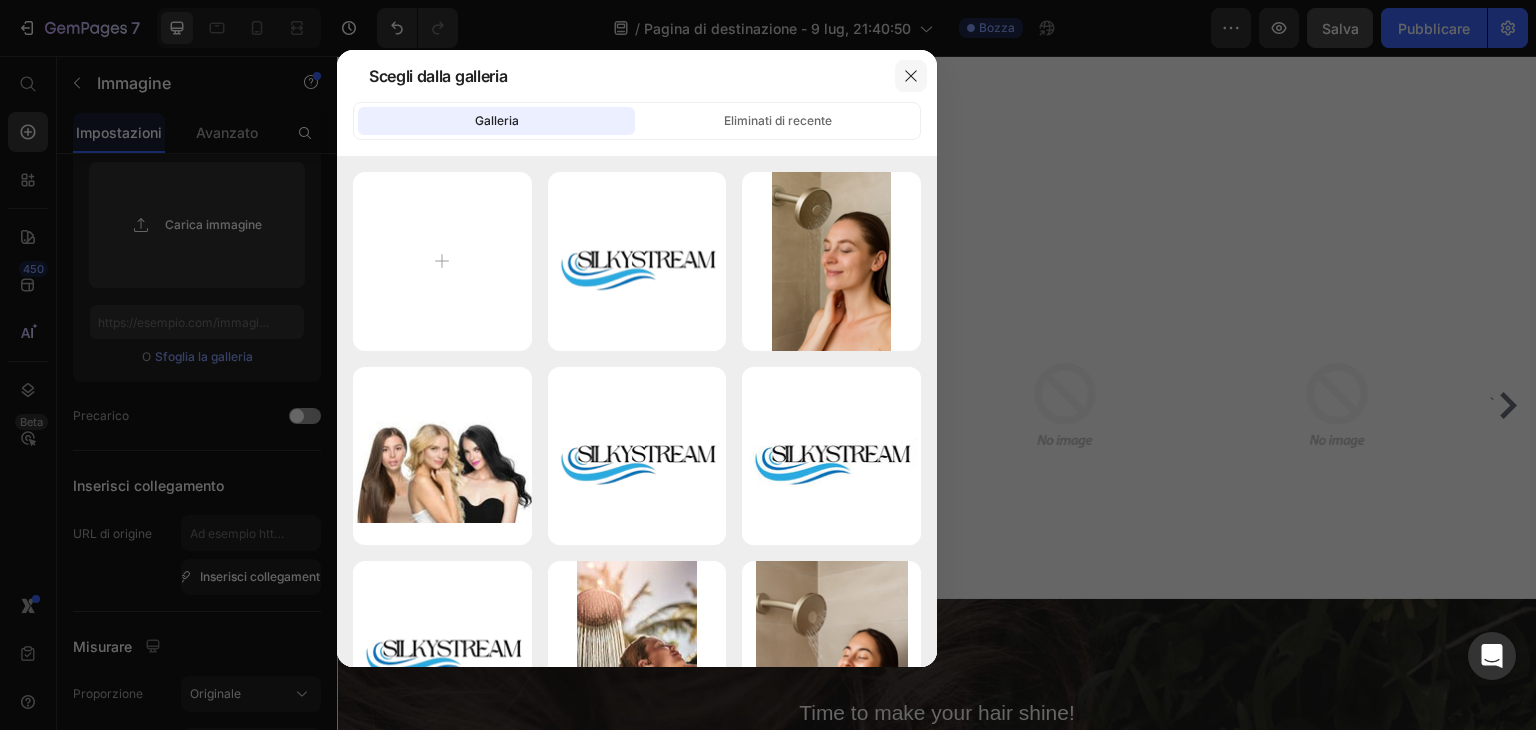 click 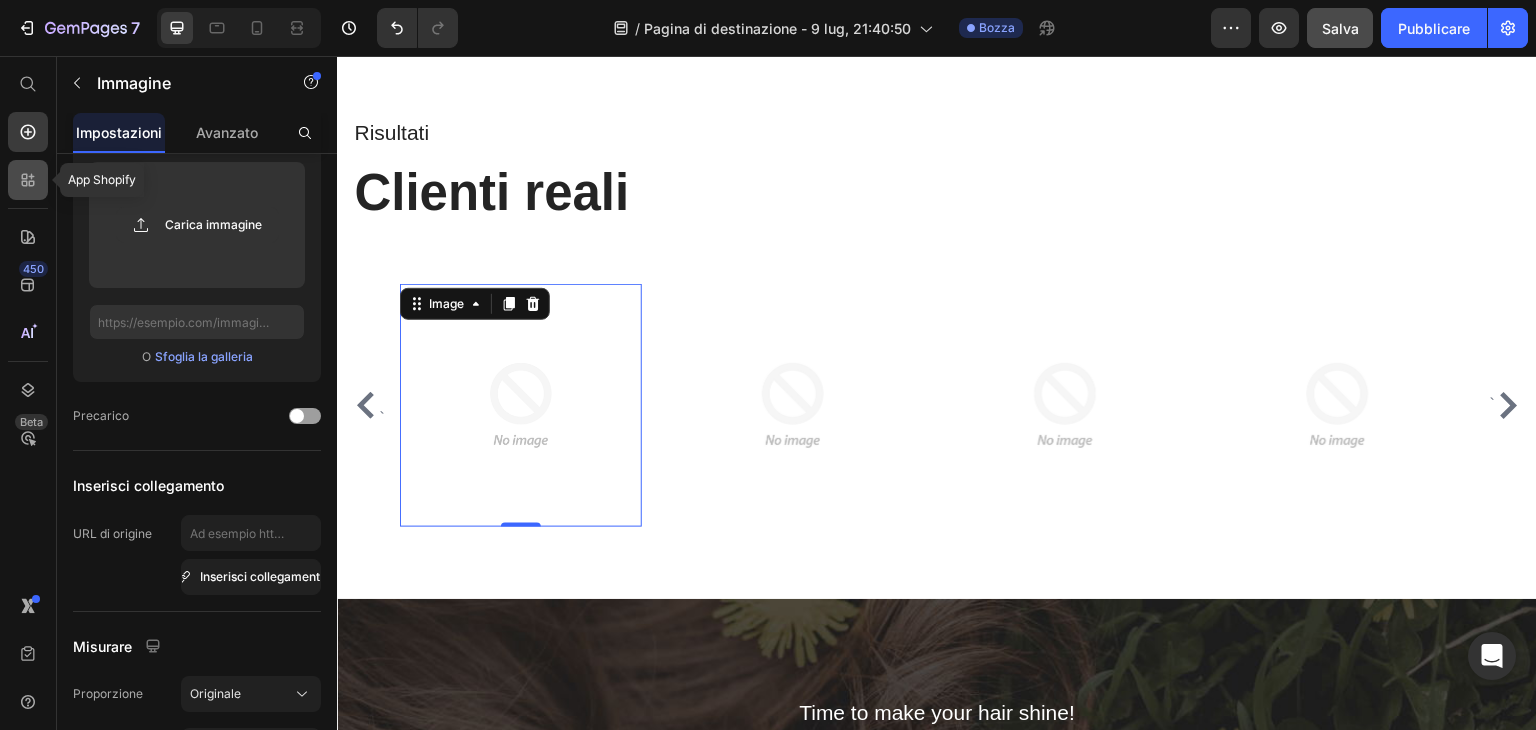 click 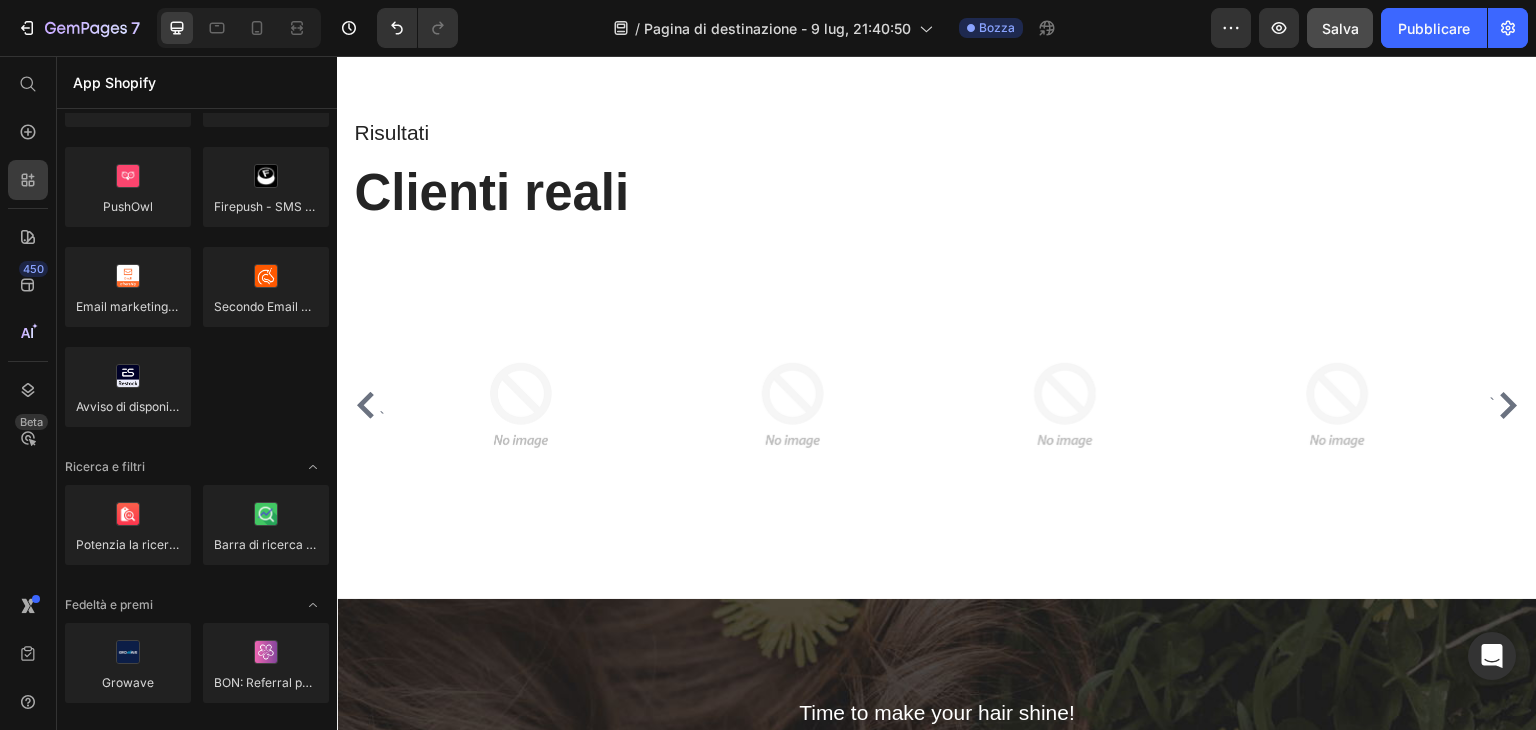 scroll, scrollTop: 2700, scrollLeft: 0, axis: vertical 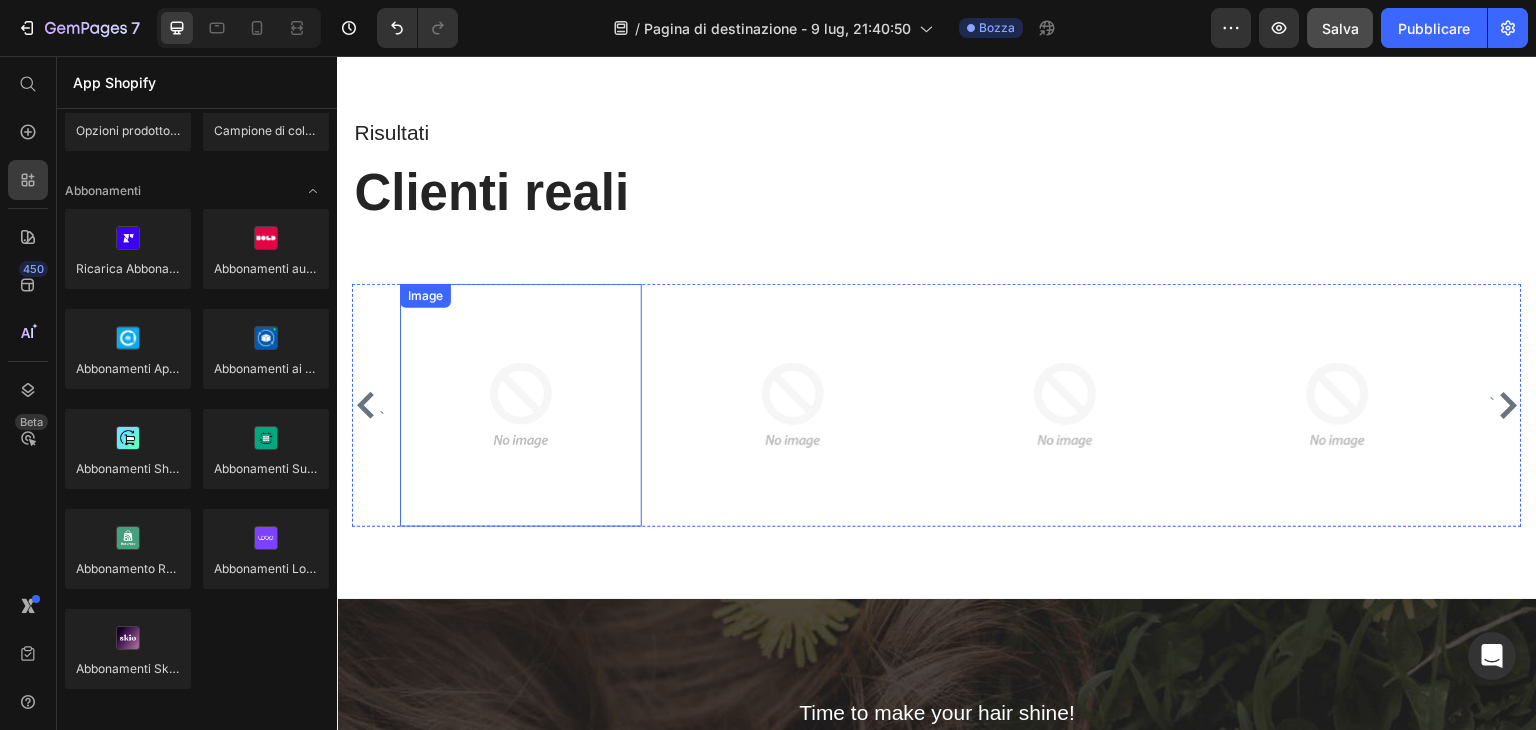 click at bounding box center (521, 405) 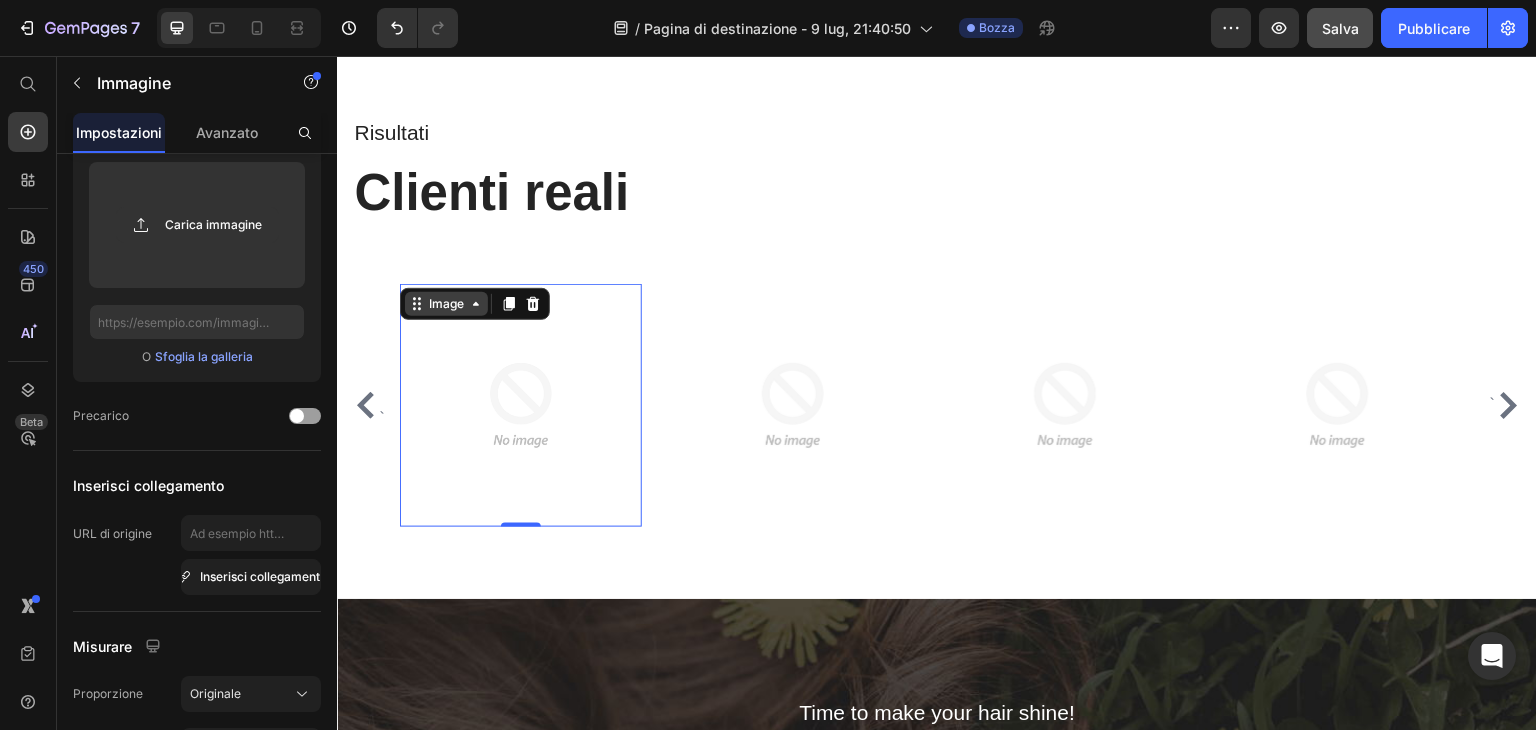 click on "Image" at bounding box center (446, 304) 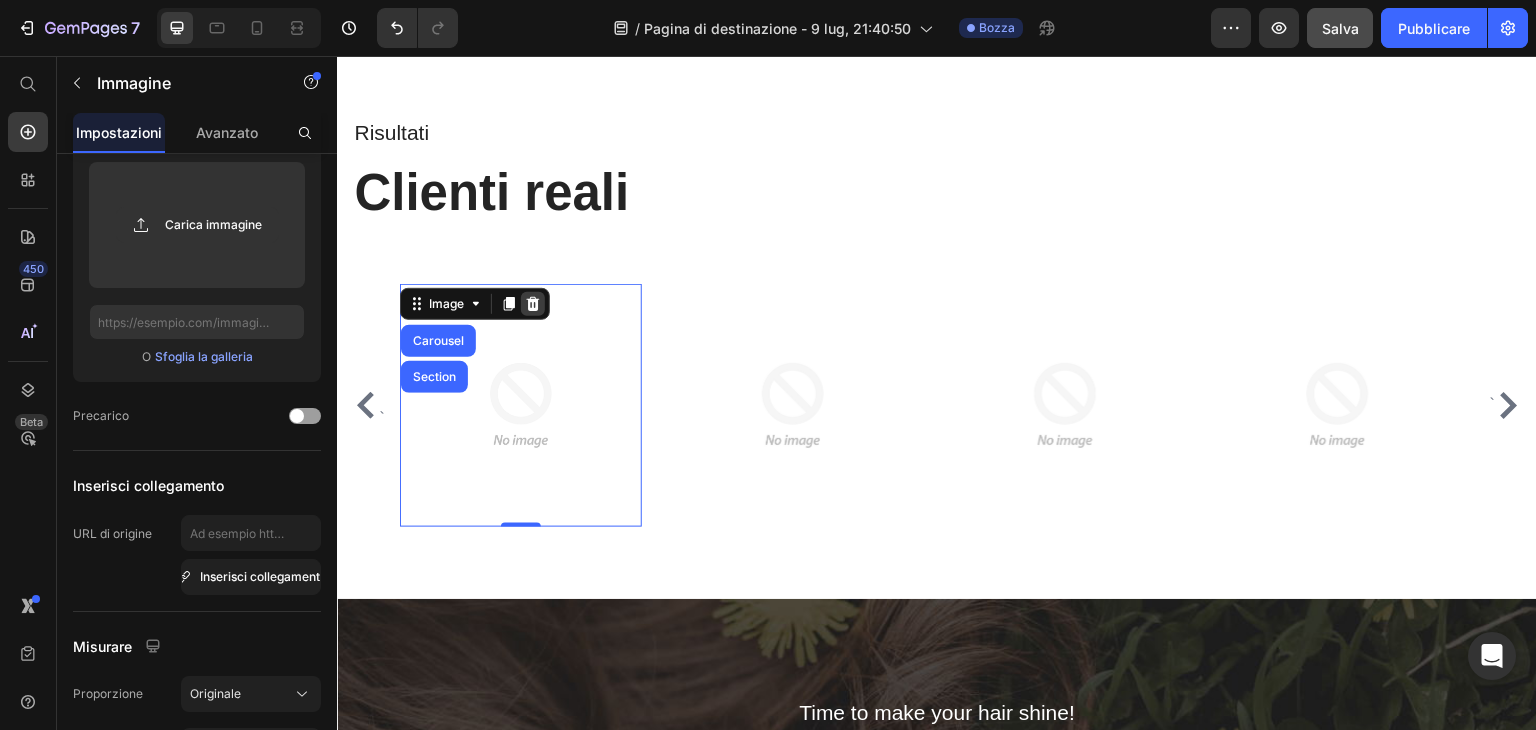 click 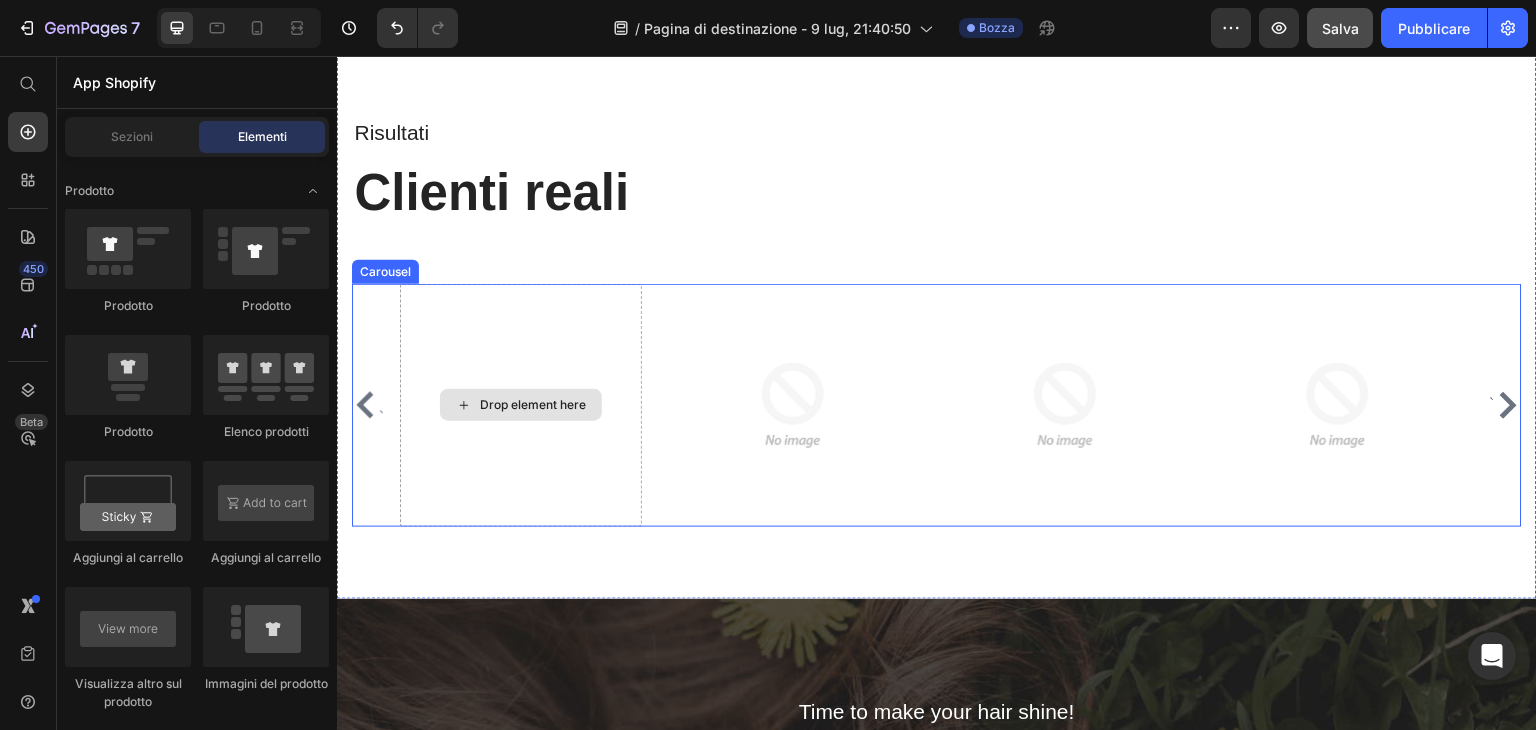 click on "Drop element here" at bounding box center (521, 405) 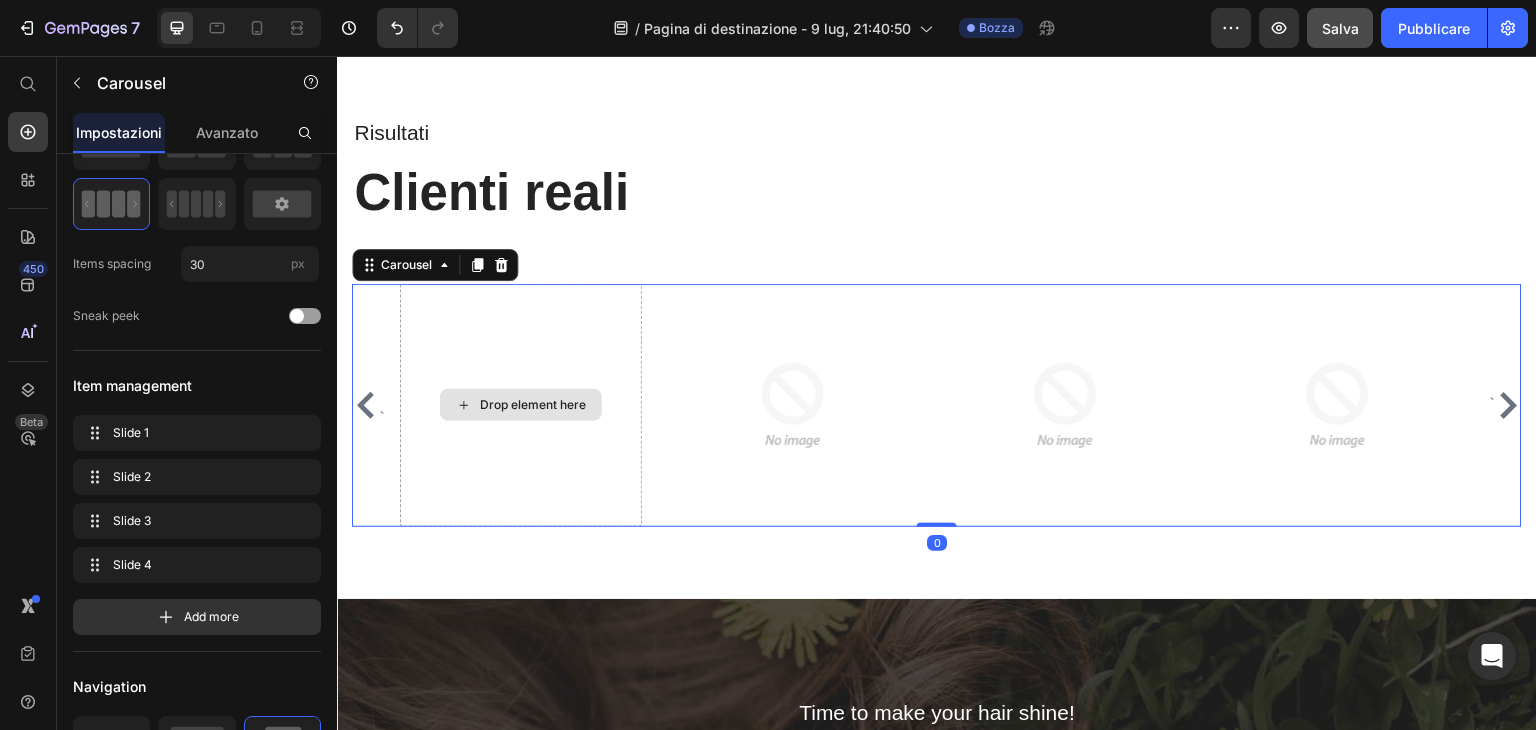 scroll, scrollTop: 0, scrollLeft: 0, axis: both 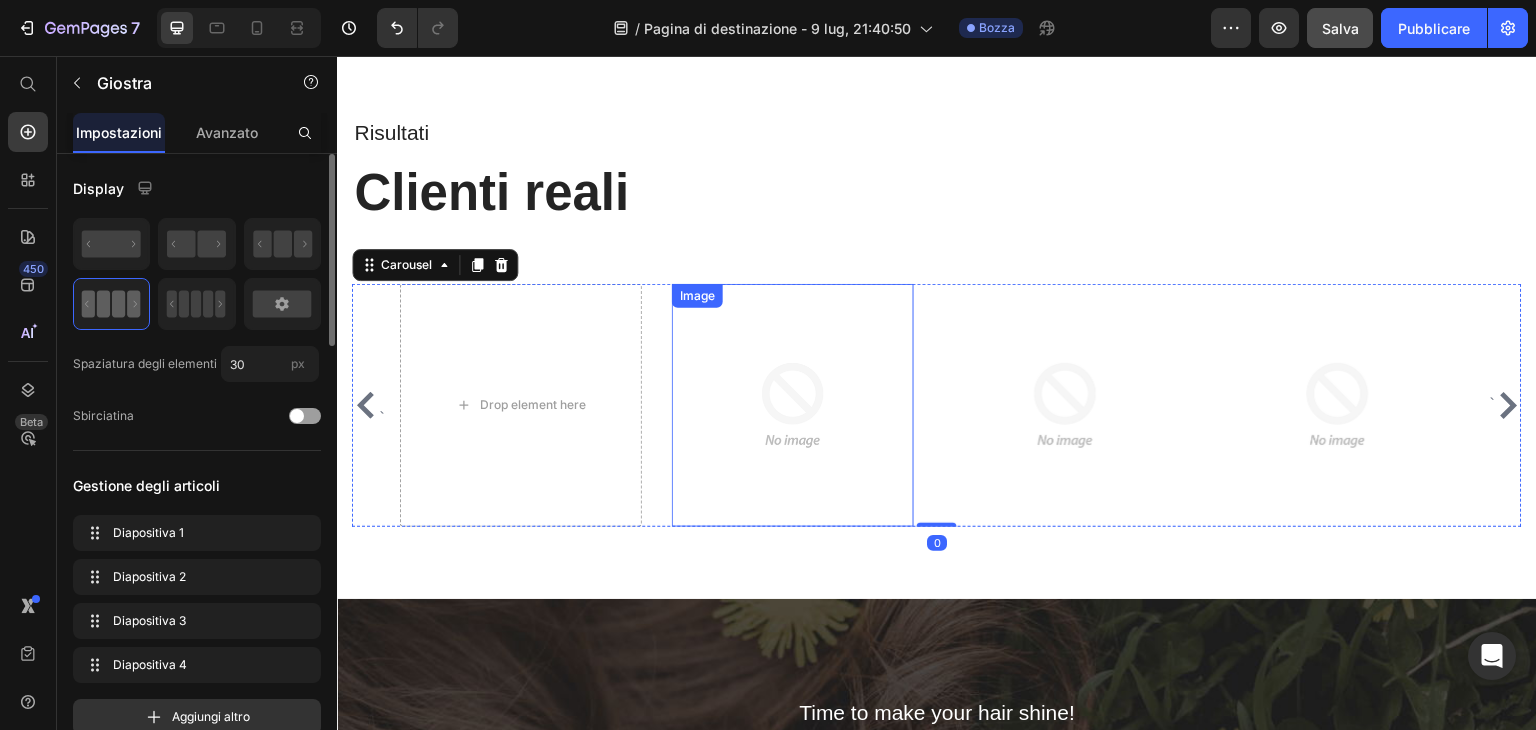 click at bounding box center (793, 405) 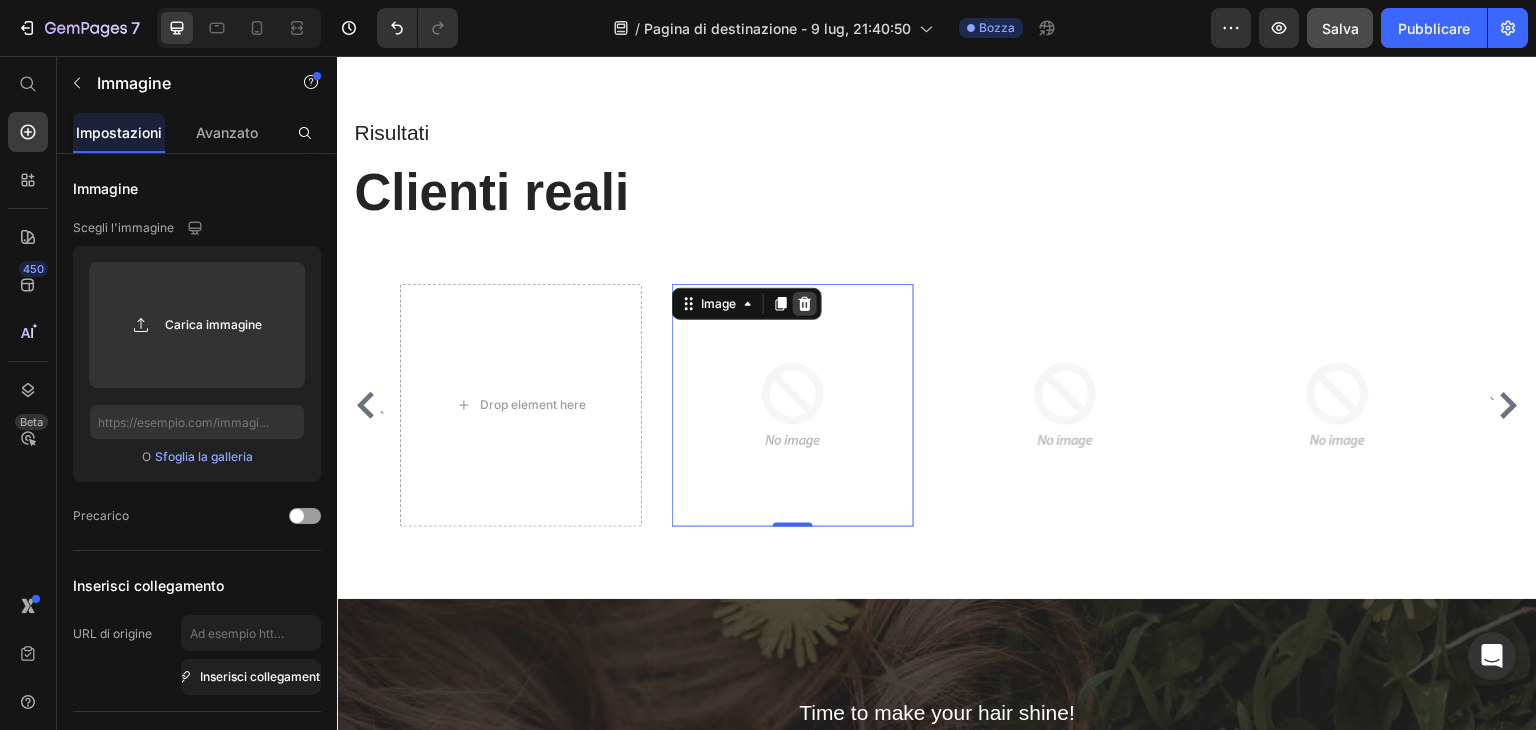 click 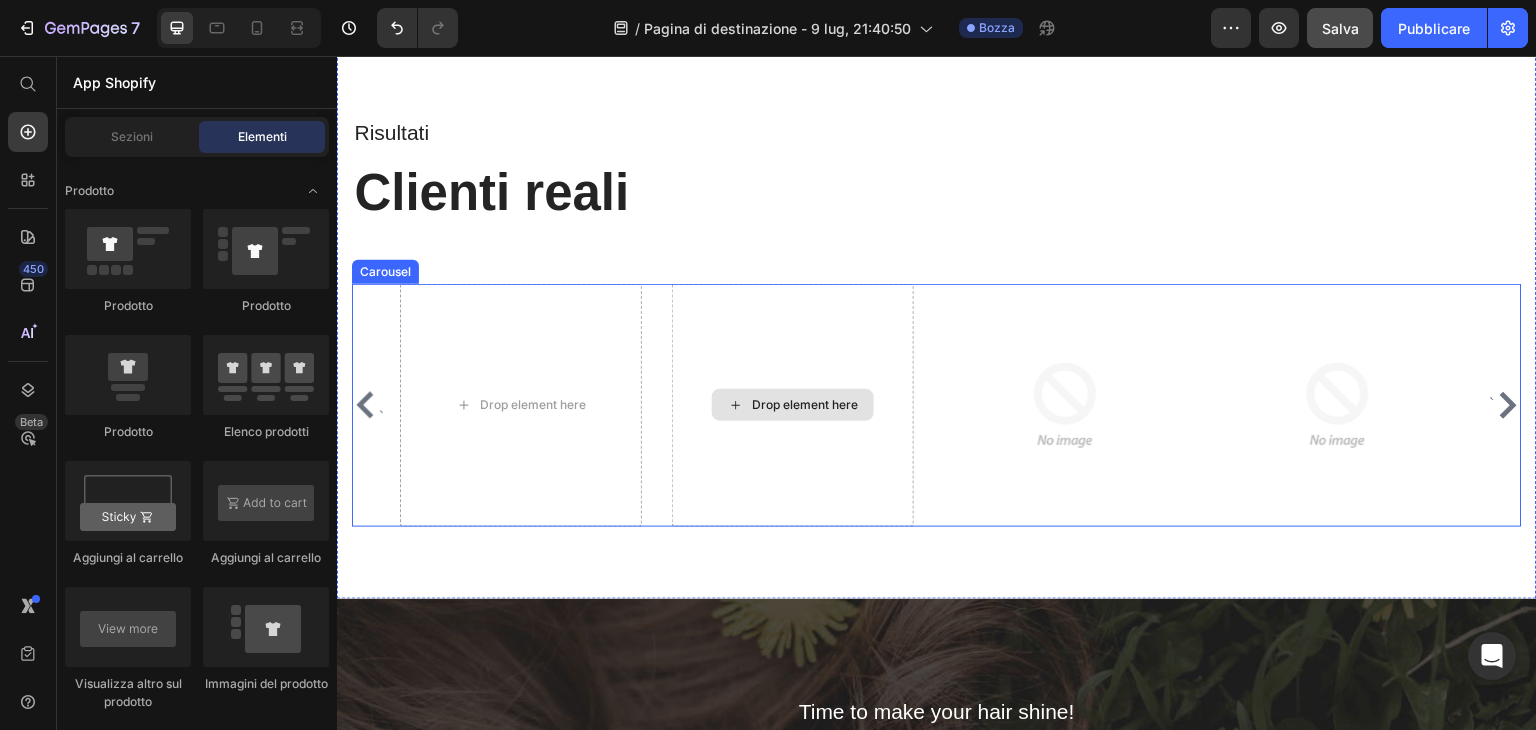 click at bounding box center [1065, 405] 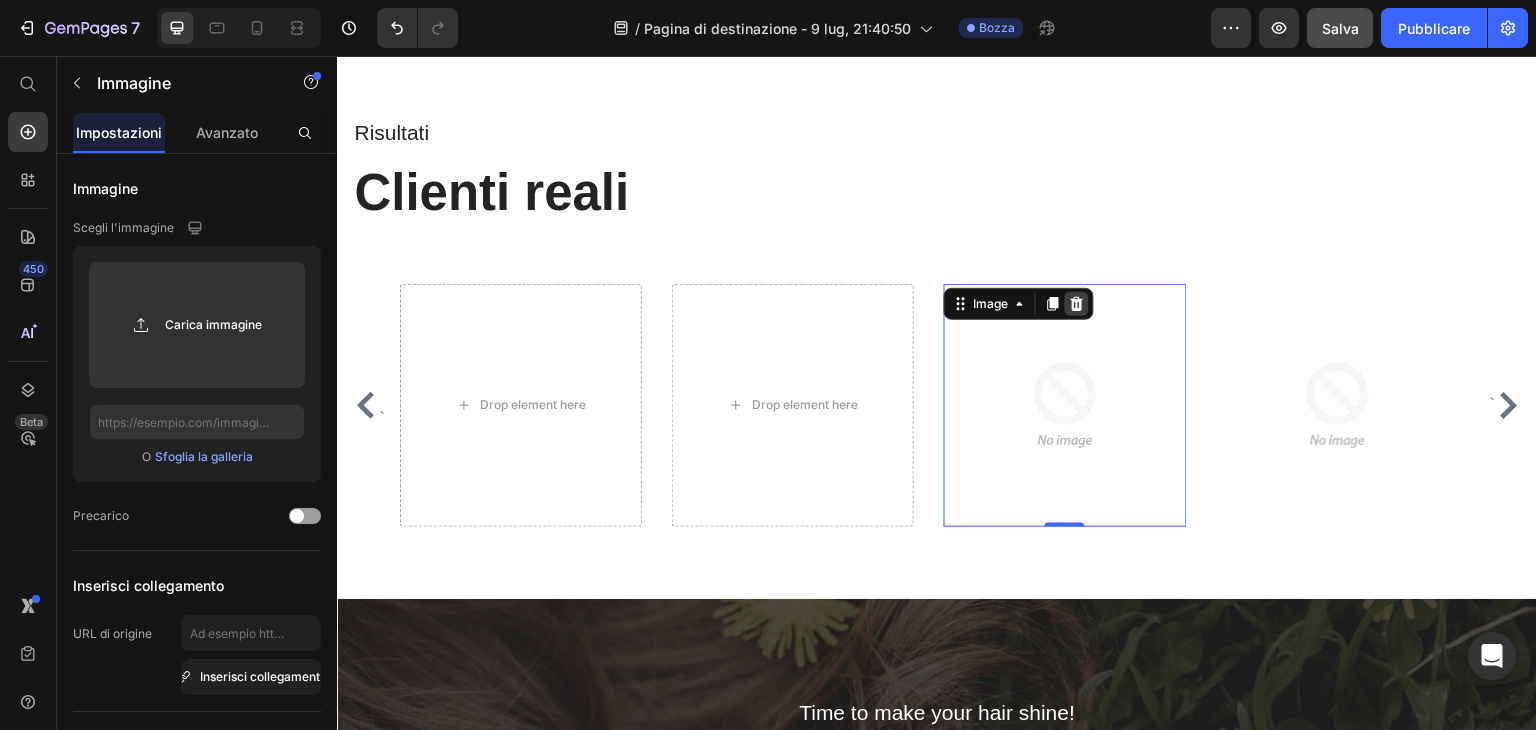 click at bounding box center (1077, 304) 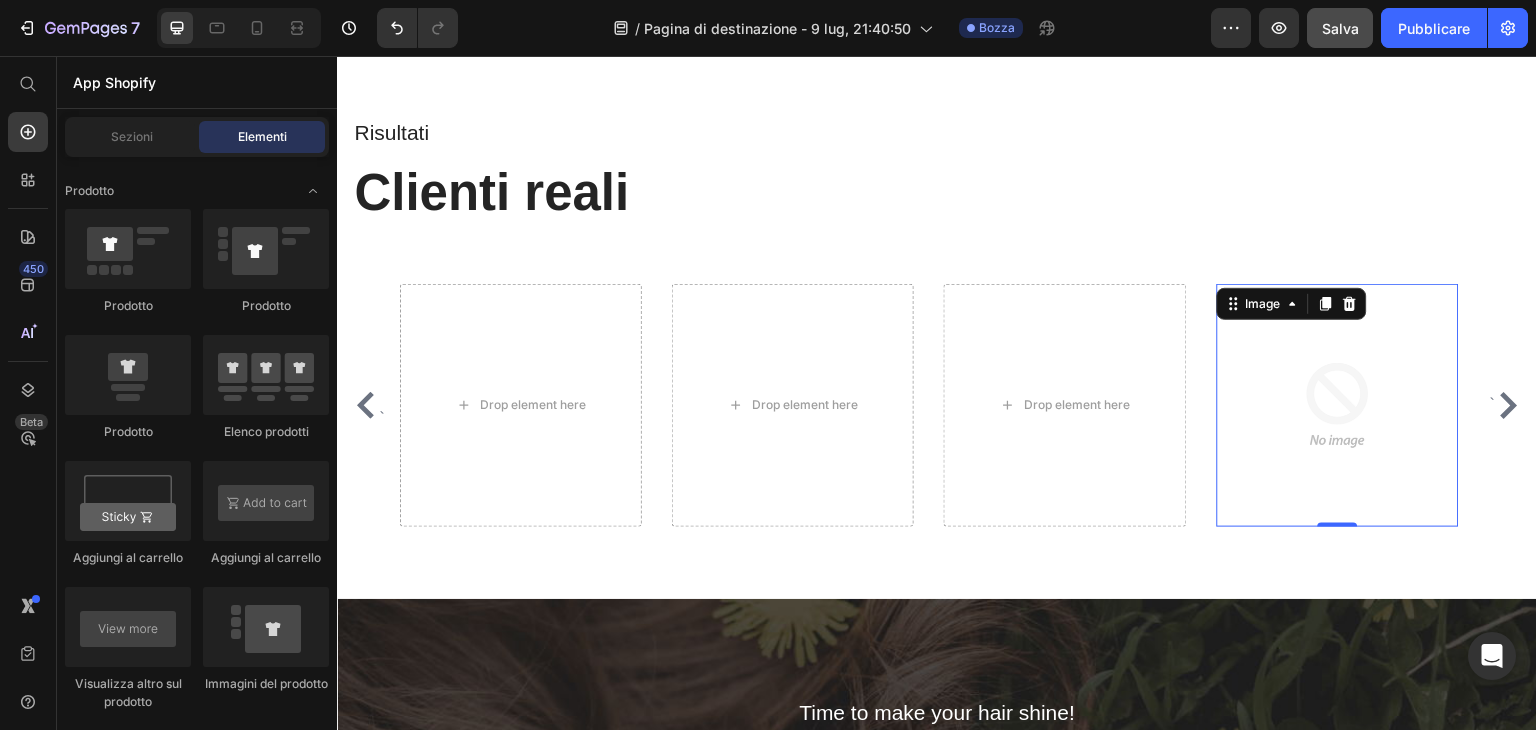 click at bounding box center (1338, 405) 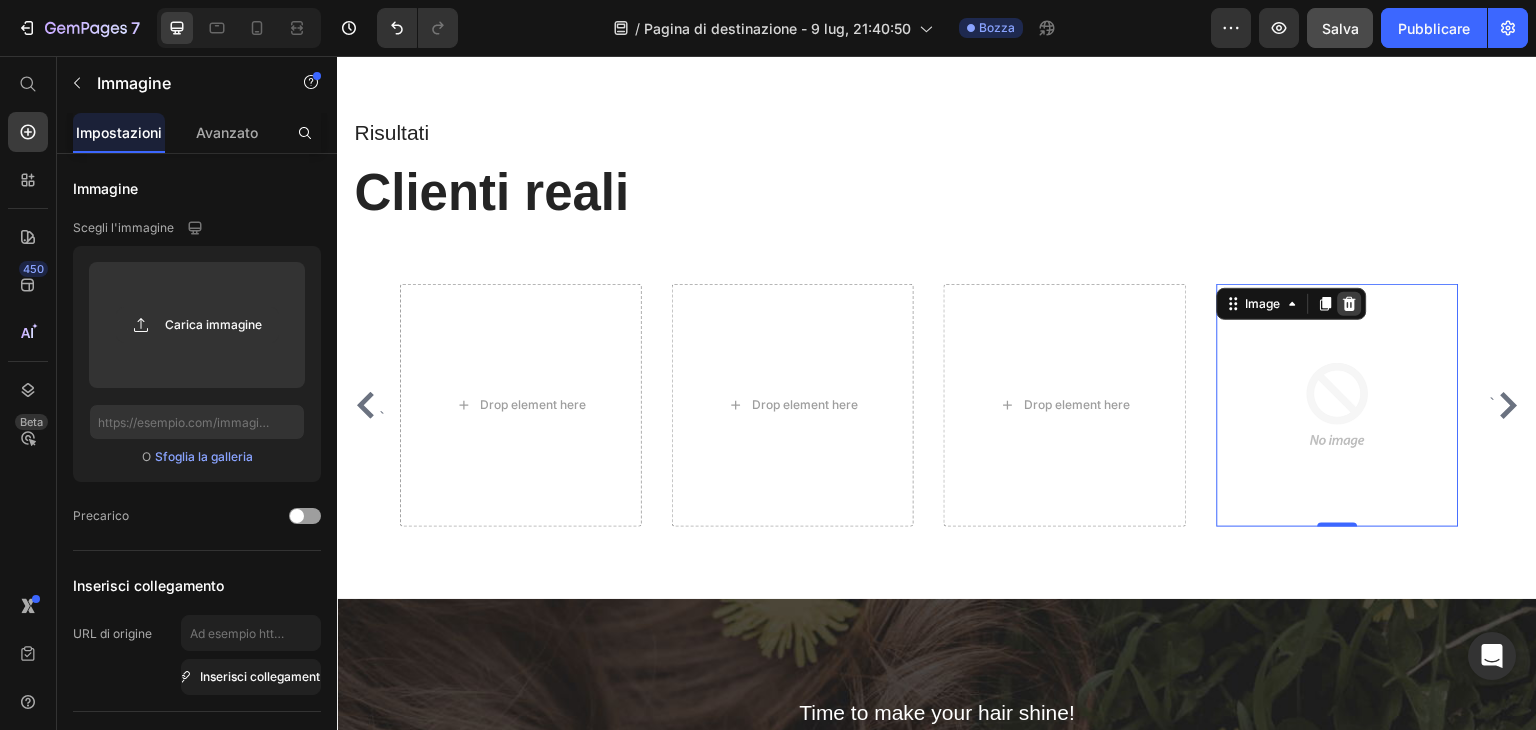 click 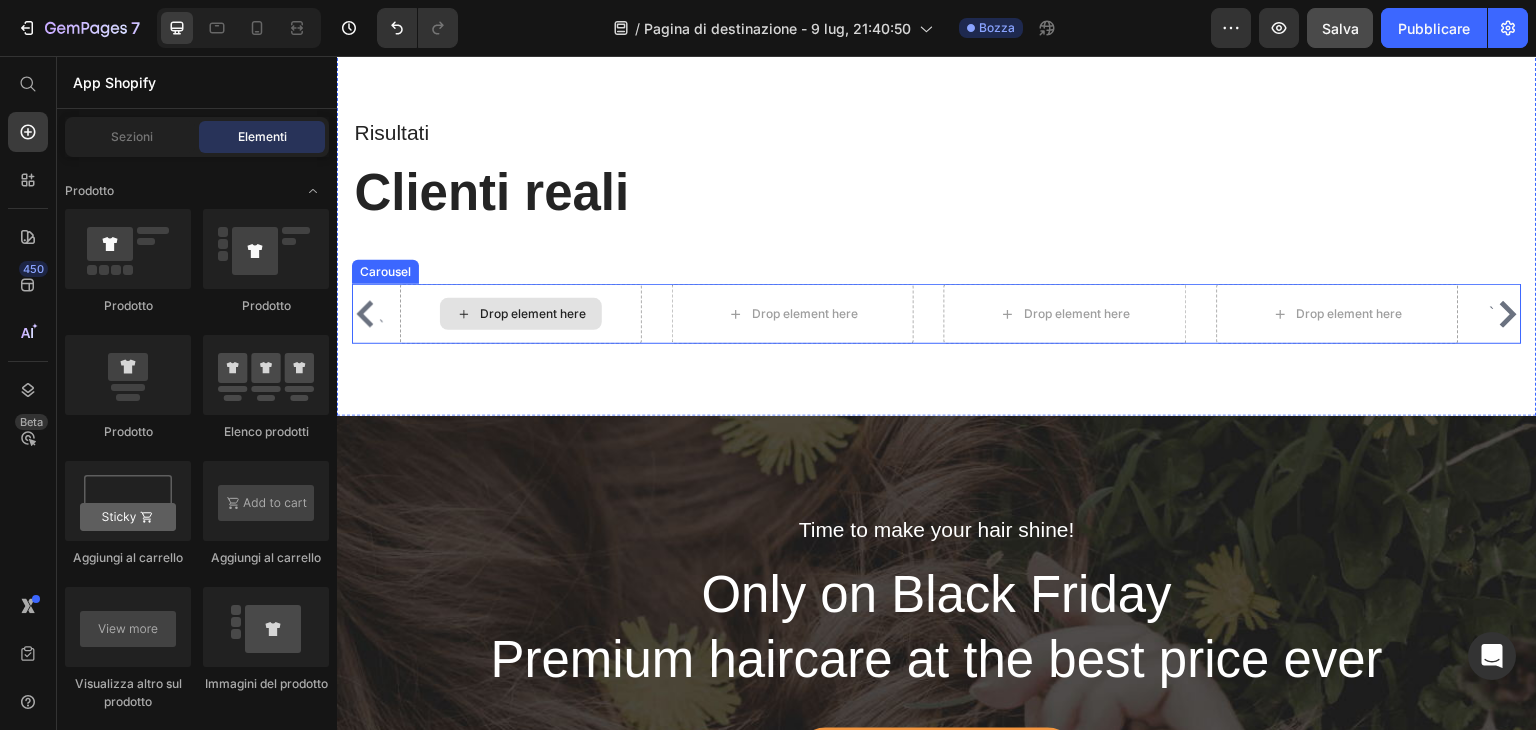 click on "Drop element here" at bounding box center (521, 314) 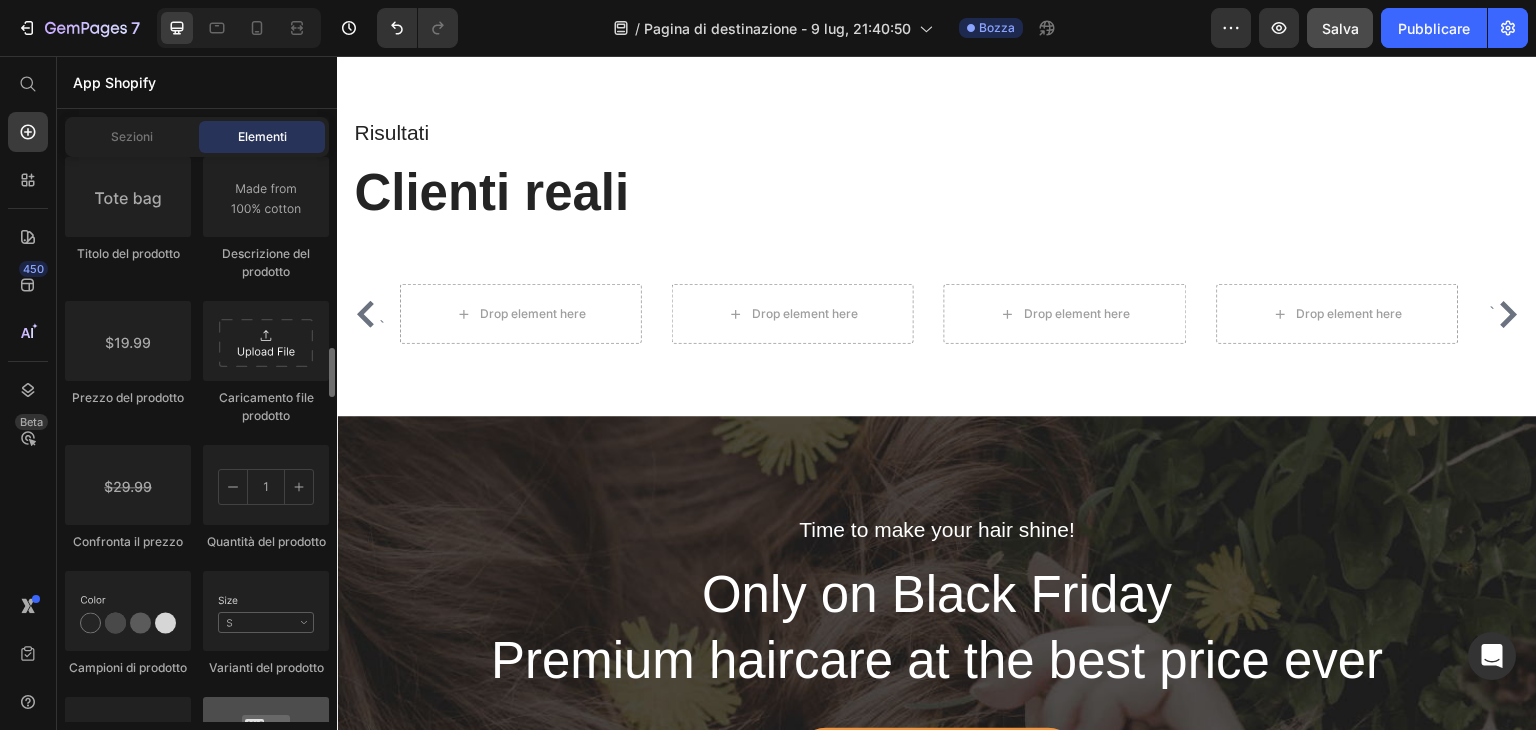 scroll, scrollTop: 3300, scrollLeft: 0, axis: vertical 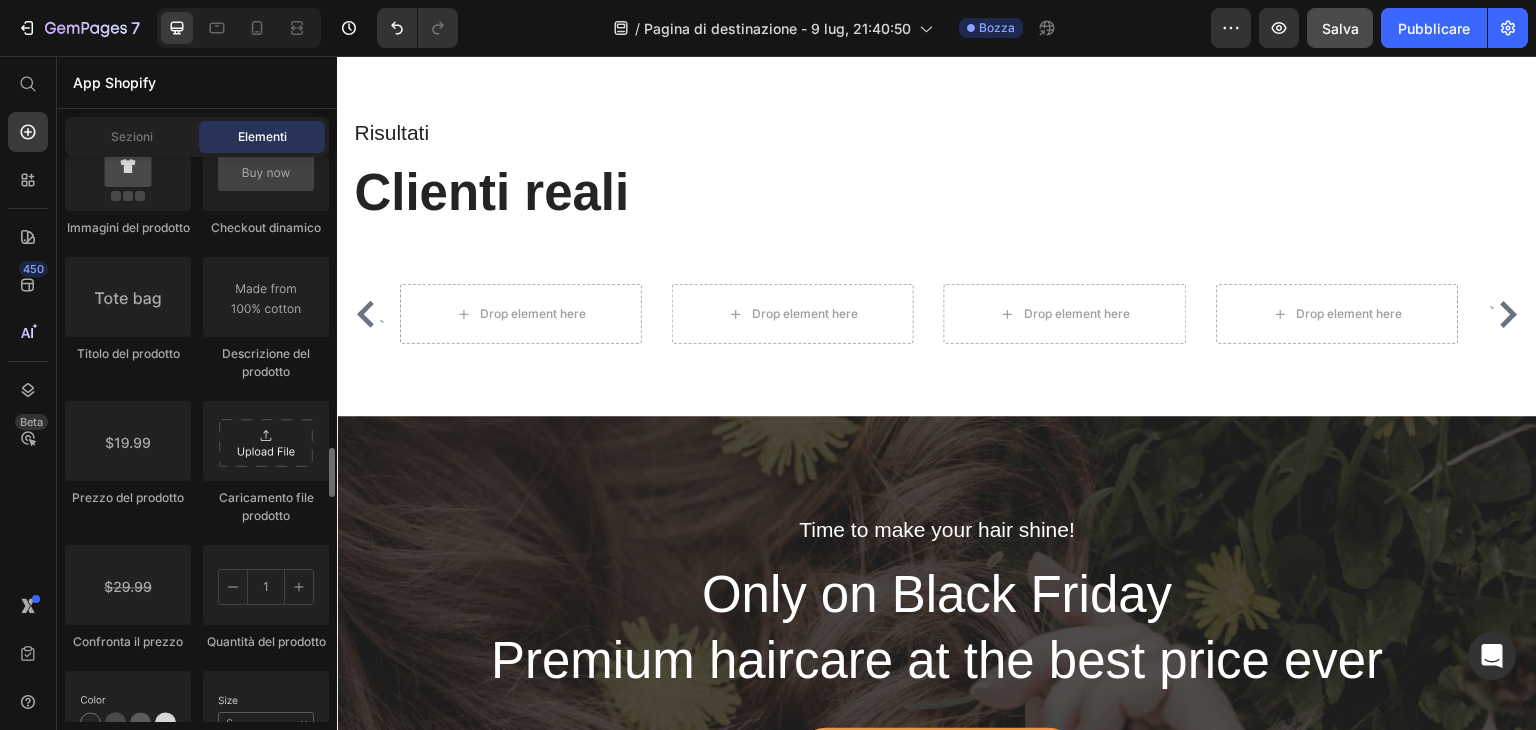 click on "Caricamento file prodotto" at bounding box center [266, 506] 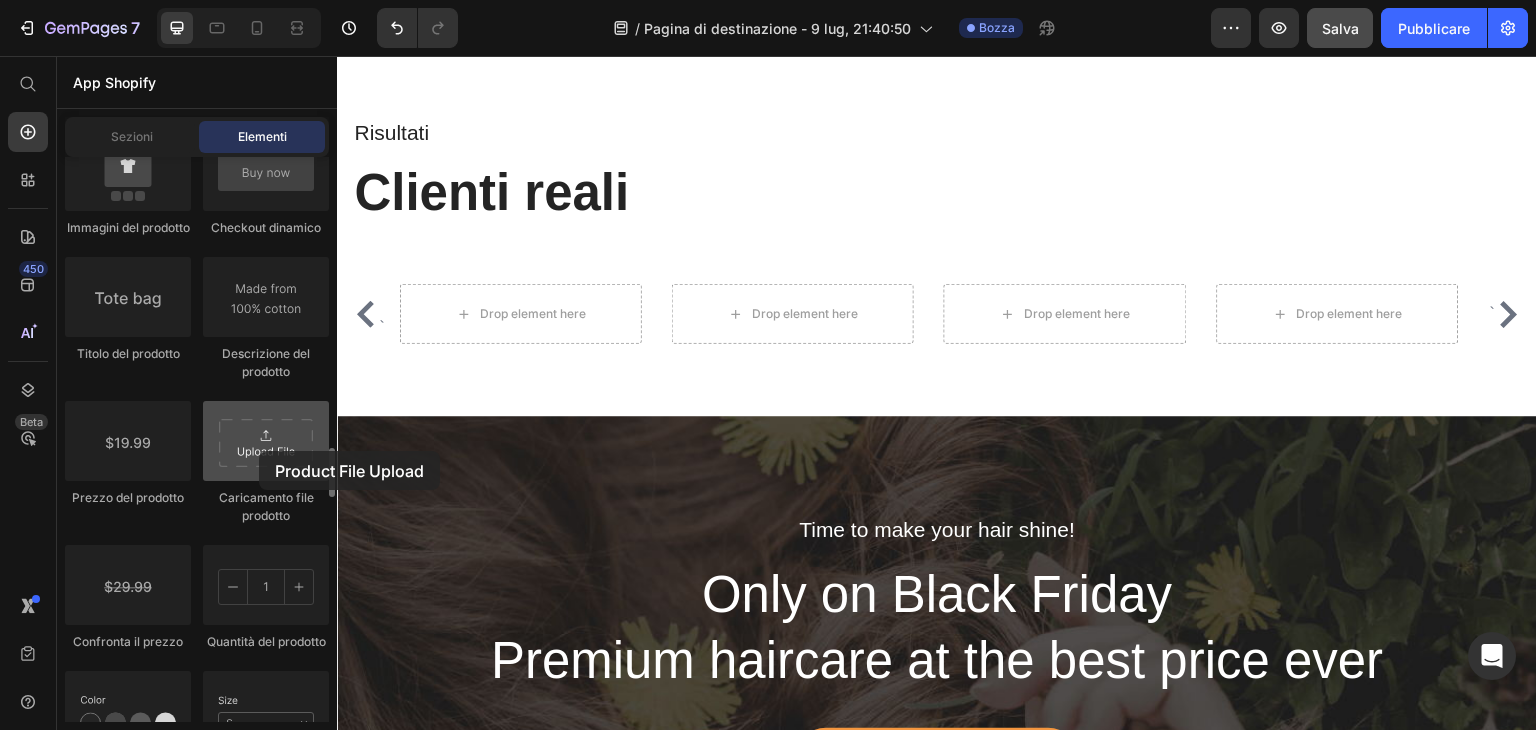 click at bounding box center [266, 441] 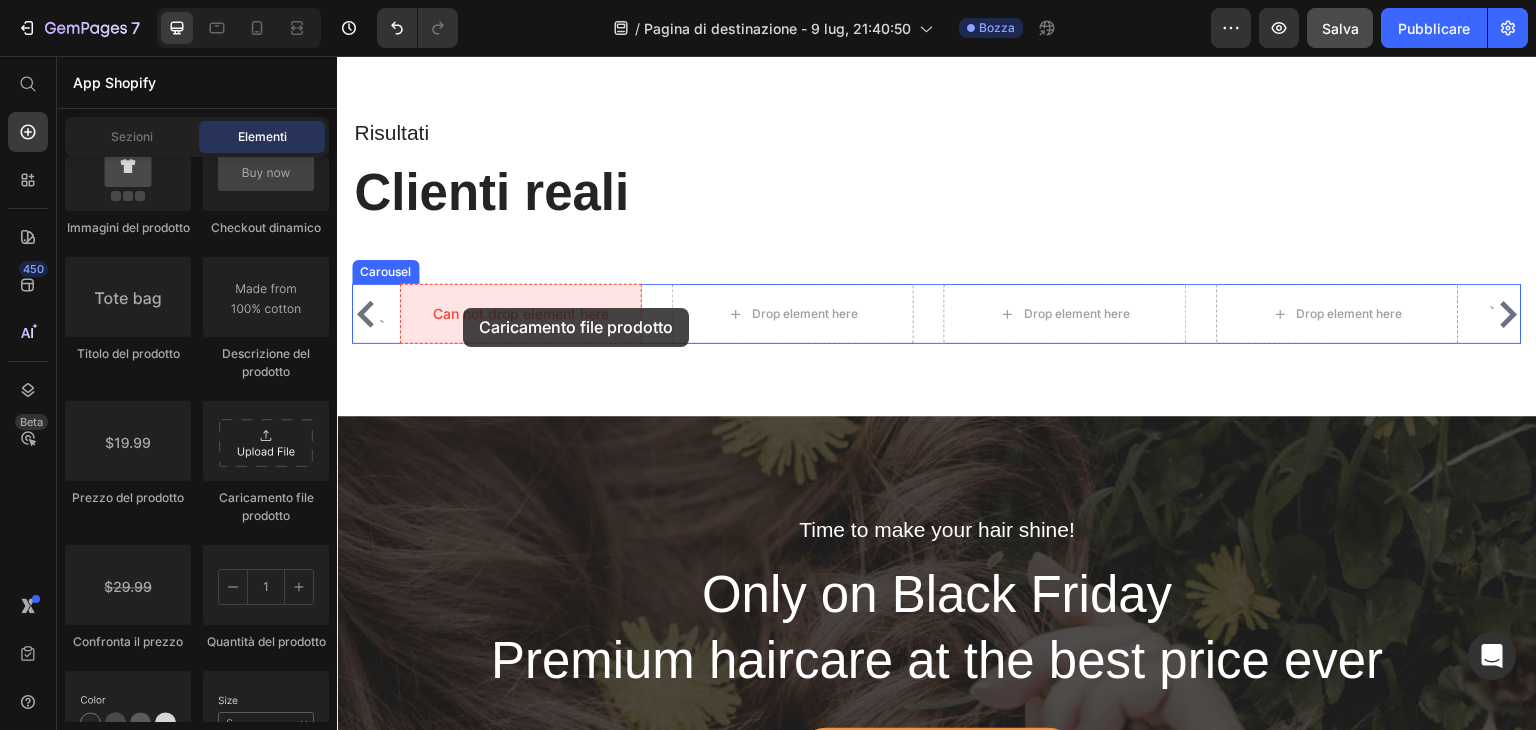 drag, startPoint x: 573, startPoint y: 510, endPoint x: 452, endPoint y: 322, distance: 223.57326 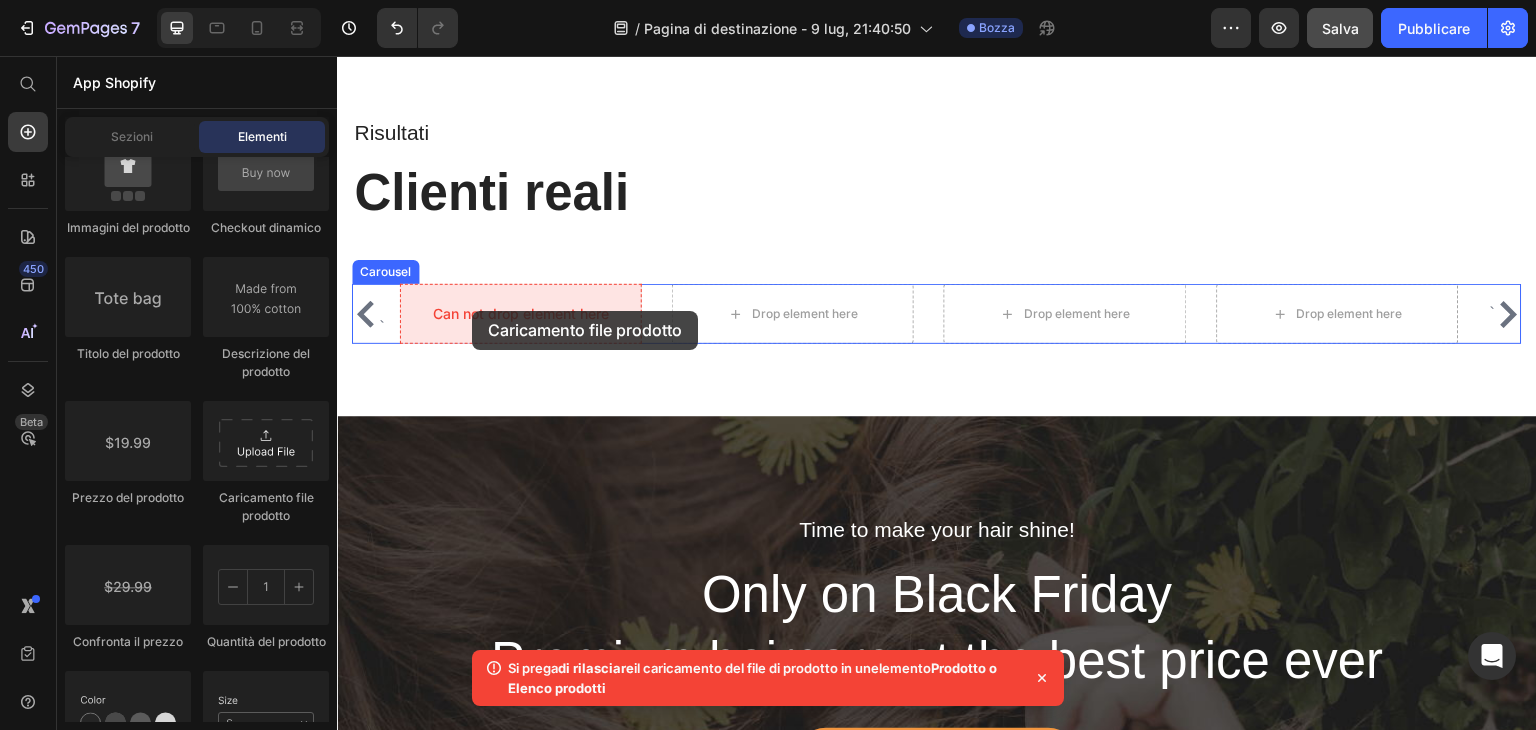 drag, startPoint x: 608, startPoint y: 504, endPoint x: 472, endPoint y: 311, distance: 236.10379 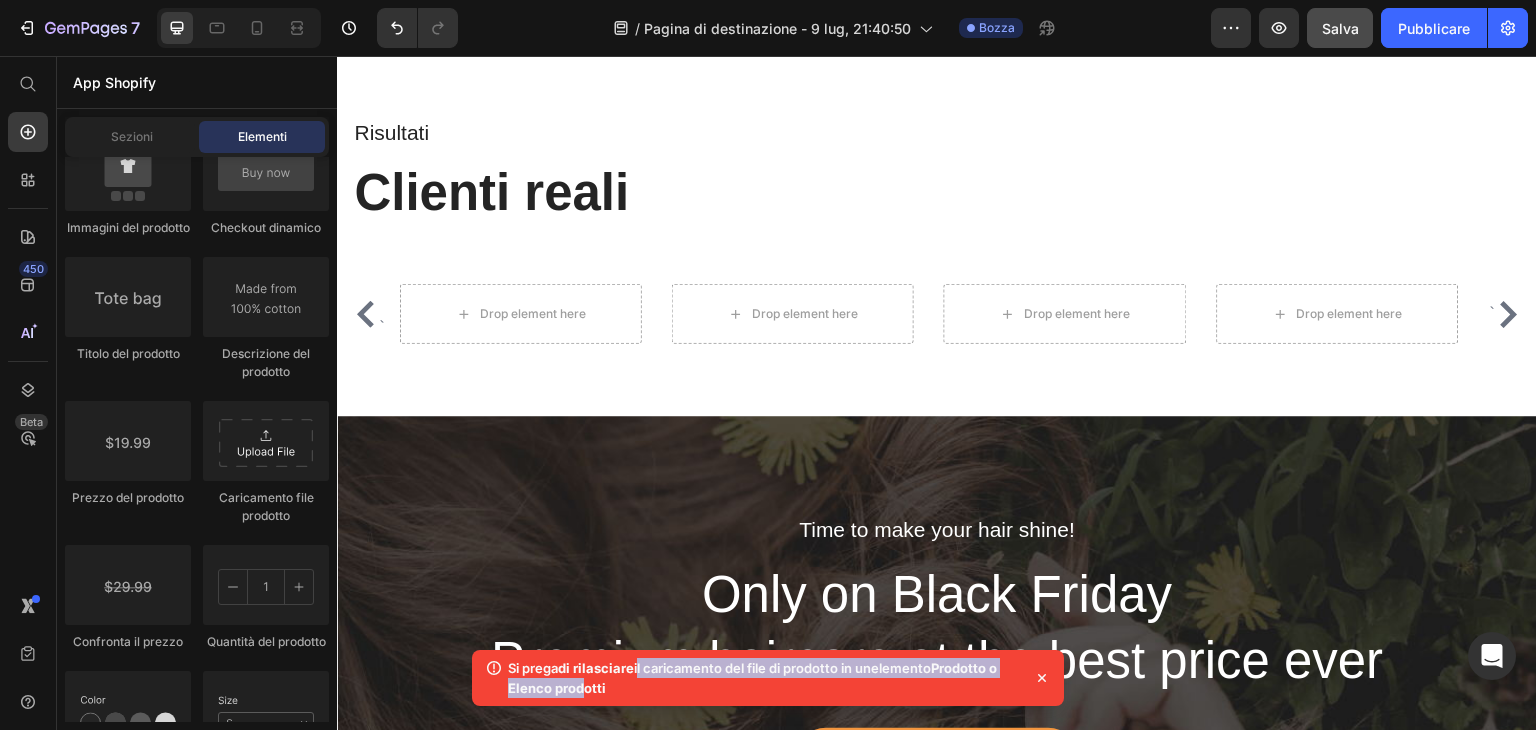 drag, startPoint x: 640, startPoint y: 669, endPoint x: 584, endPoint y: 682, distance: 57.48913 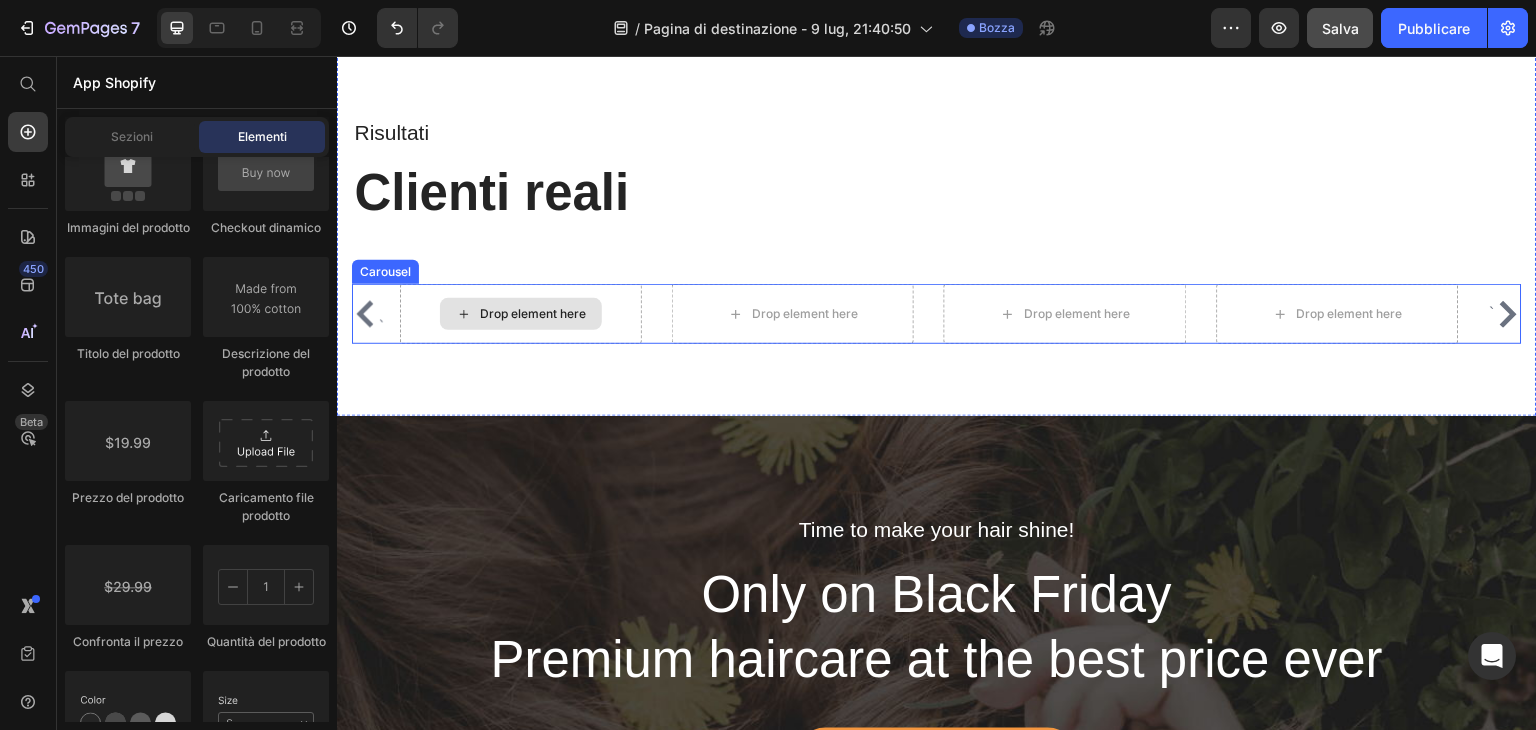 click on "Drop element here" at bounding box center (533, 314) 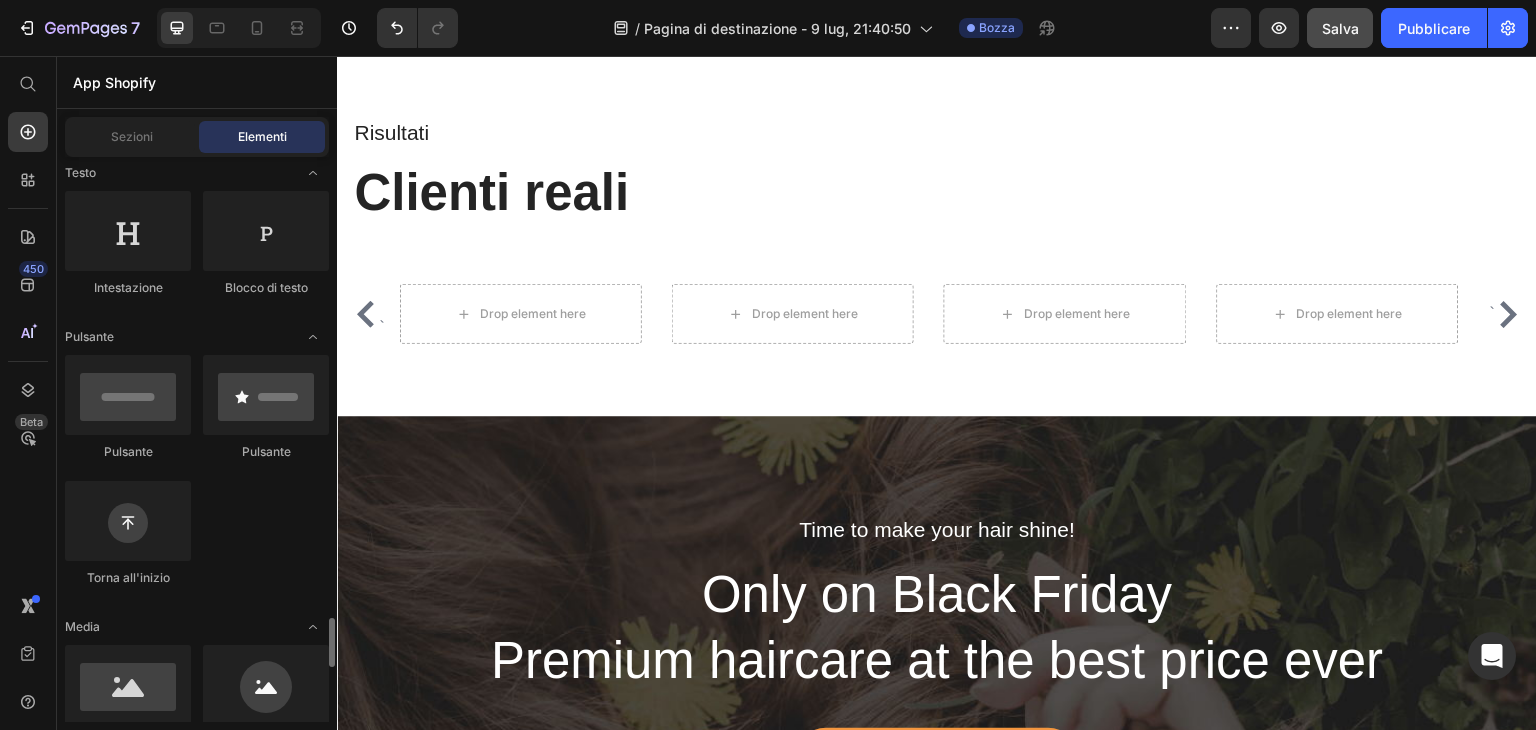 scroll, scrollTop: 700, scrollLeft: 0, axis: vertical 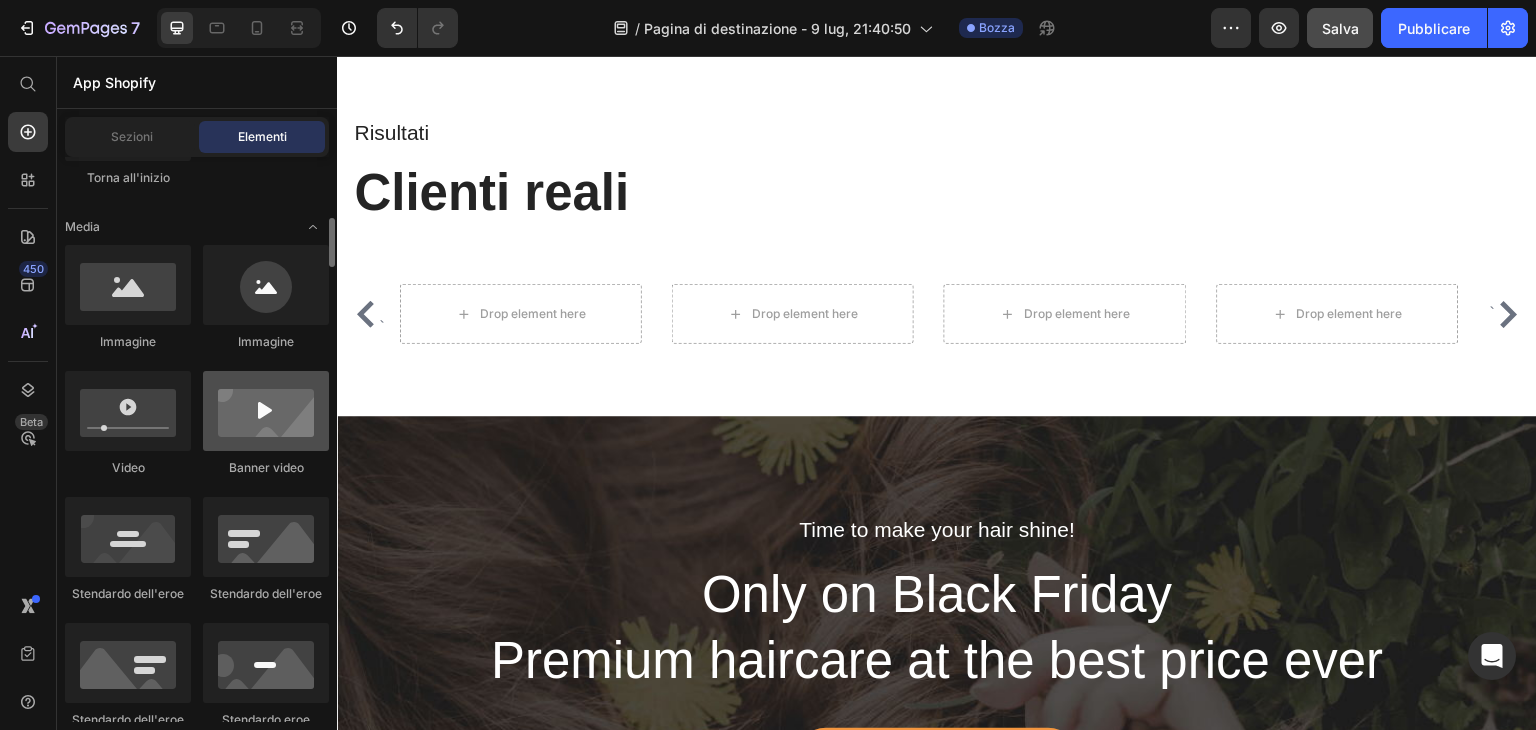 click at bounding box center [266, 411] 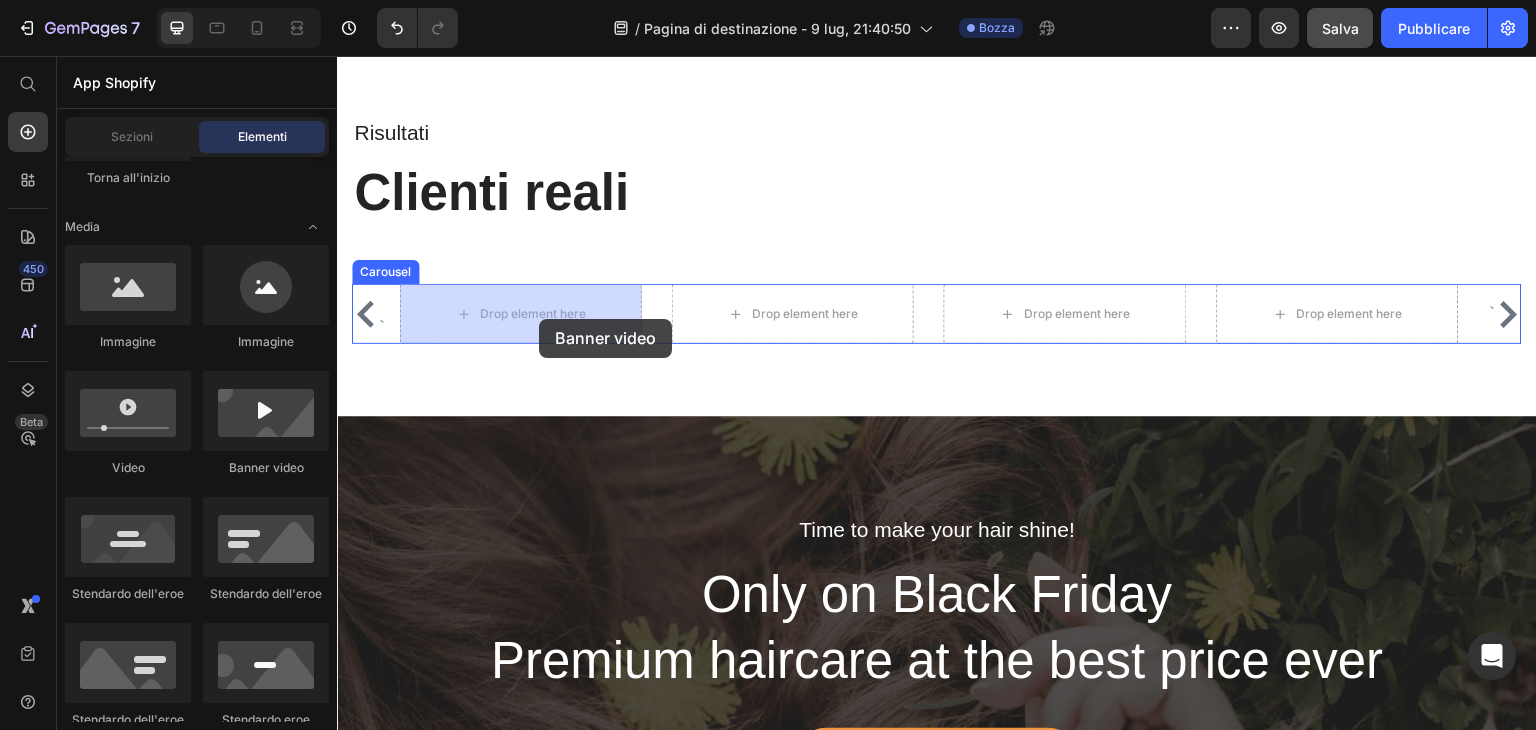 drag, startPoint x: 595, startPoint y: 479, endPoint x: 540, endPoint y: 317, distance: 171.08185 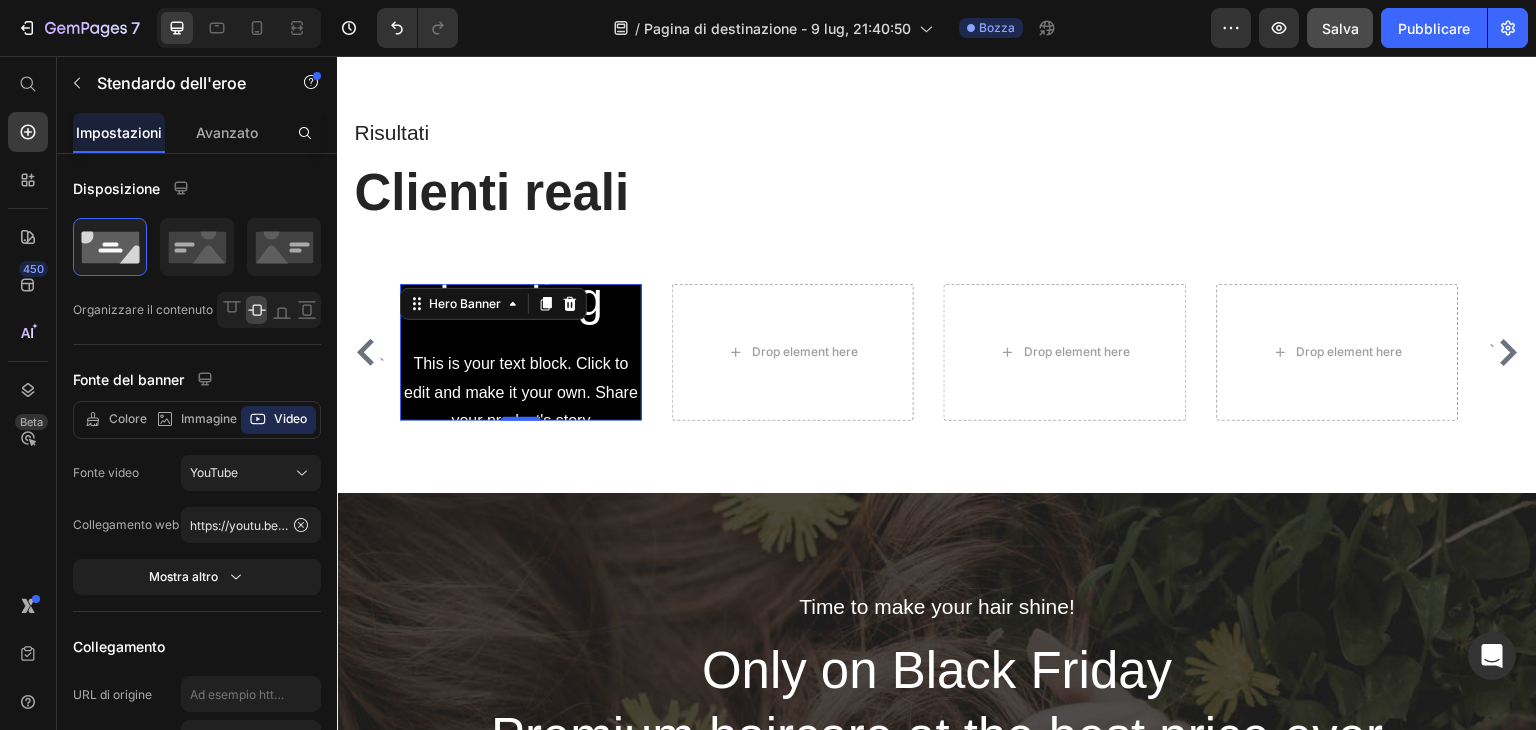 click on "Click here to edit heading Heading This is your text block. Click to edit and make it your own. Share your product's story                   or services offered. Get creative and make it yours! Text Block Get started Button" at bounding box center [521, 352] 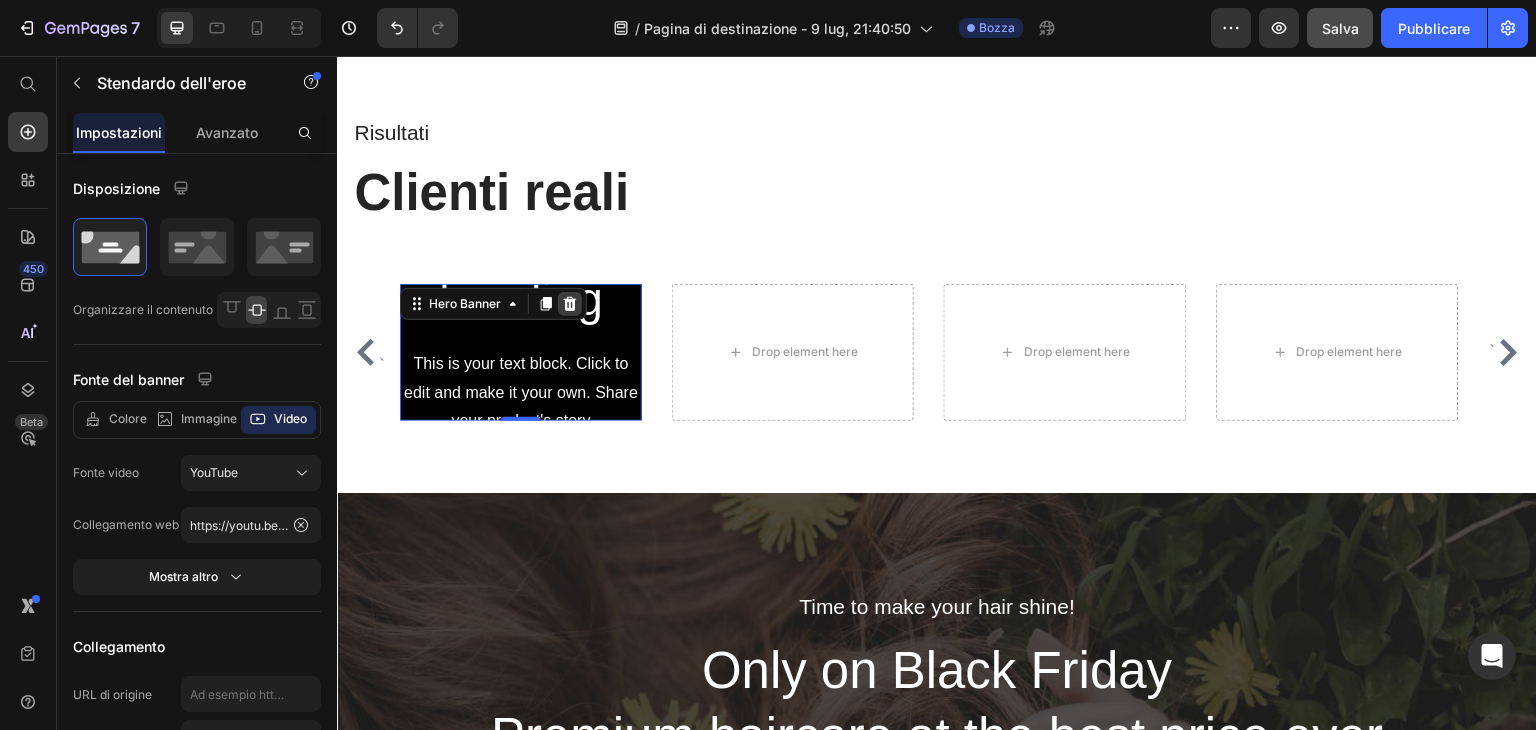 click 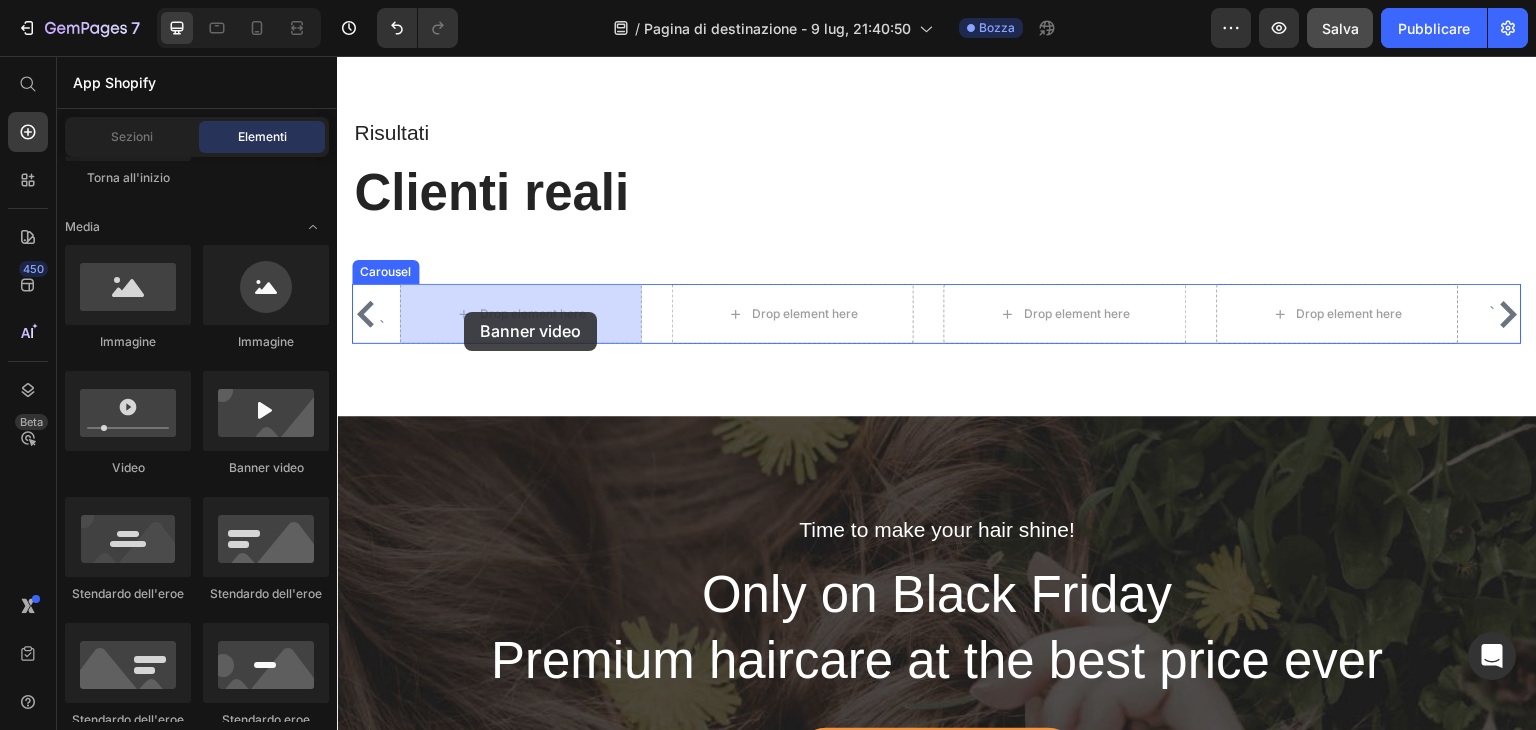 drag, startPoint x: 532, startPoint y: 307, endPoint x: 464, endPoint y: 312, distance: 68.18358 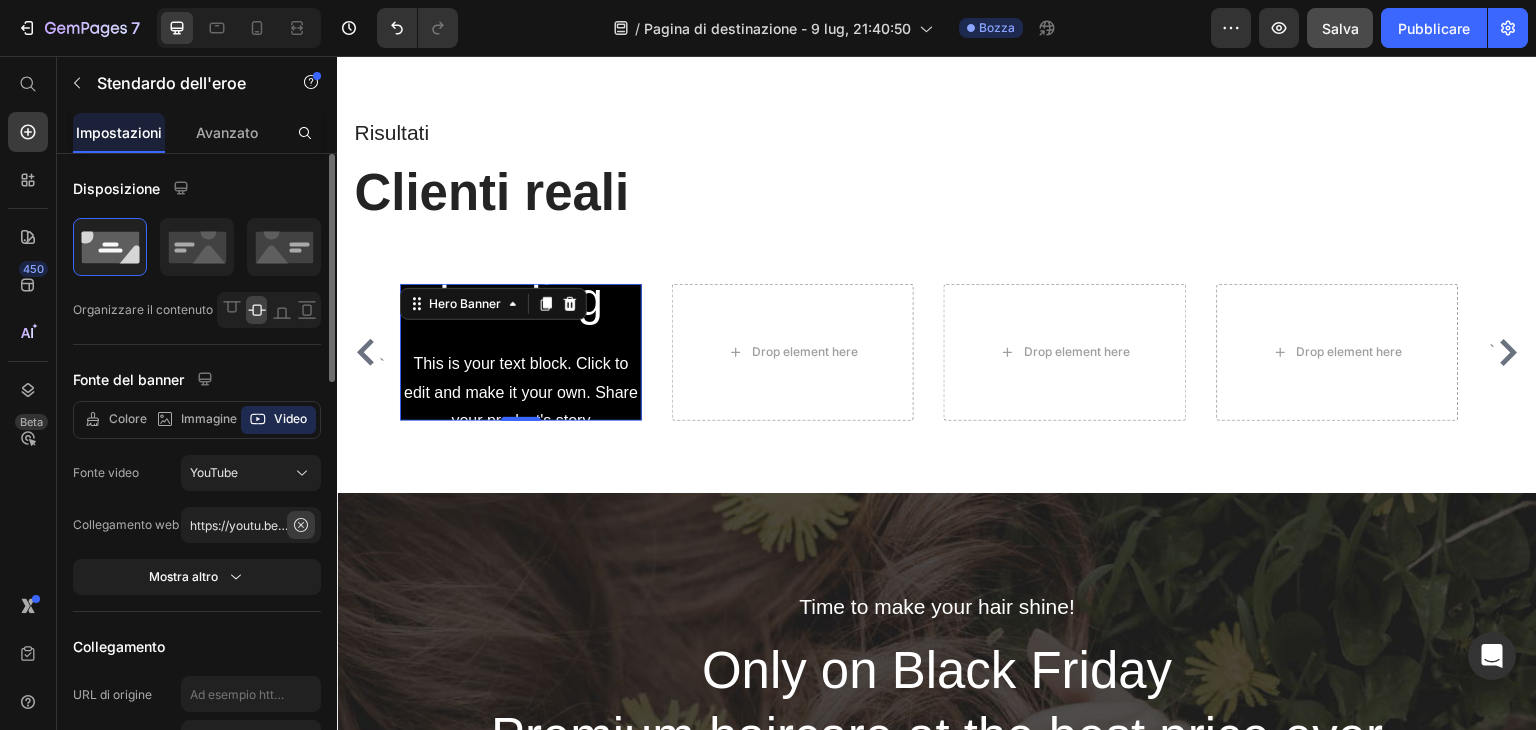 click 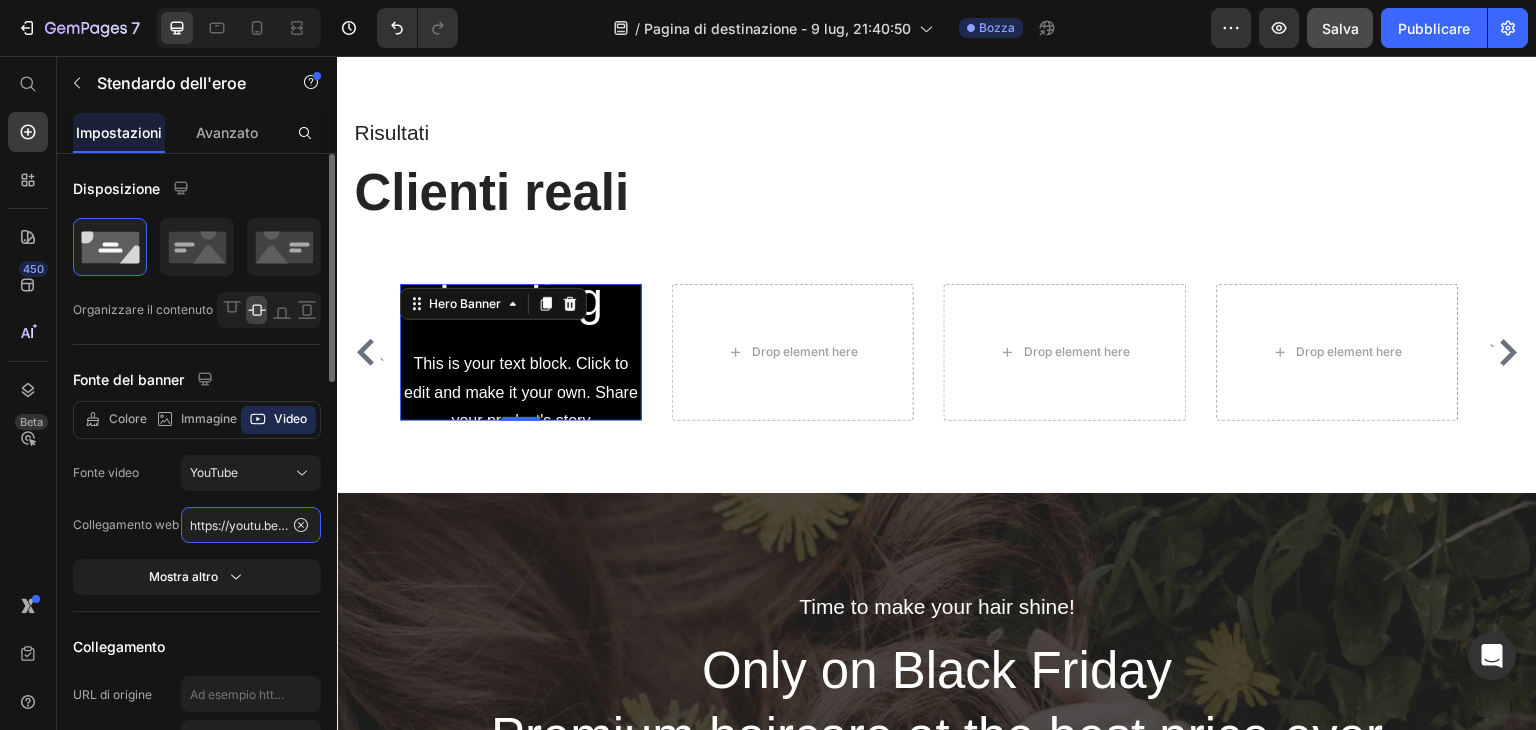 type 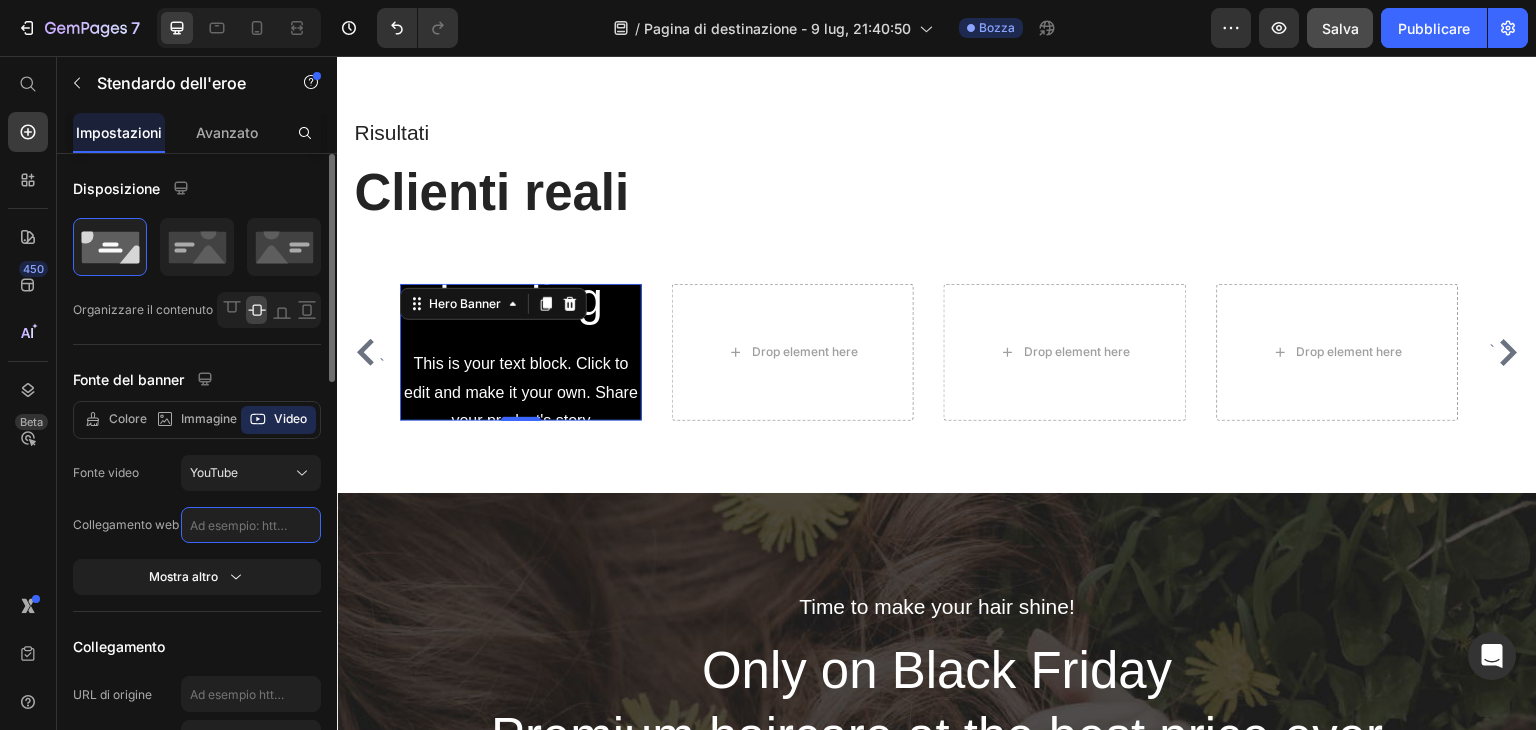 scroll, scrollTop: 0, scrollLeft: 0, axis: both 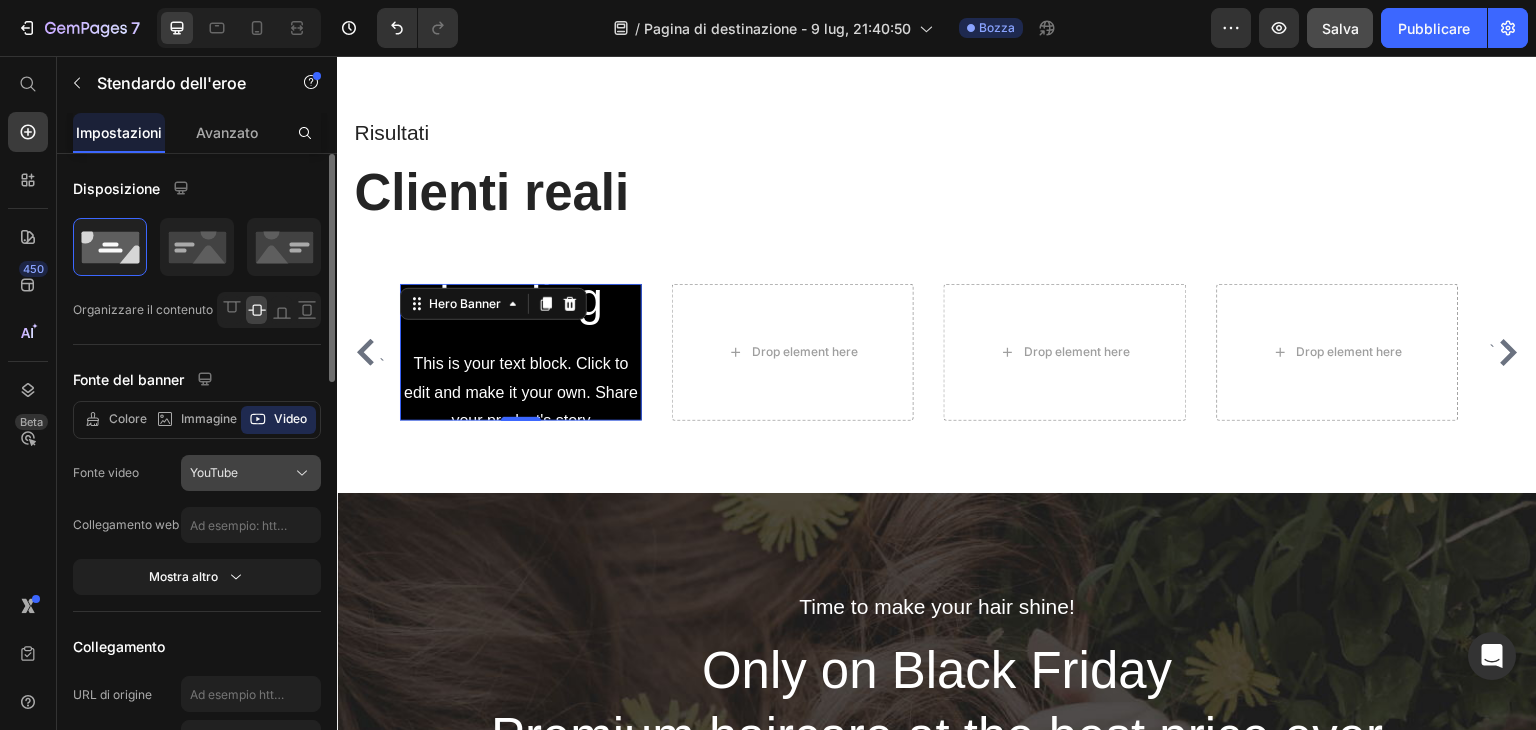 click on "YouTube" 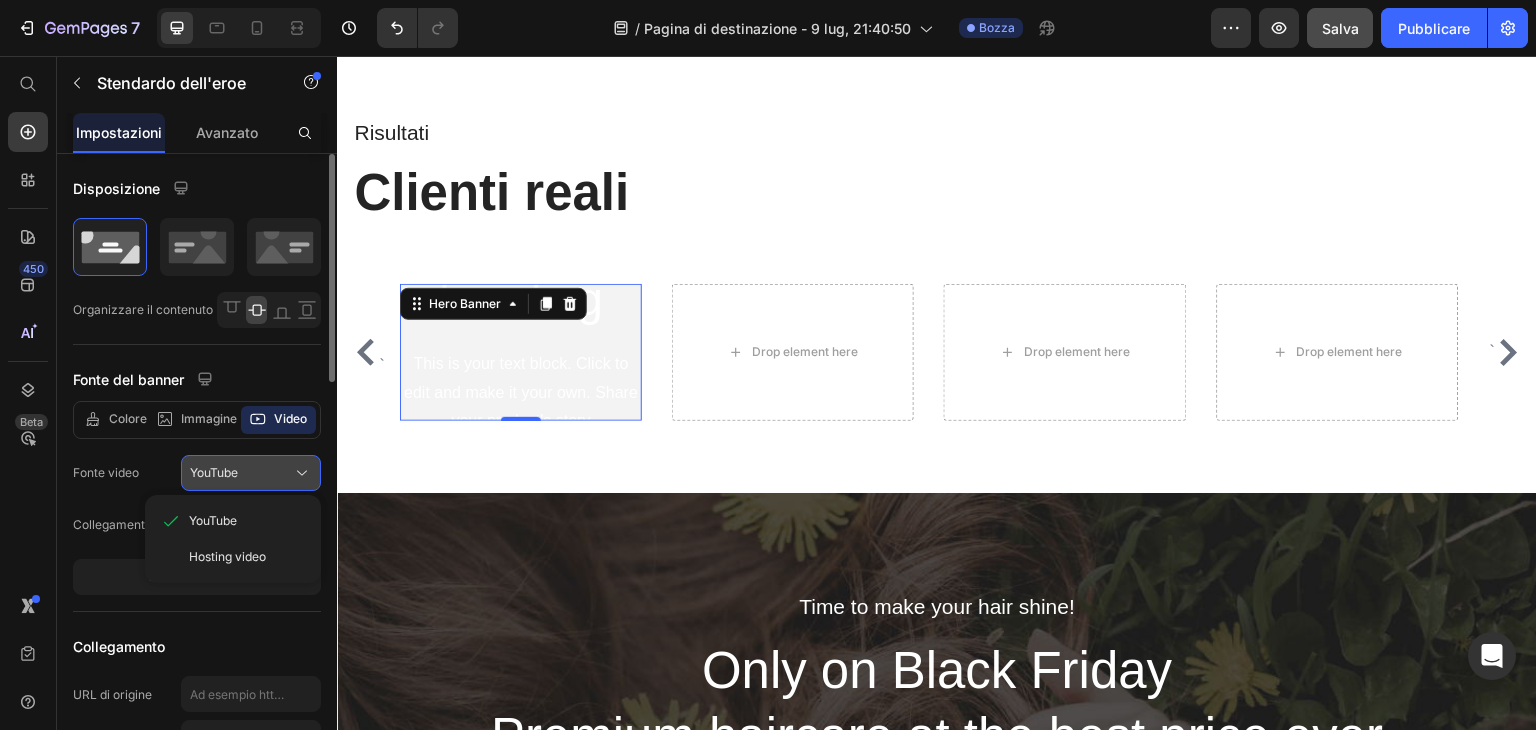 click on "YouTube" 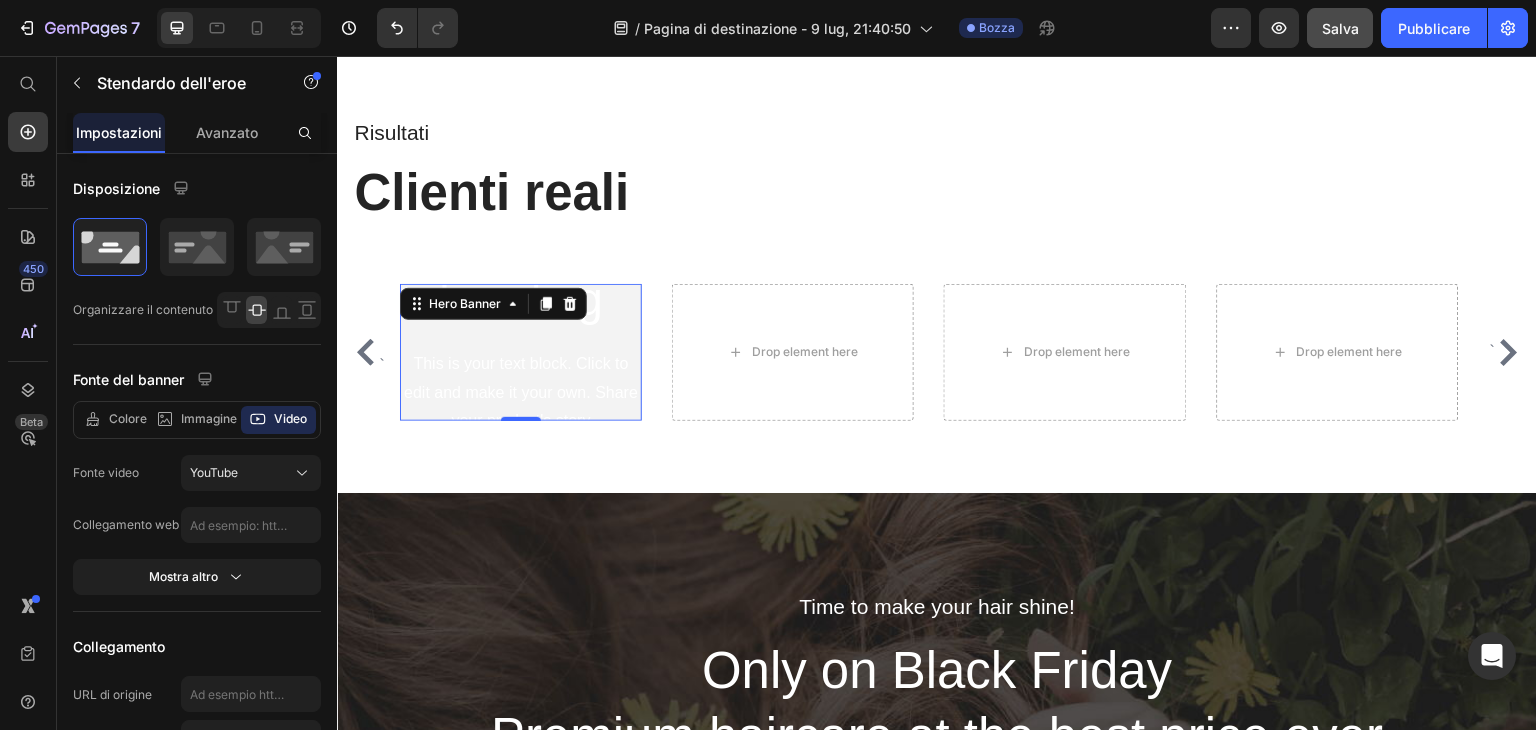 click on "Click here to edit heading Heading" at bounding box center [521, 239] 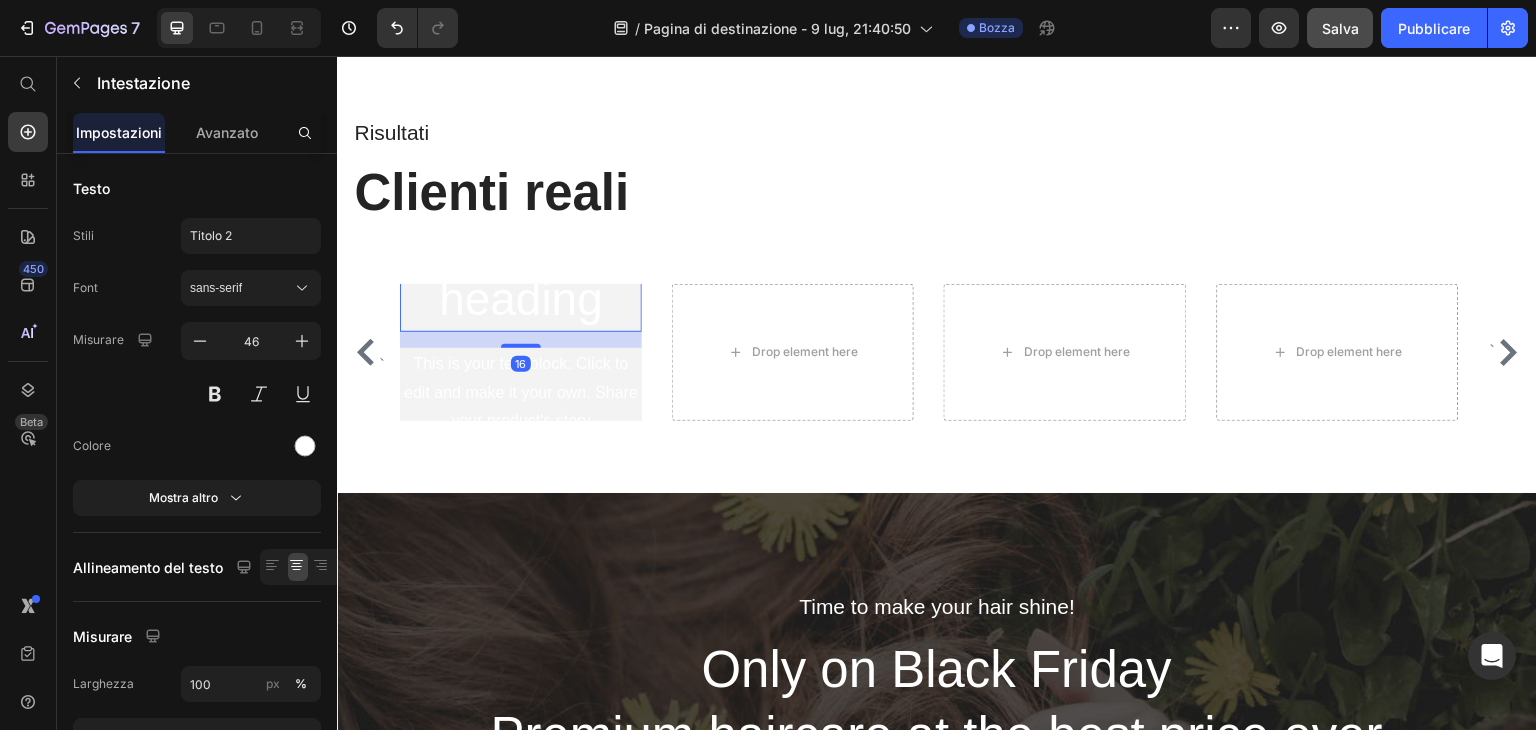 click on "Click here to edit heading" at bounding box center (521, 239) 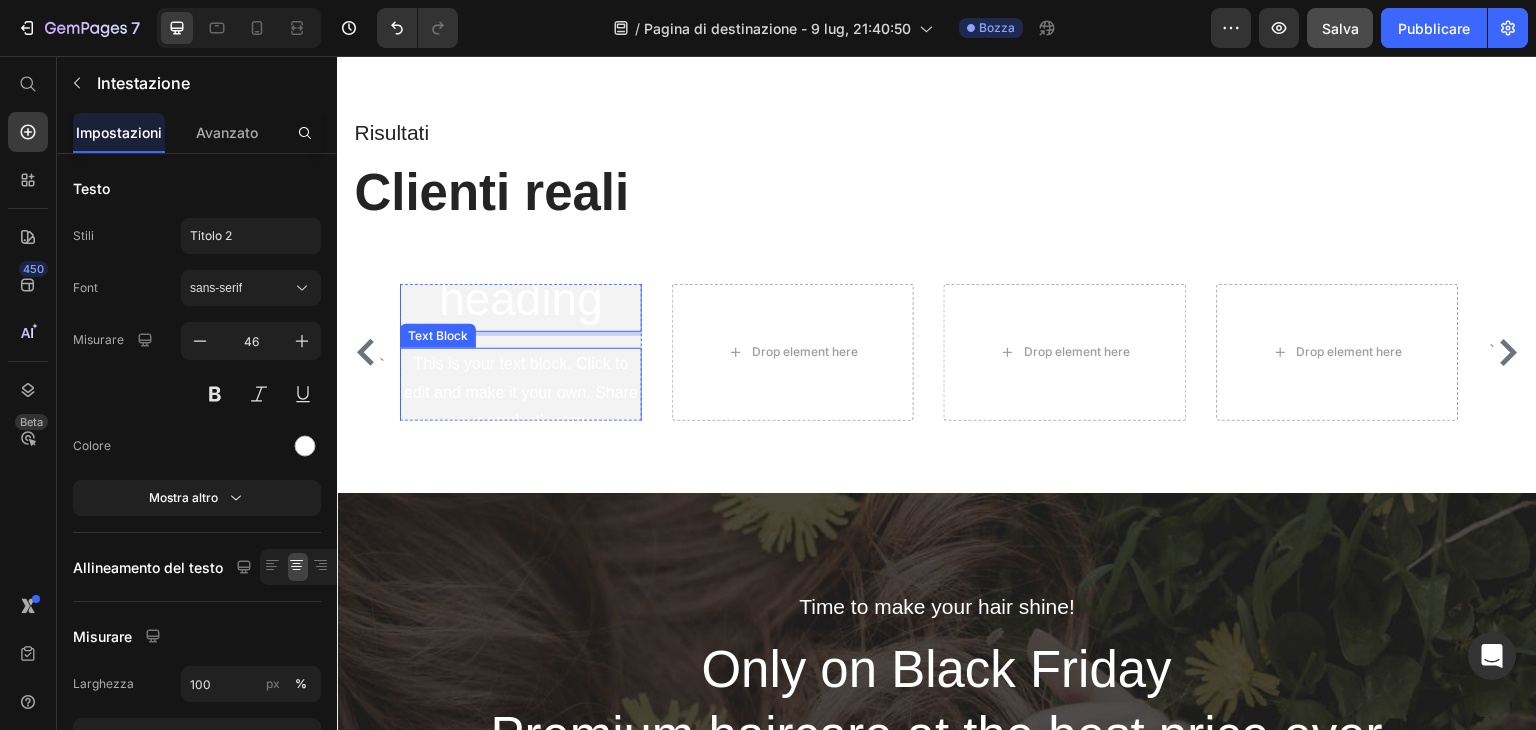 click on "This is your text block. Click to edit and make it your own. Share your product's story                   or services offered. Get creative and make it yours!" at bounding box center (521, 422) 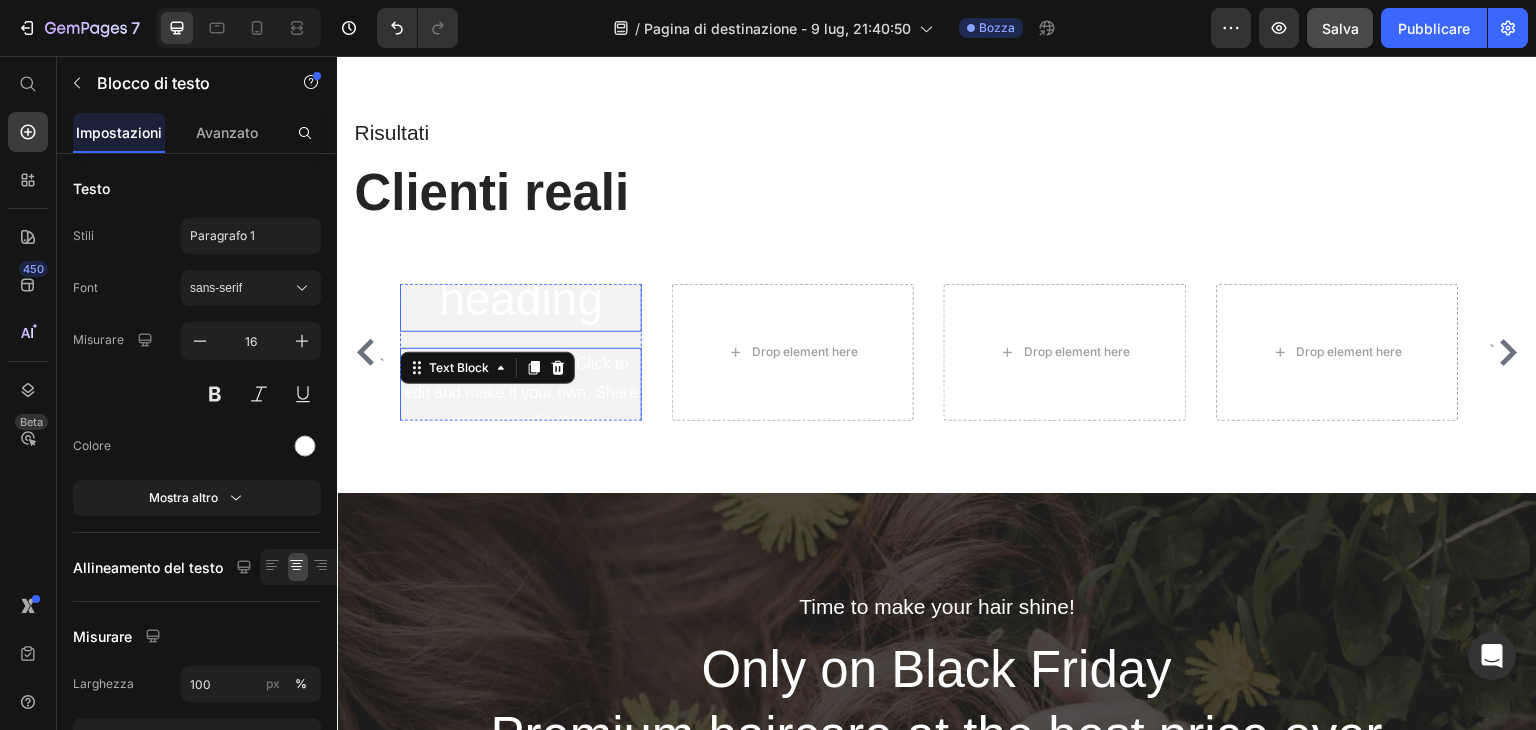 click on "Click here to edit heading" at bounding box center (521, 239) 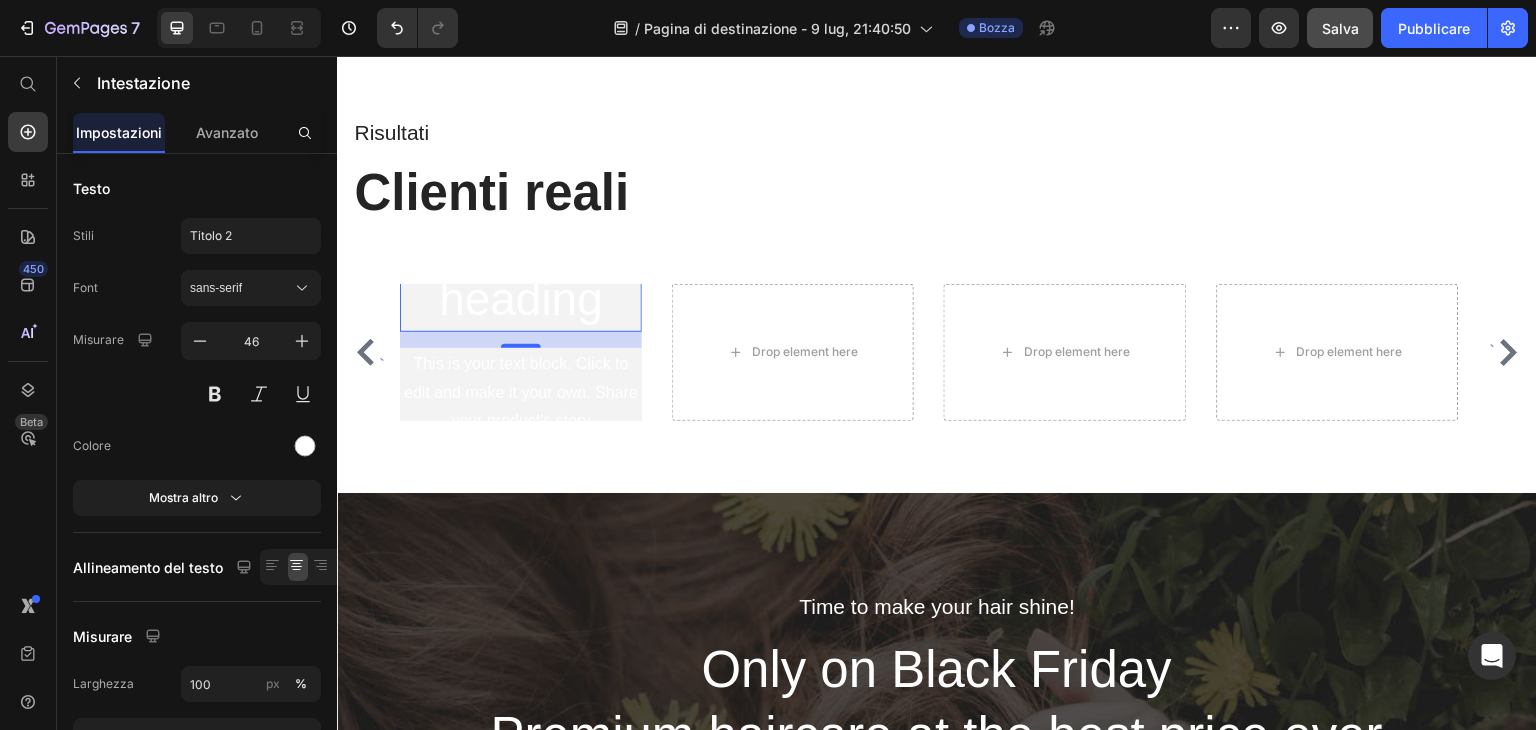 click on "/ Pagina di destinazione - 9 lug, 21:40:50 Bozza" 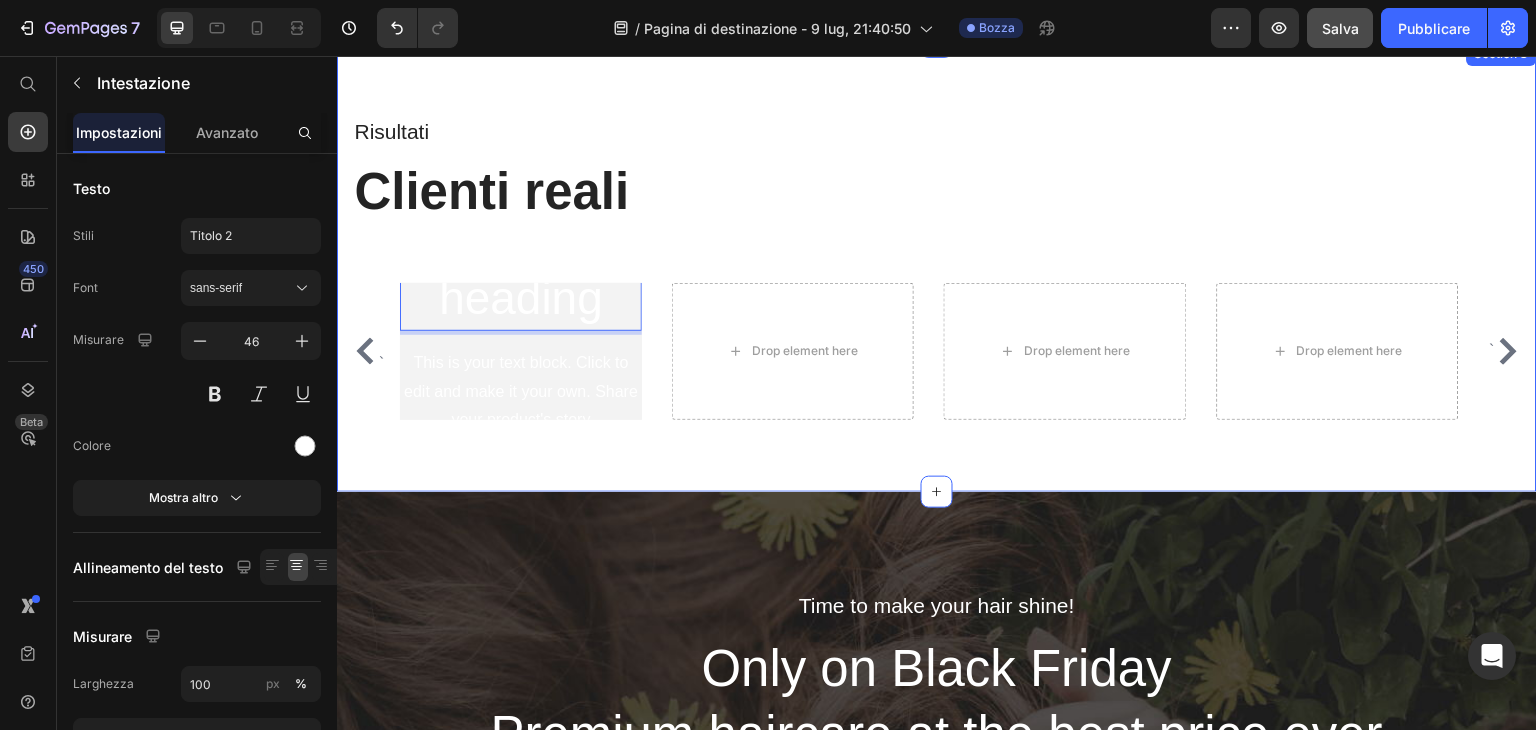 scroll, scrollTop: 4795, scrollLeft: 0, axis: vertical 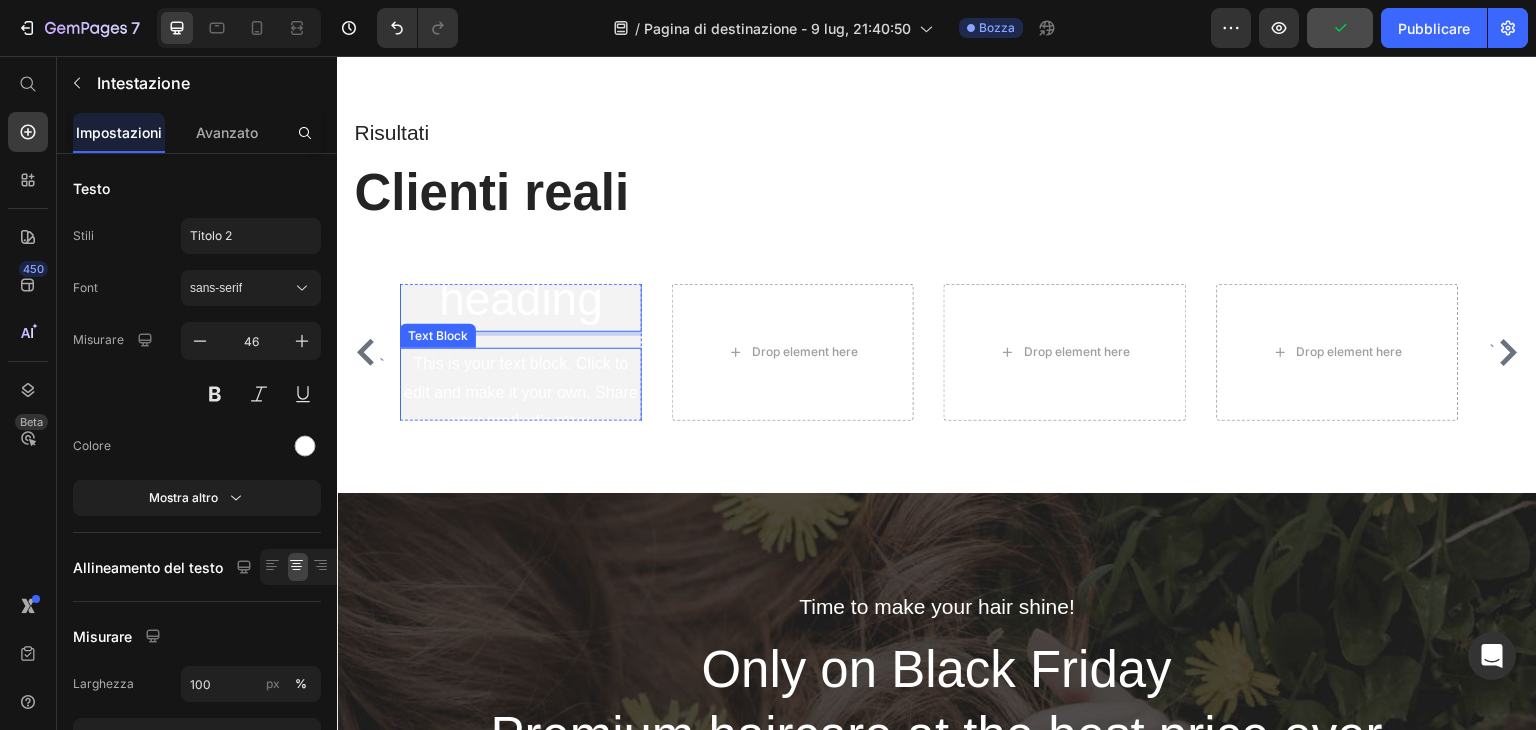 click on "Click here to edit heading Heading   16 This is your text block. Click to edit and make it your own. Share your product's story                   or services offered. Get creative and make it yours! Text Block Get started Button" at bounding box center (521, 352) 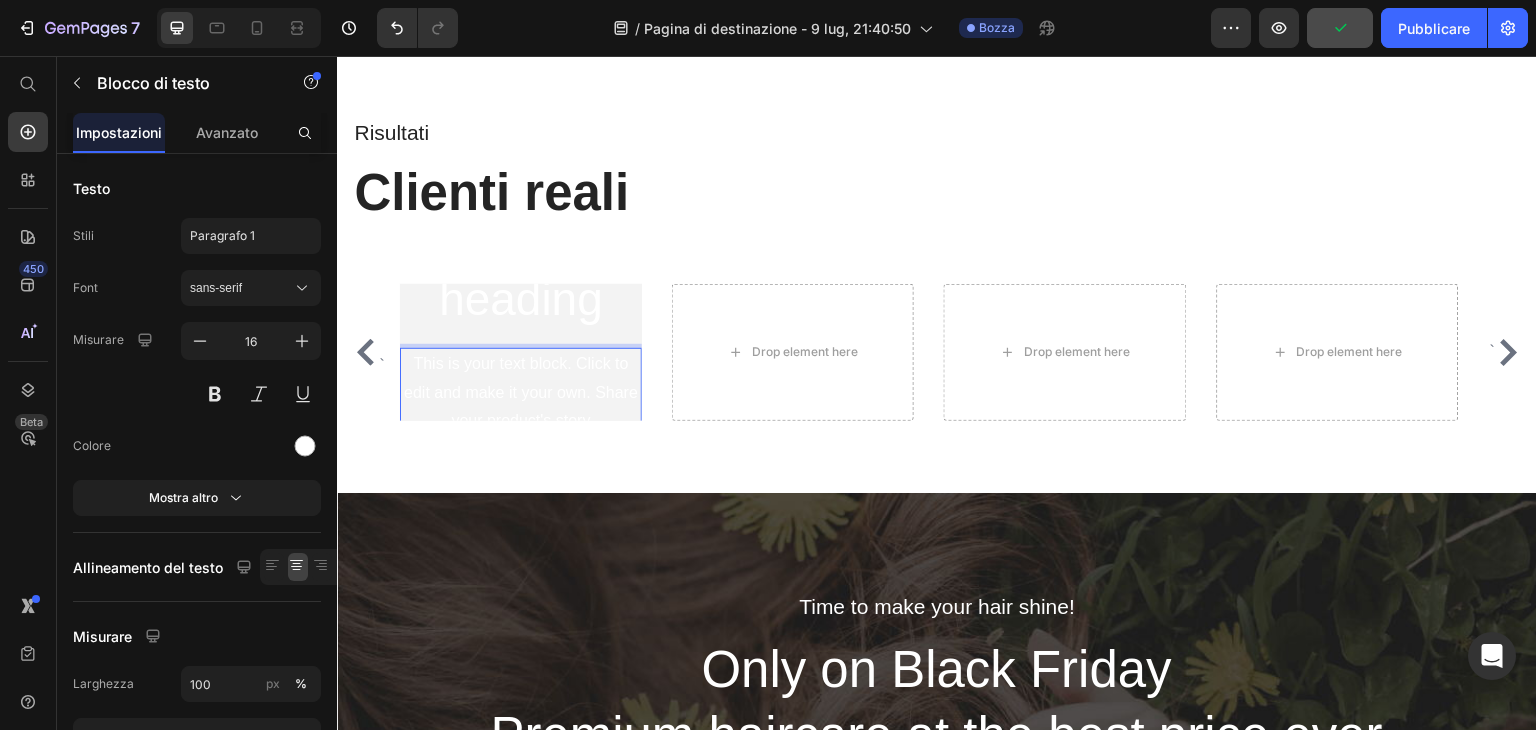click on "This is your text block. Click to edit and make it your own. Share your product's story or services offered. Get creative and make it yours!" at bounding box center (521, 422) 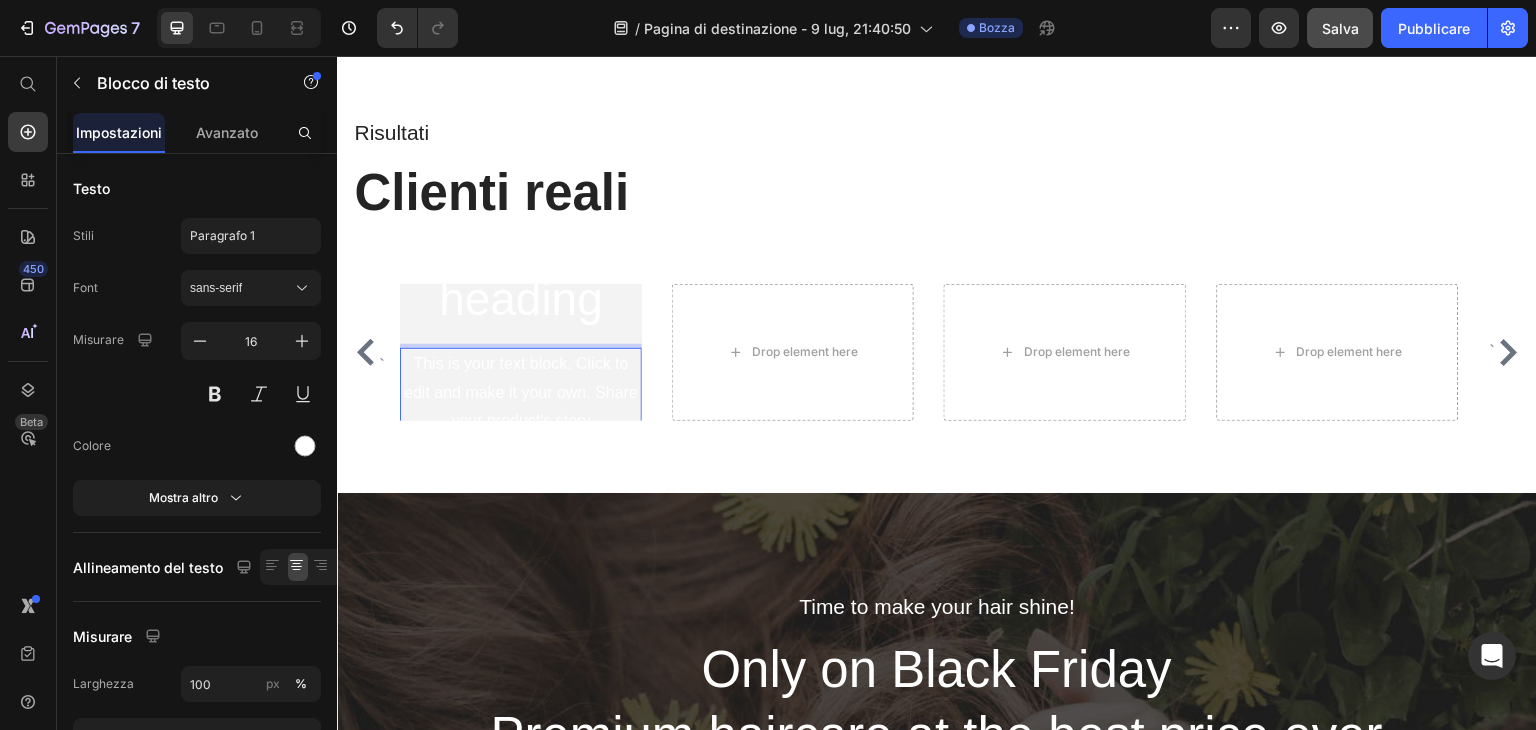 click on "This is your text block. Click to edit and make it your own. Share your product's story or services offered. Get creative and make it yours!" at bounding box center (521, 422) 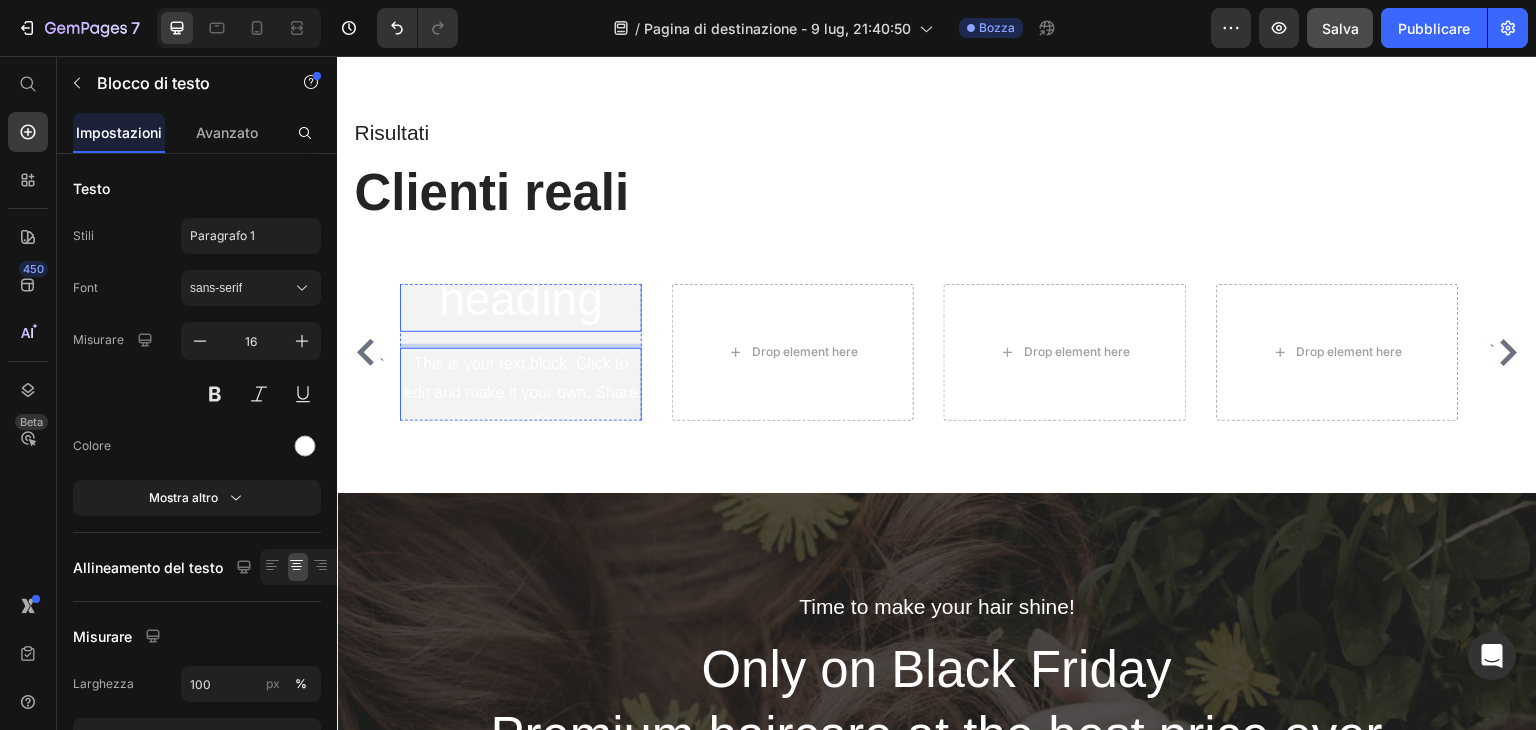 click on "Click here to edit heading" at bounding box center (521, 239) 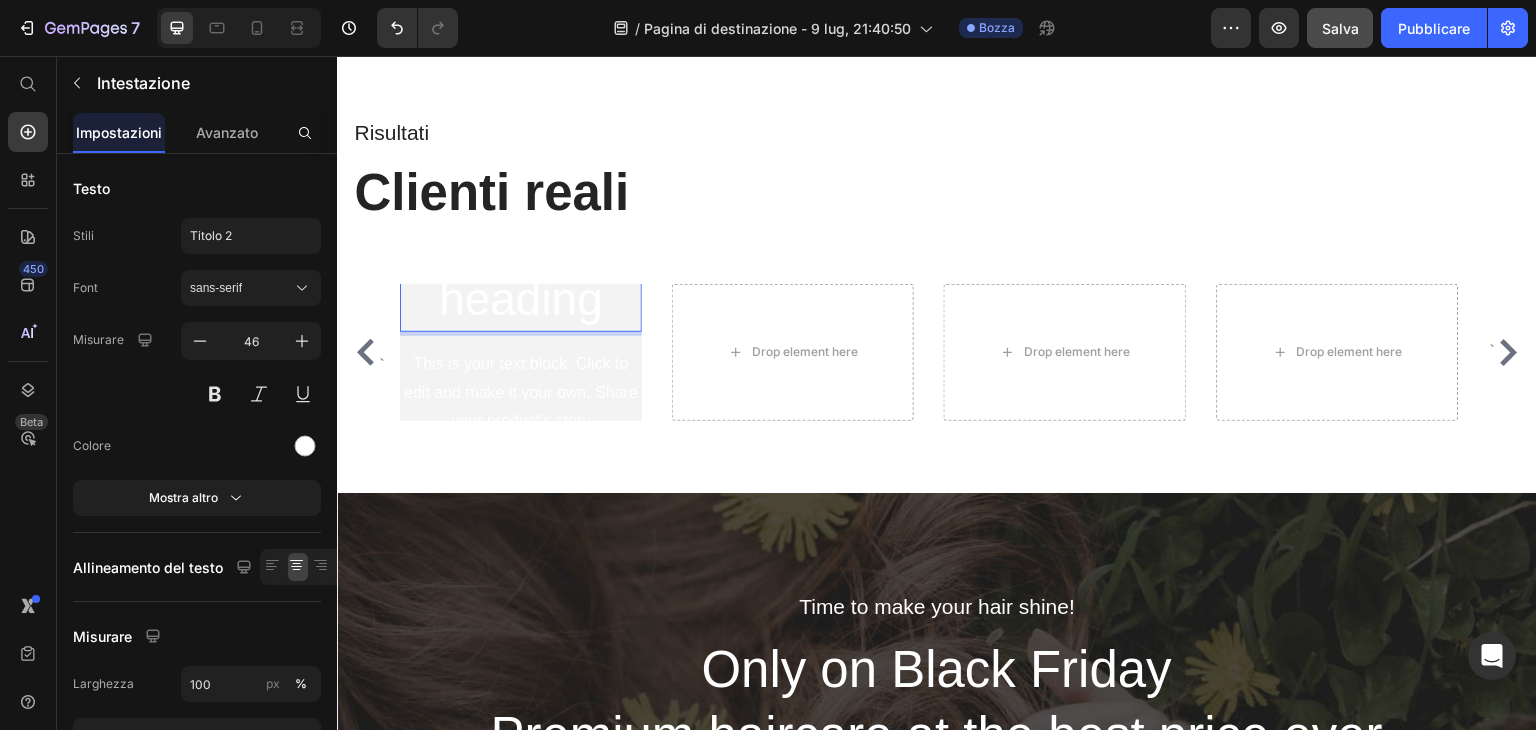 click on "Click here to edit heading" at bounding box center (521, 239) 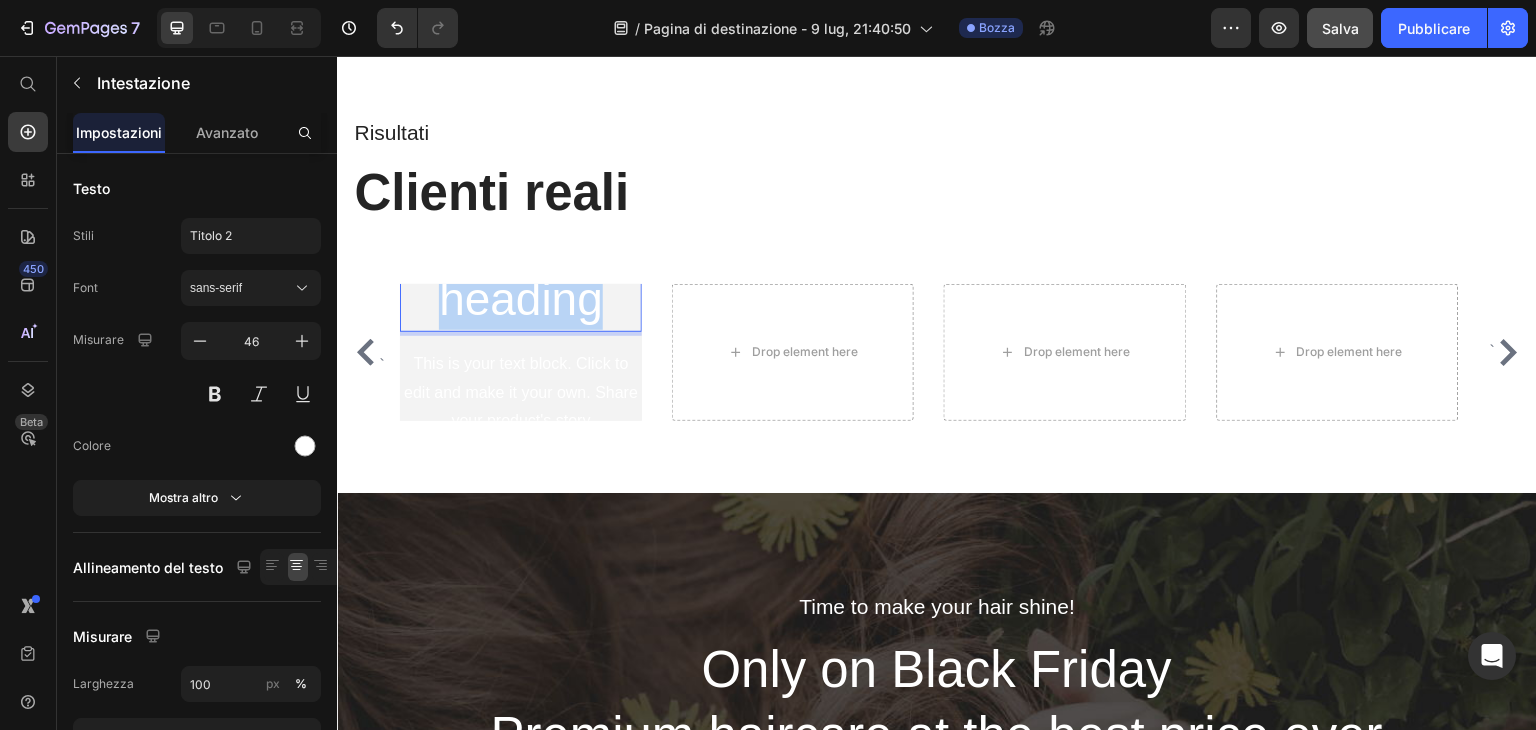 click on "Click here to edit heading" at bounding box center [521, 239] 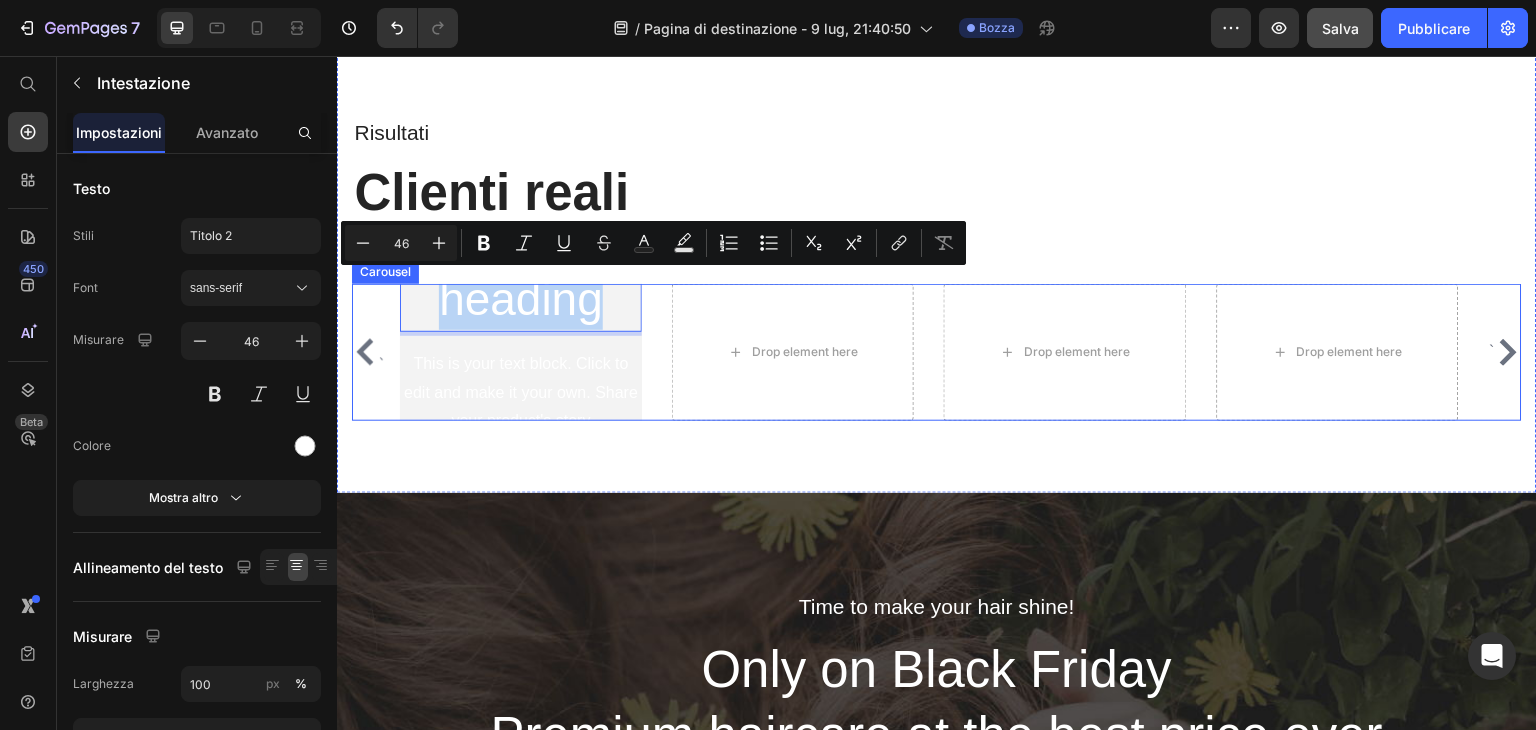 click on "Click here to edit heading Heading   16 This is your text block. Click to edit and make it your own. Share your product's story or services offered. Get creative and make it yours! Text Block Get started Button Hero Banner
Drop element here
Drop element here
Drop element here" at bounding box center [937, 352] 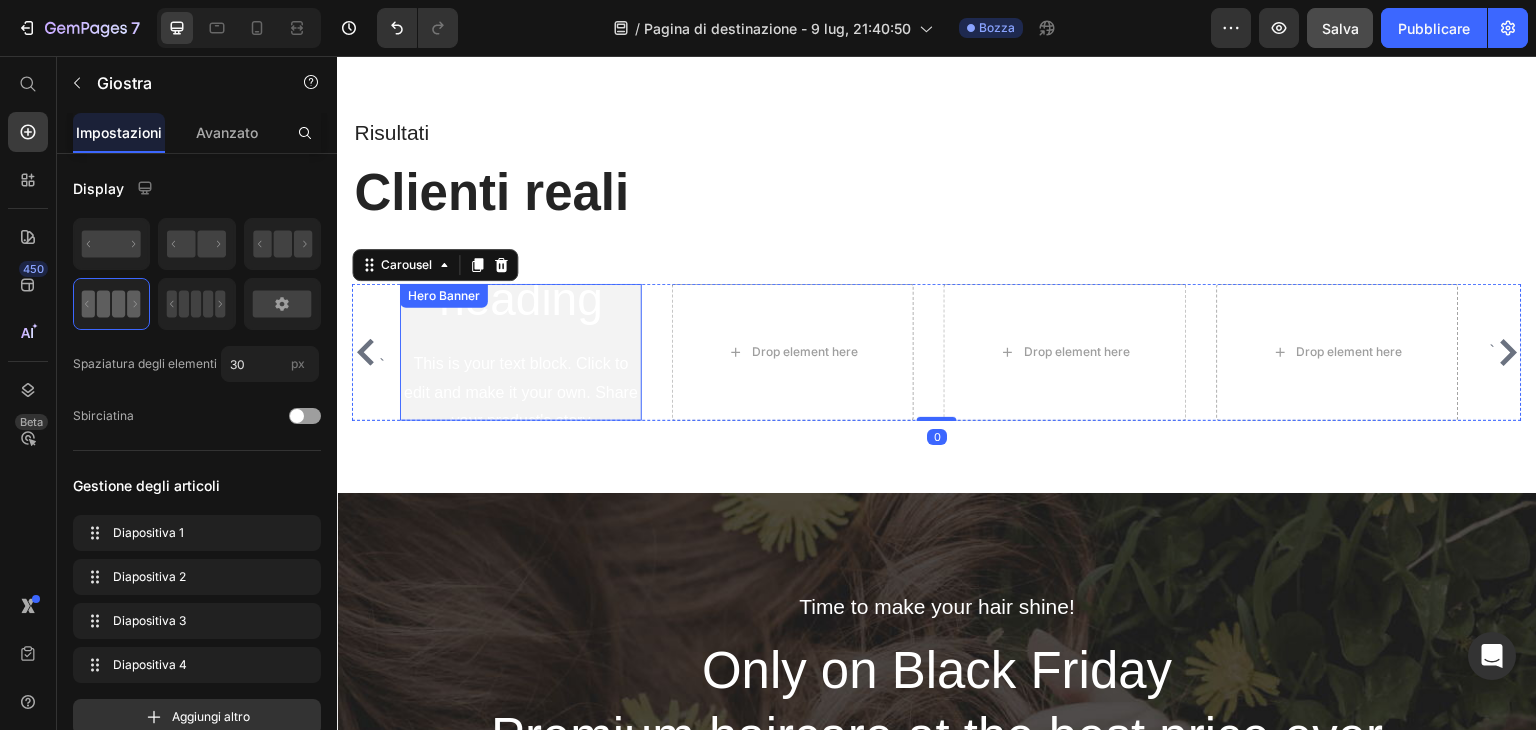 click on "Click here to edit heading Heading This is your text block. Click to edit and make it your own. Share your product's story or services offered. Get creative and make it yours! Text Block Get started Button" at bounding box center [521, 352] 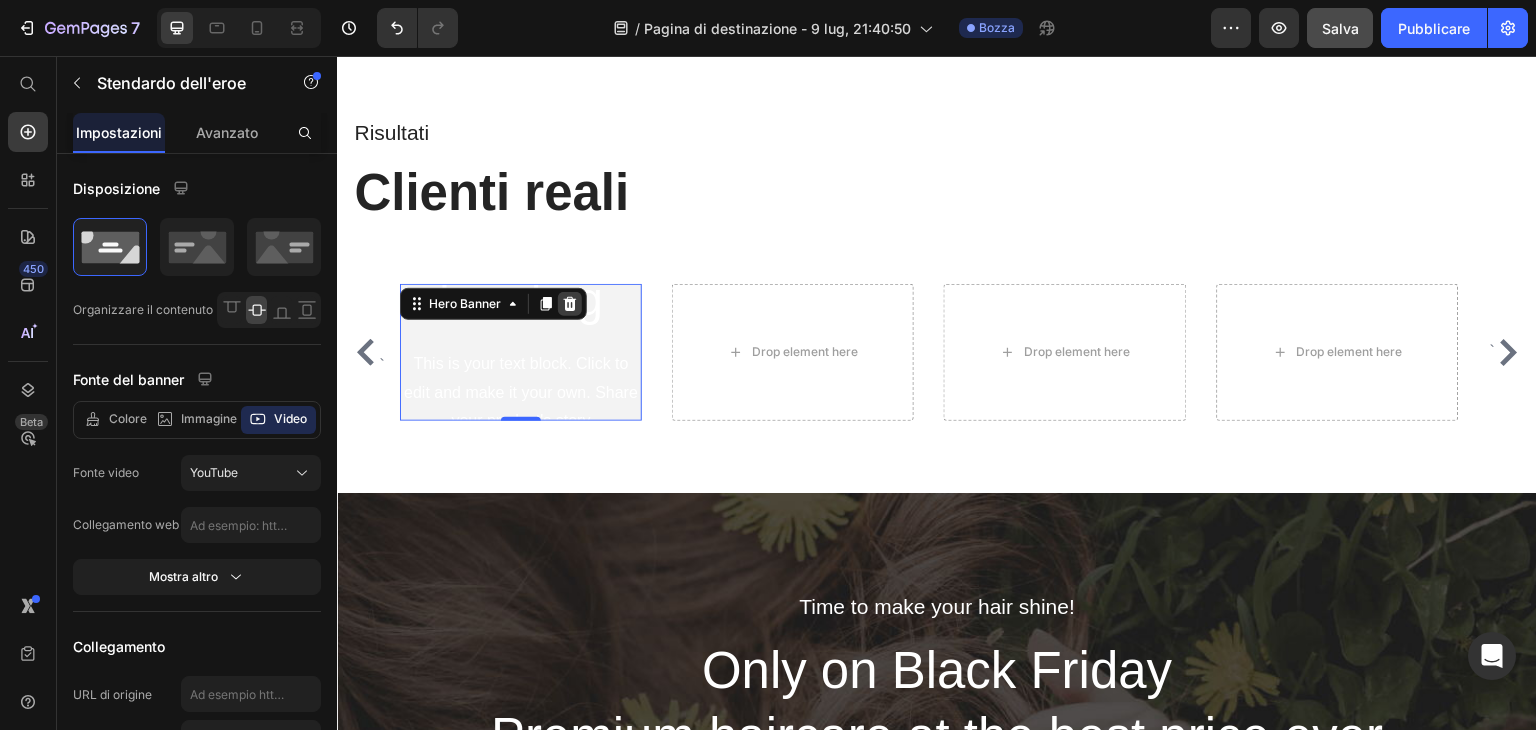 click 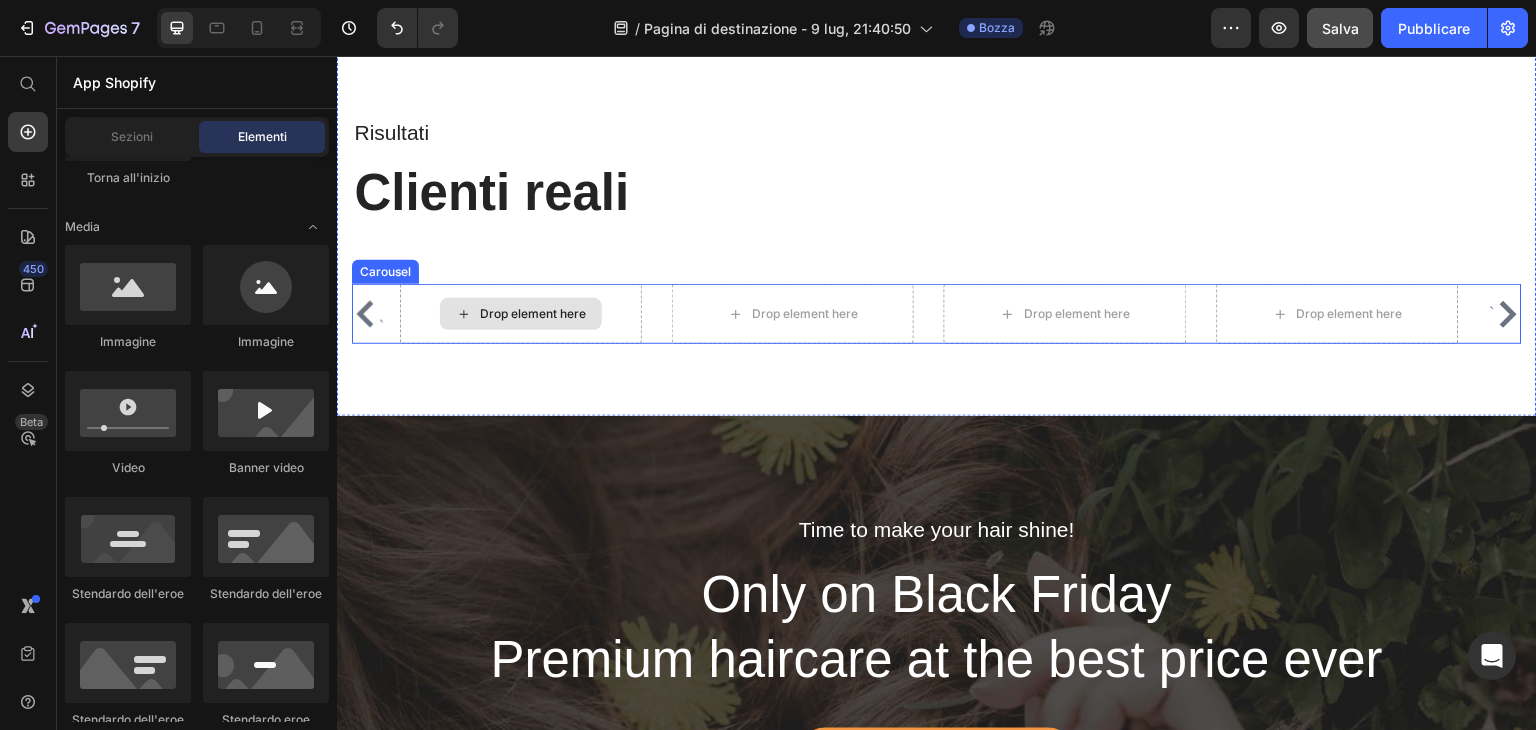 click on "Drop element here" at bounding box center [533, 314] 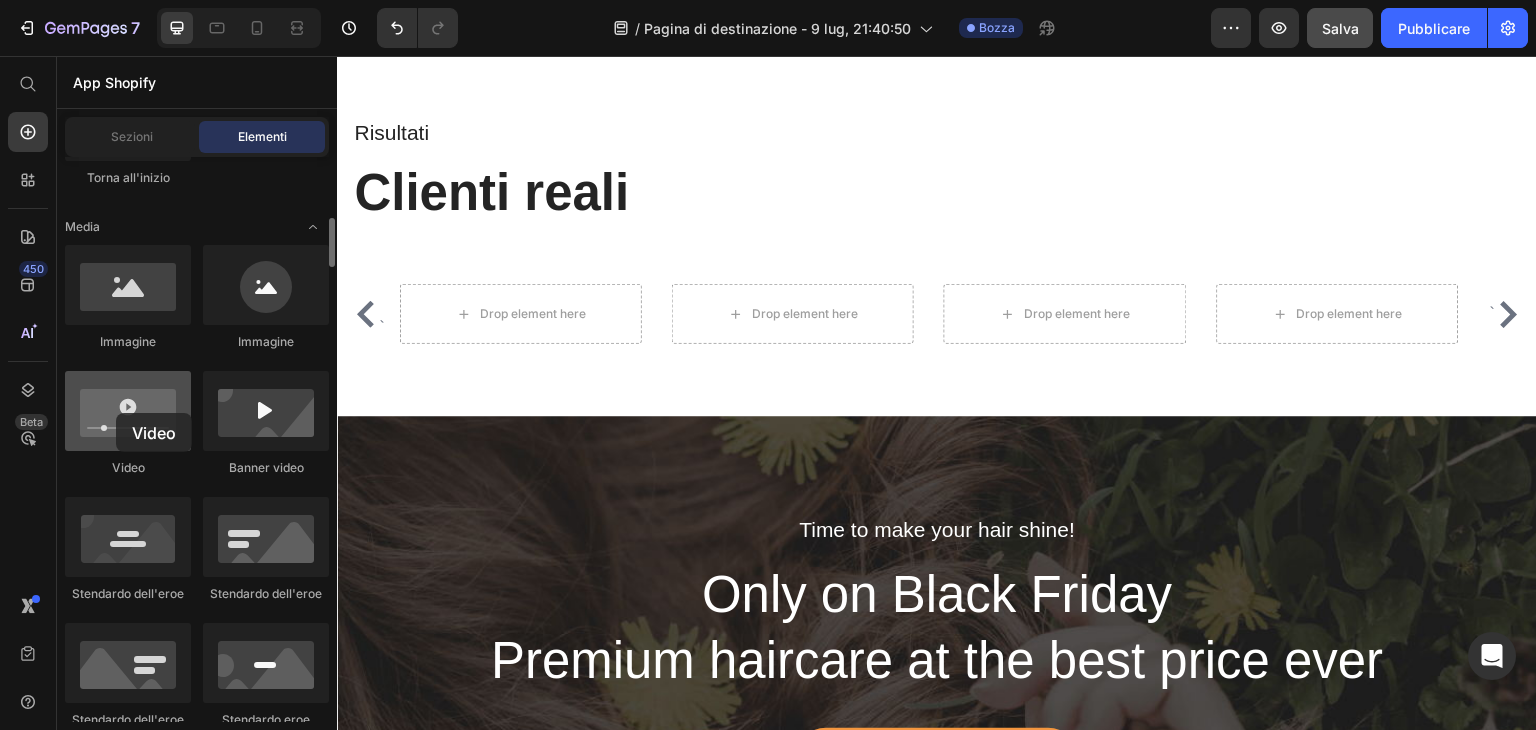 drag, startPoint x: 130, startPoint y: 423, endPoint x: 116, endPoint y: 413, distance: 17.20465 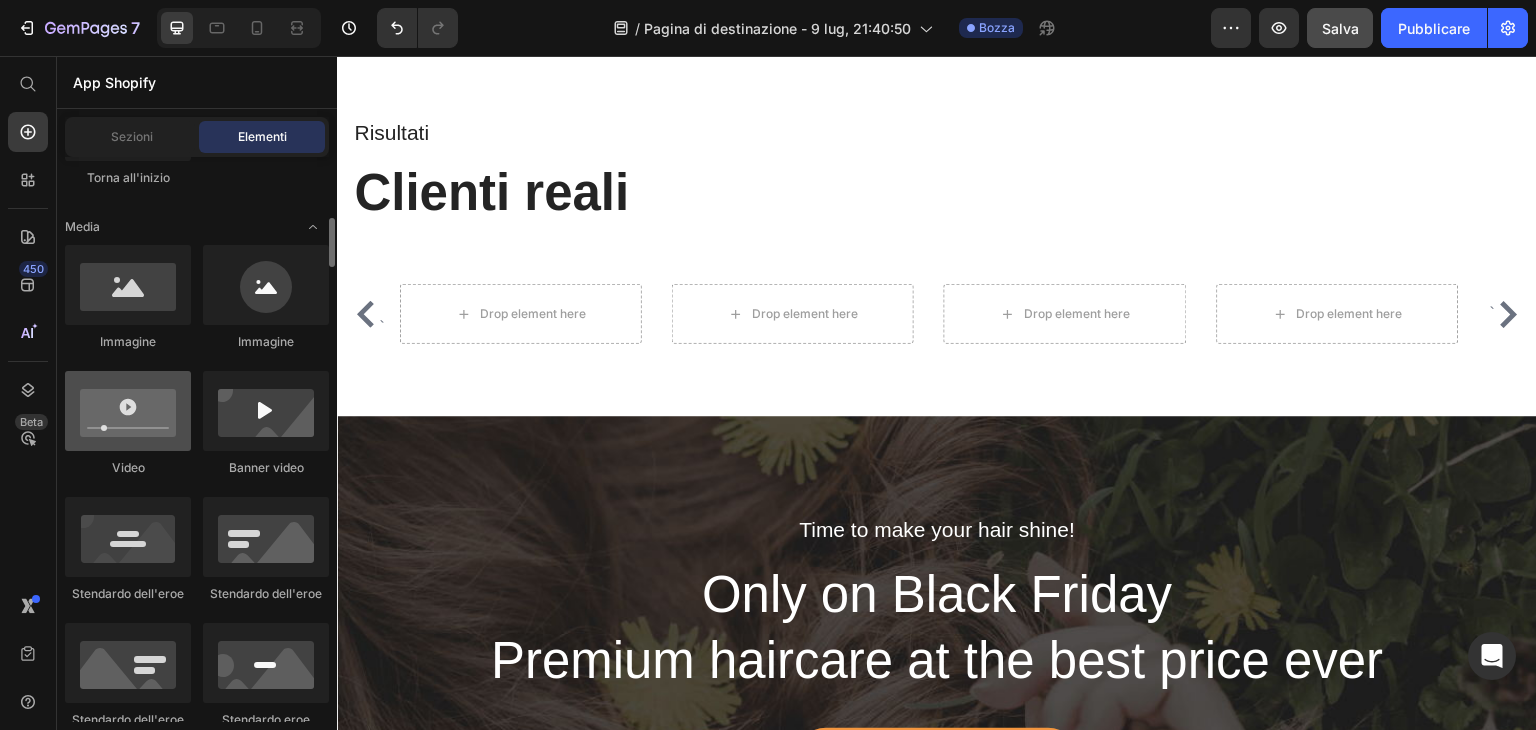 click at bounding box center [128, 411] 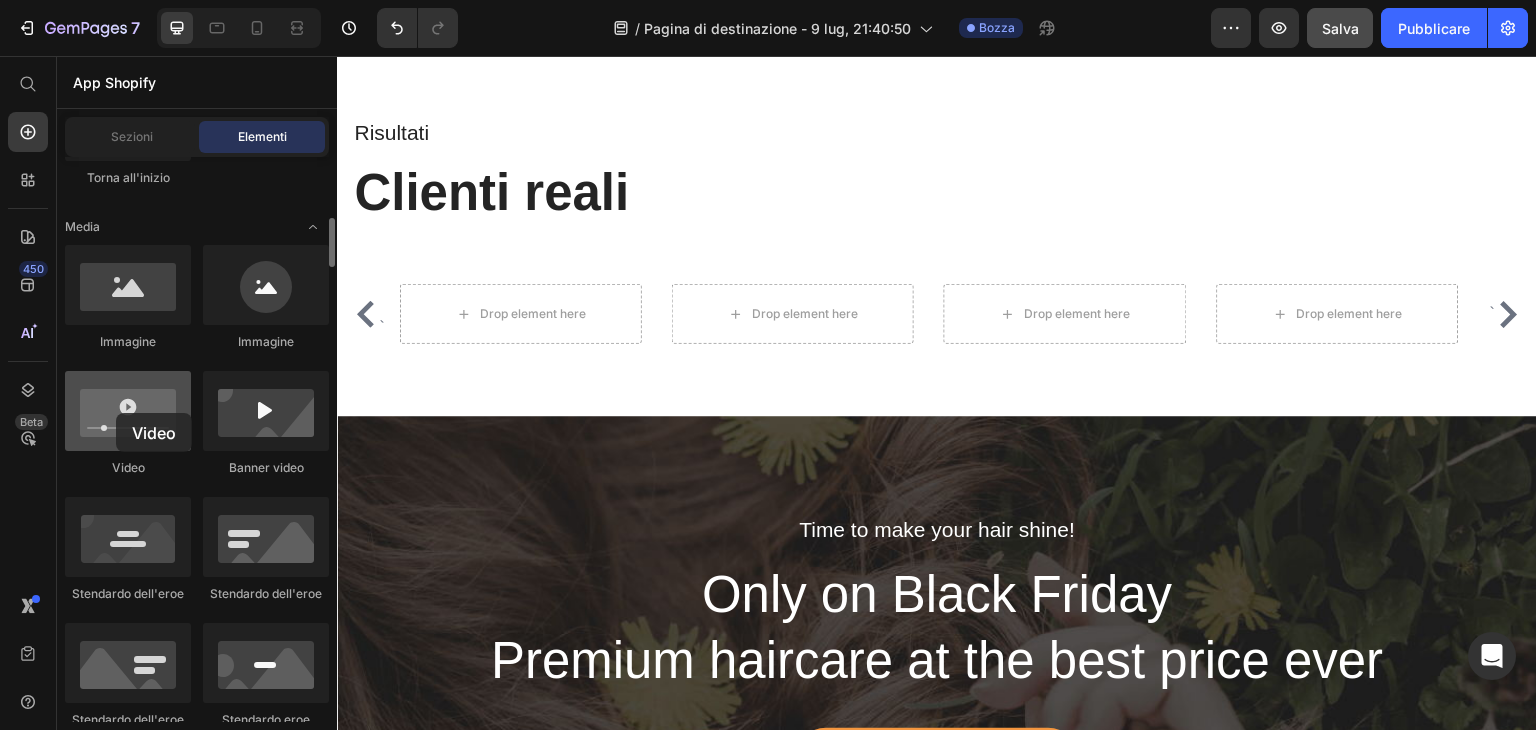click at bounding box center (128, 411) 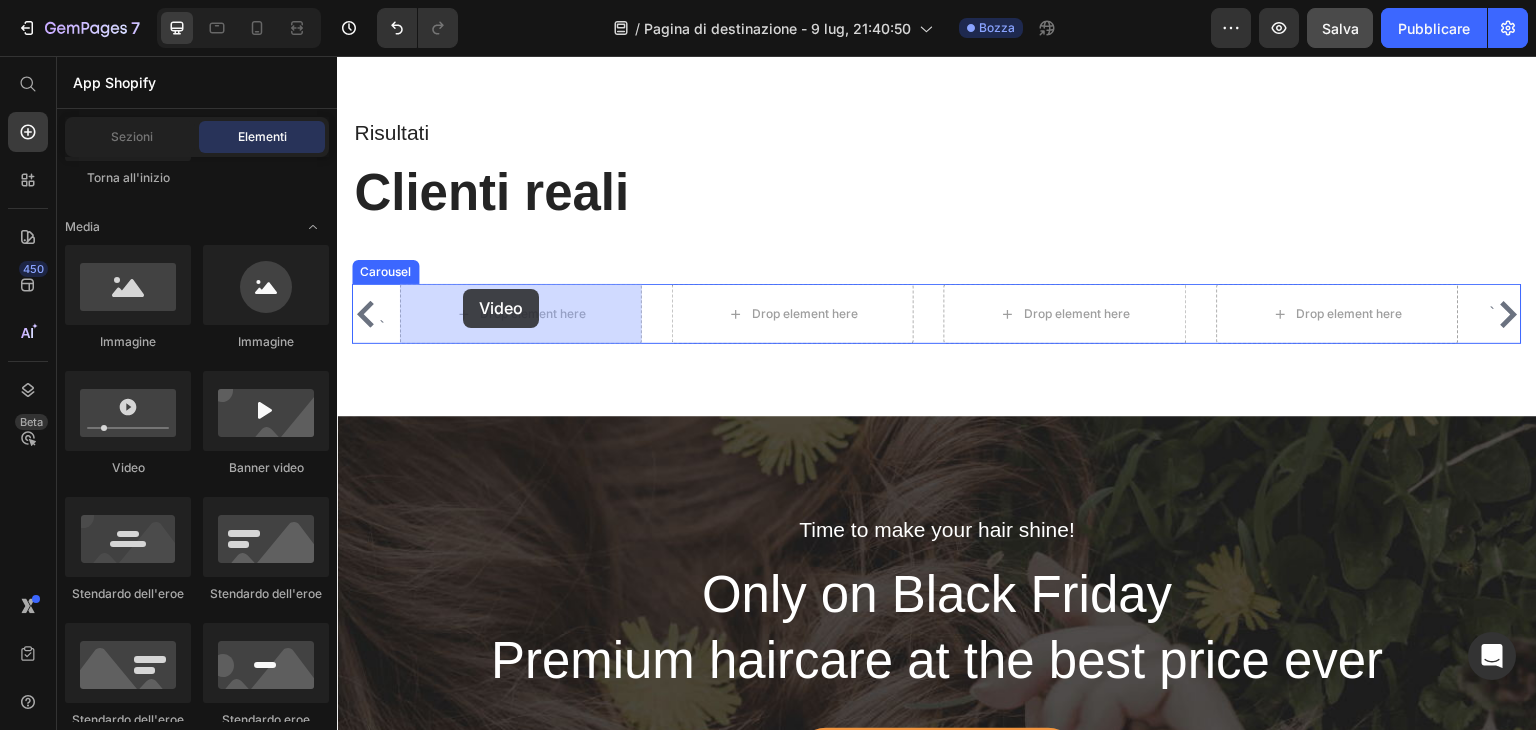 drag, startPoint x: 453, startPoint y: 469, endPoint x: 461, endPoint y: 289, distance: 180.17769 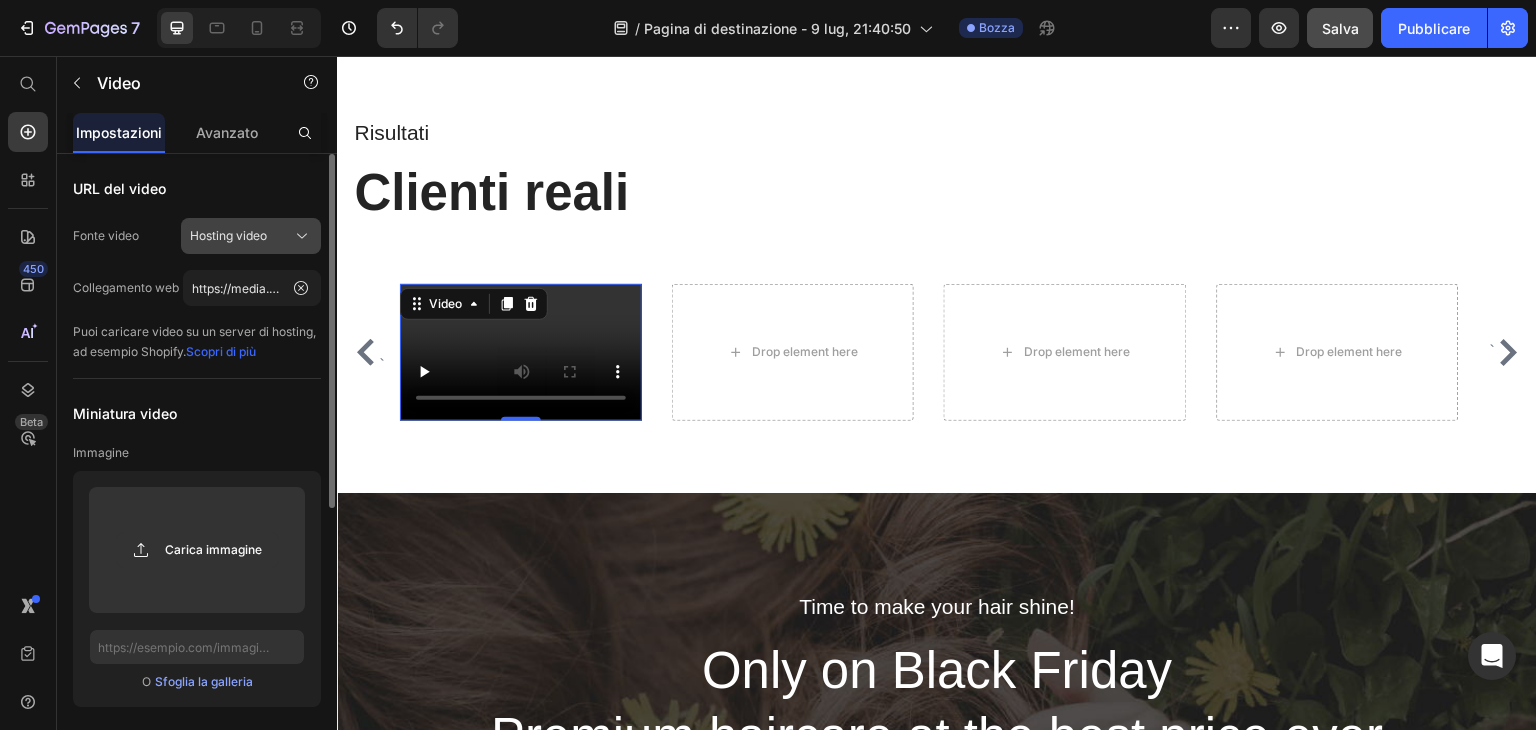 click on "Hosting video" 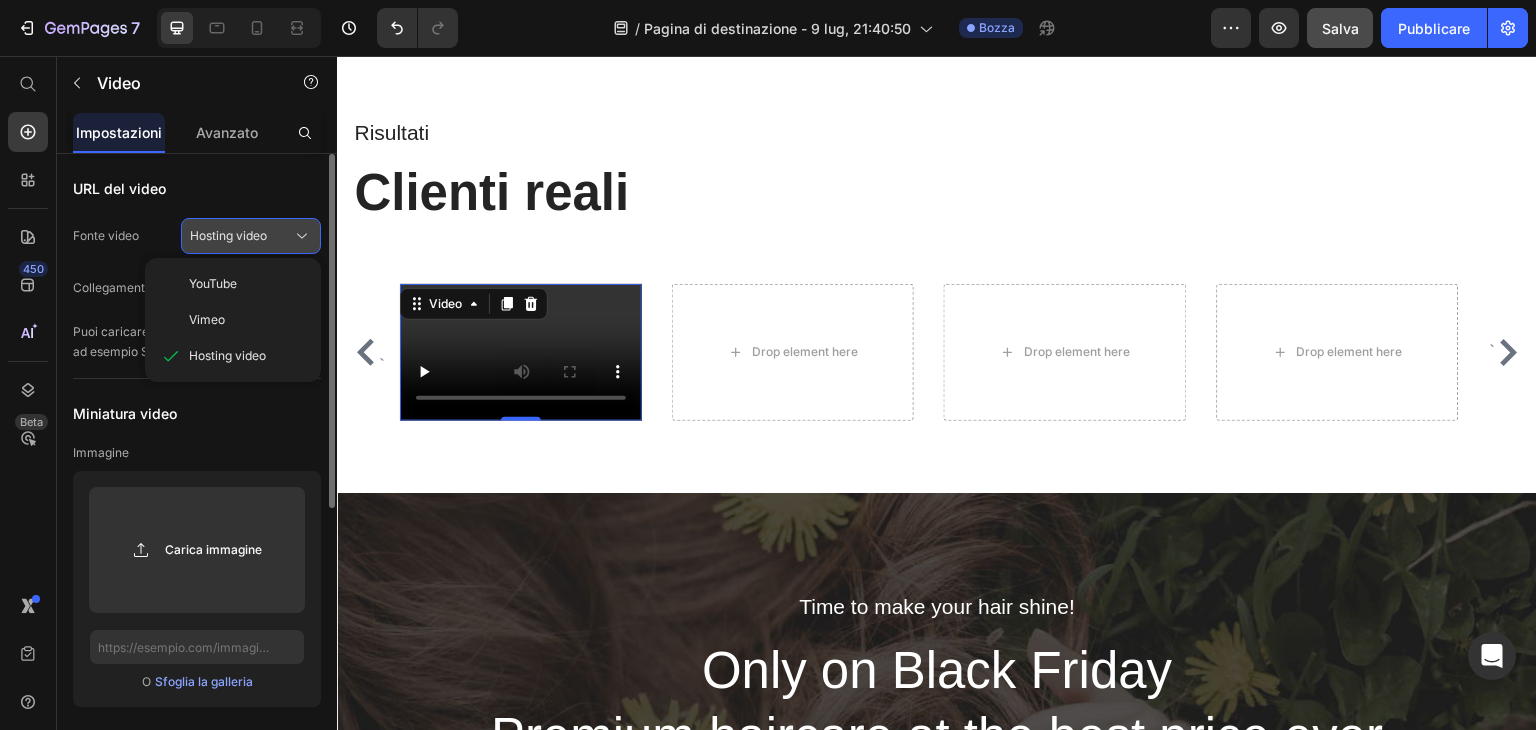 click on "Hosting video" at bounding box center (228, 235) 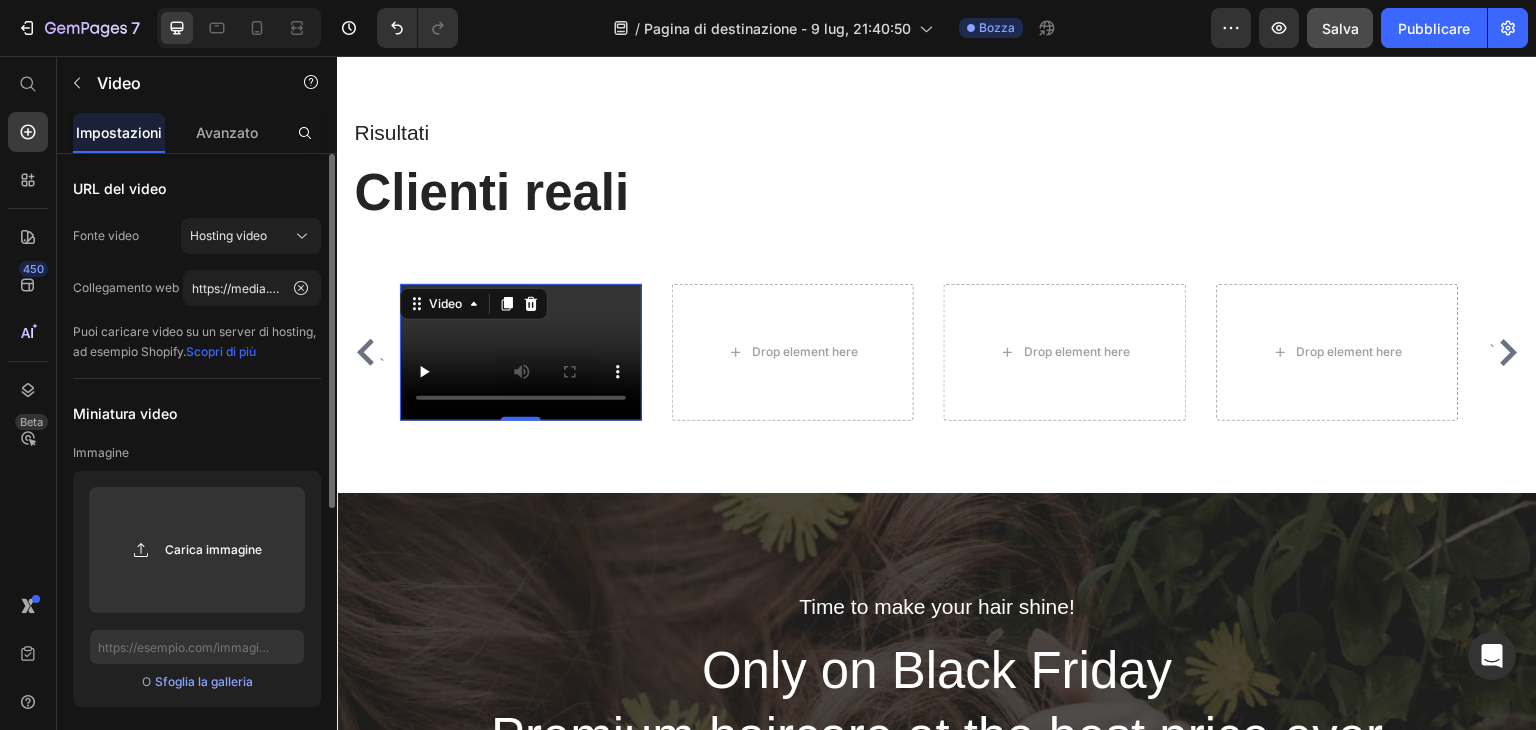 click on "URL del video" at bounding box center (197, 188) 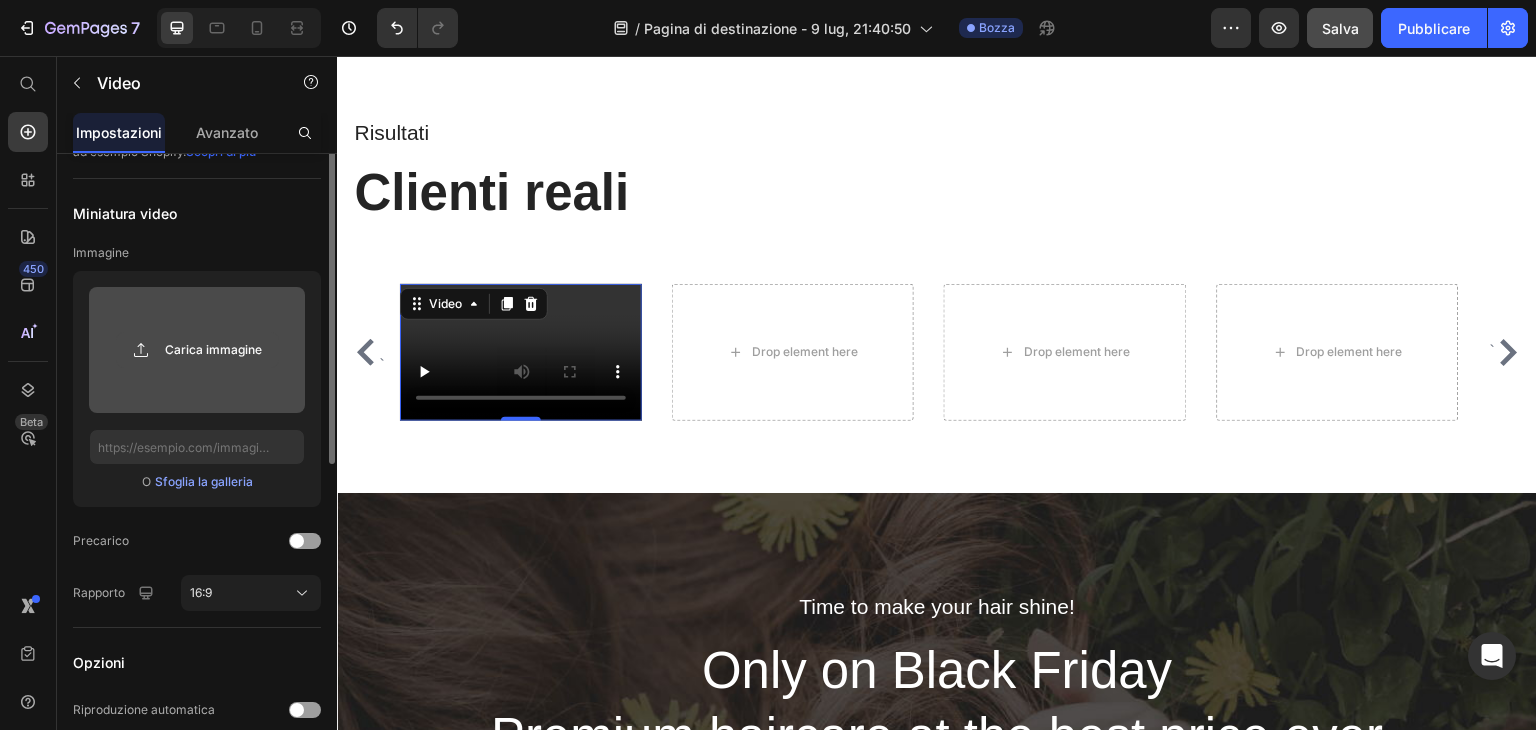 scroll, scrollTop: 0, scrollLeft: 0, axis: both 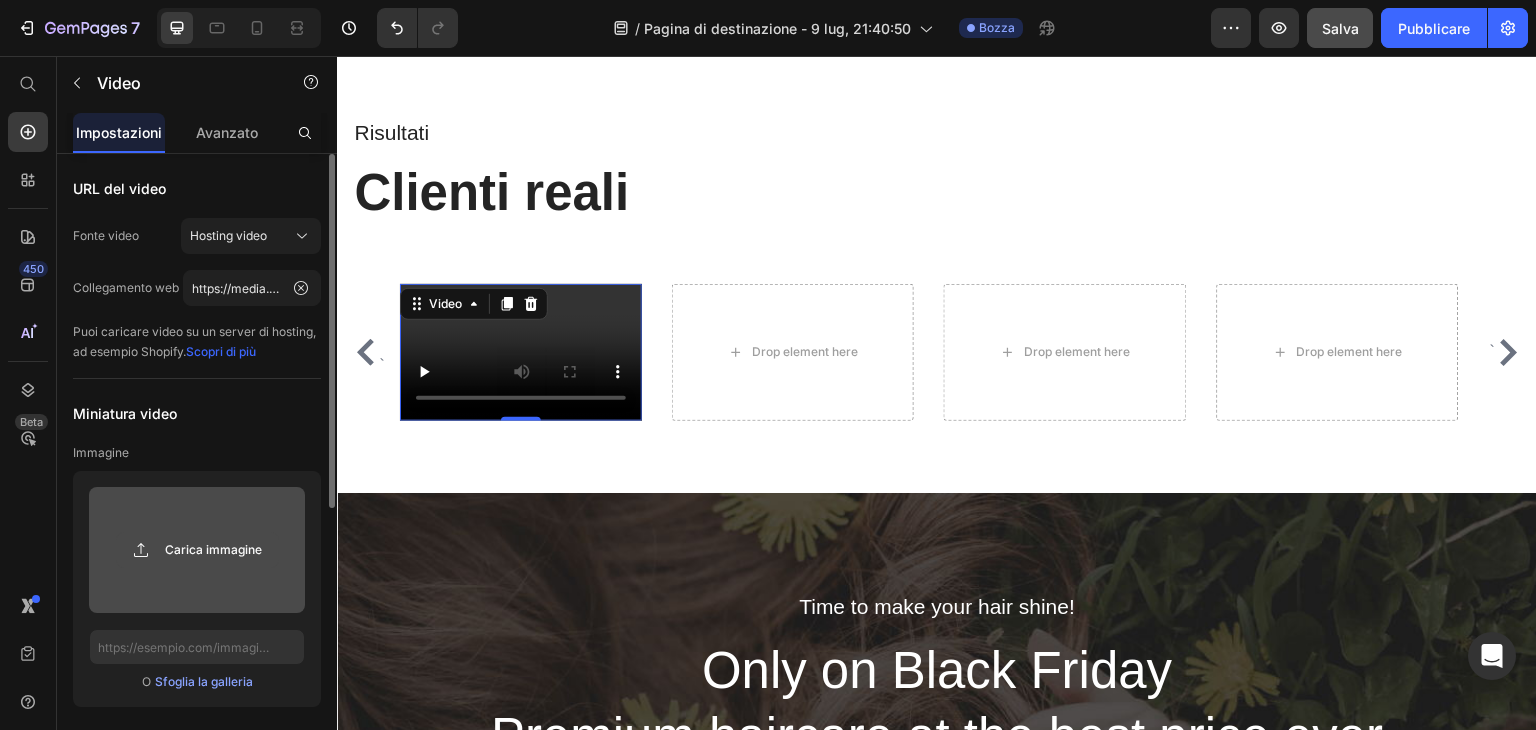 click 